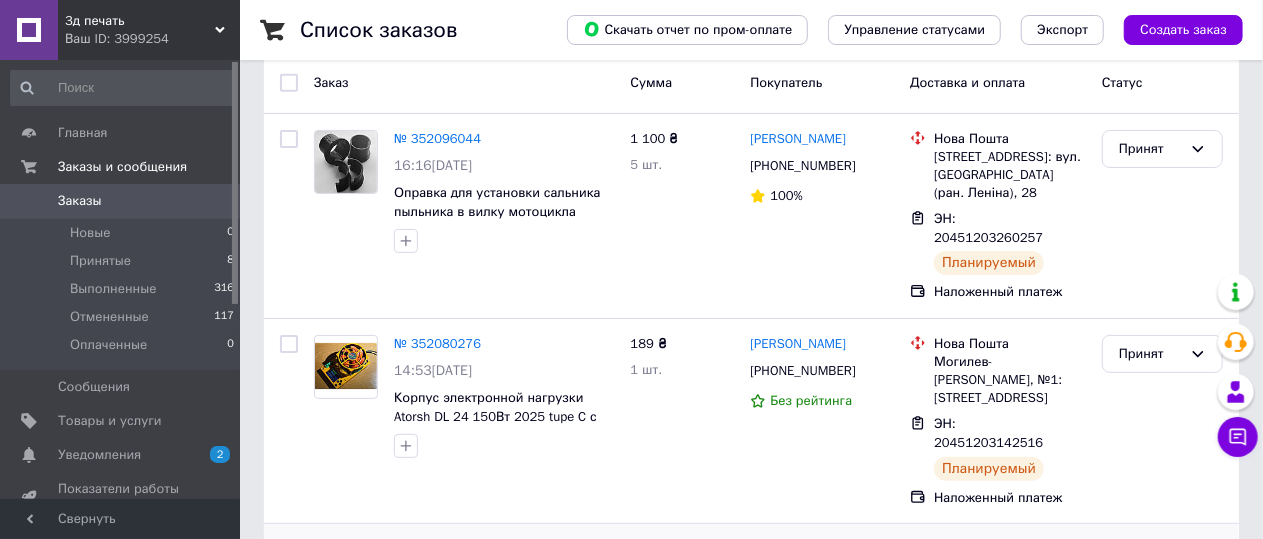 scroll, scrollTop: 200, scrollLeft: 0, axis: vertical 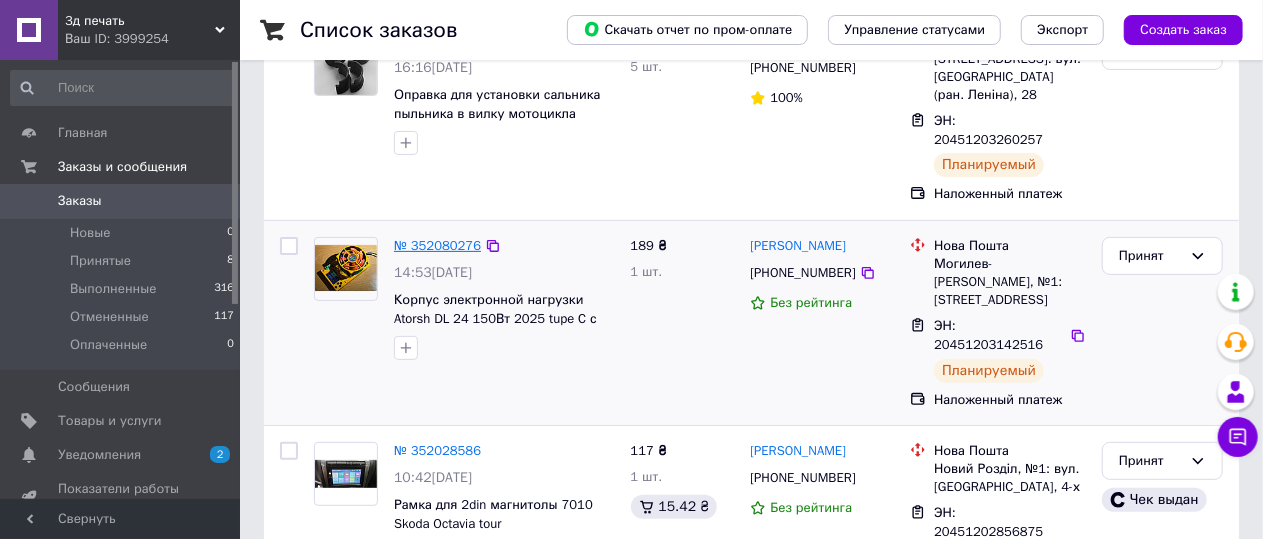 click on "№ 352080276" at bounding box center (437, 245) 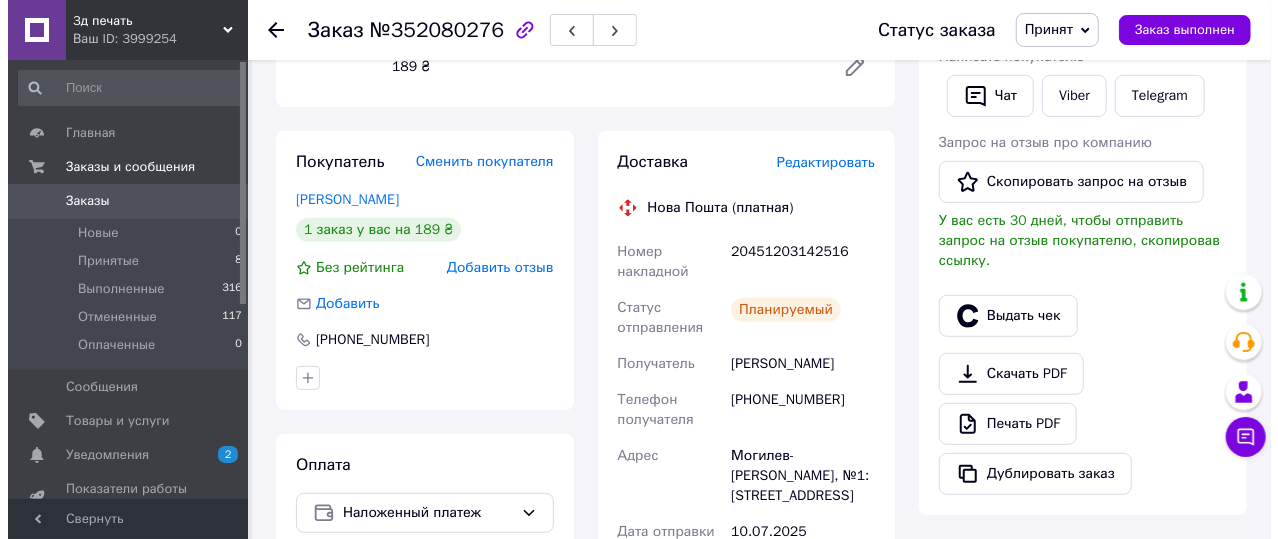 scroll, scrollTop: 400, scrollLeft: 0, axis: vertical 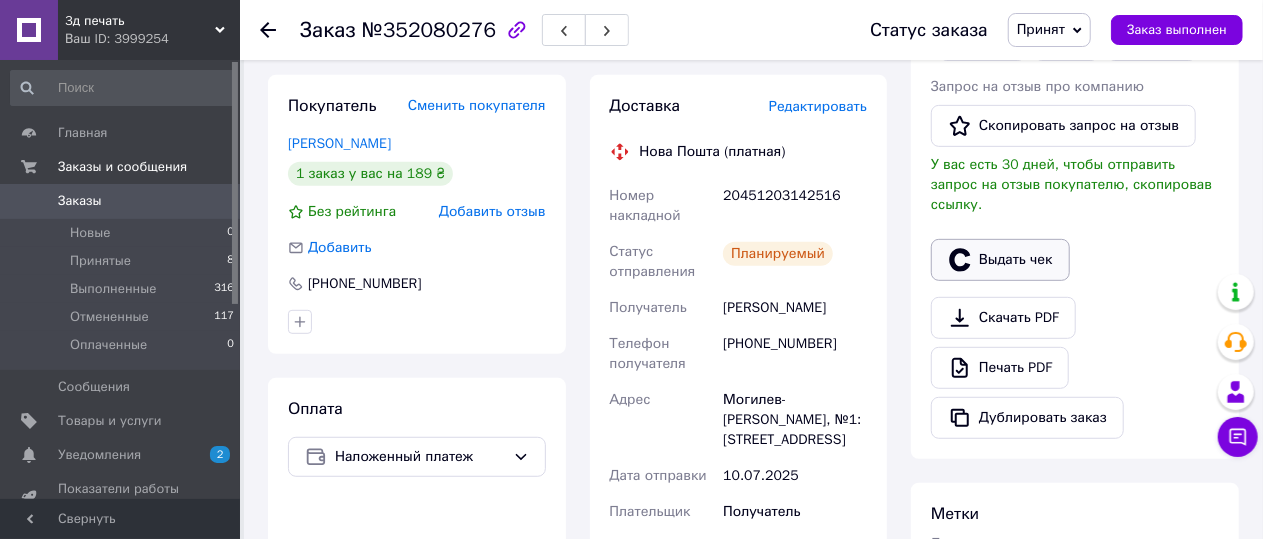 click on "Выдать чек" at bounding box center [1000, 260] 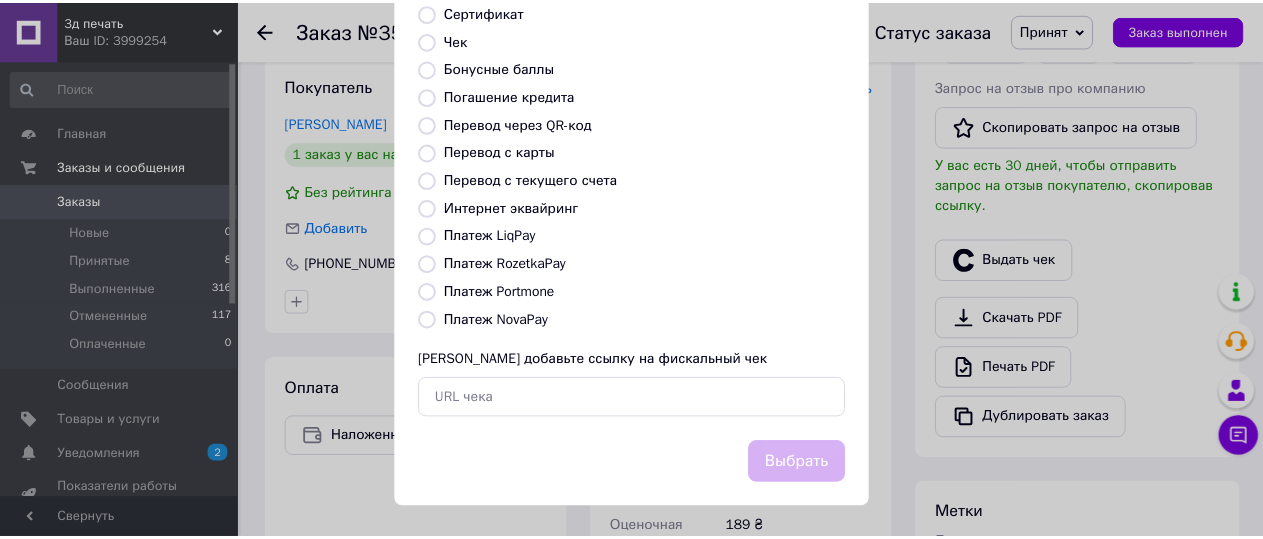 scroll, scrollTop: 318, scrollLeft: 0, axis: vertical 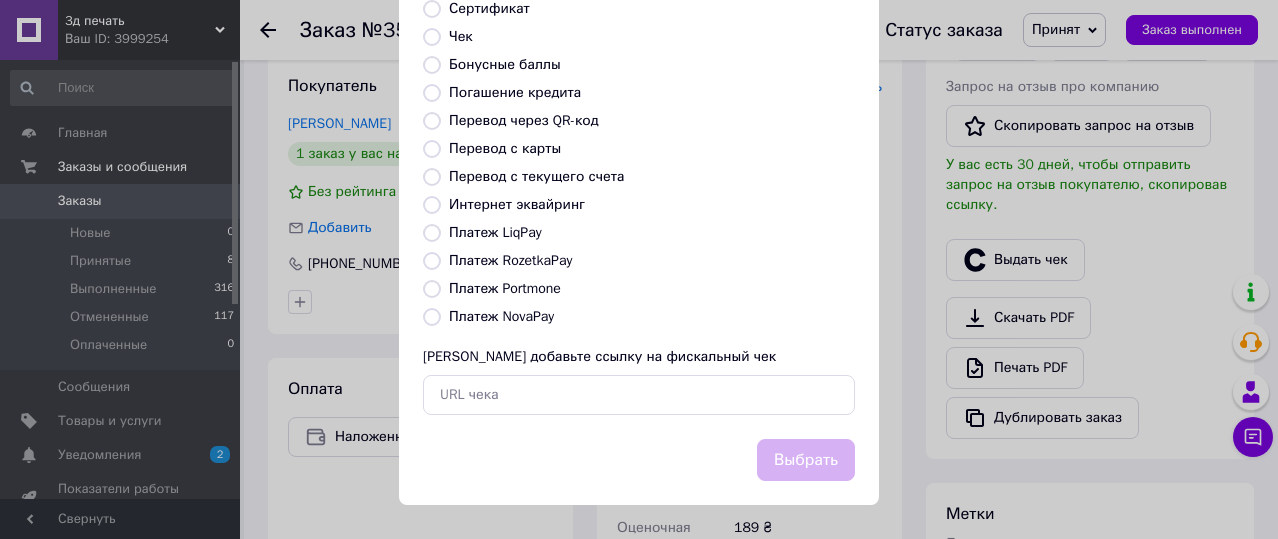 click on "Платеж NovaPay" at bounding box center (432, 317) 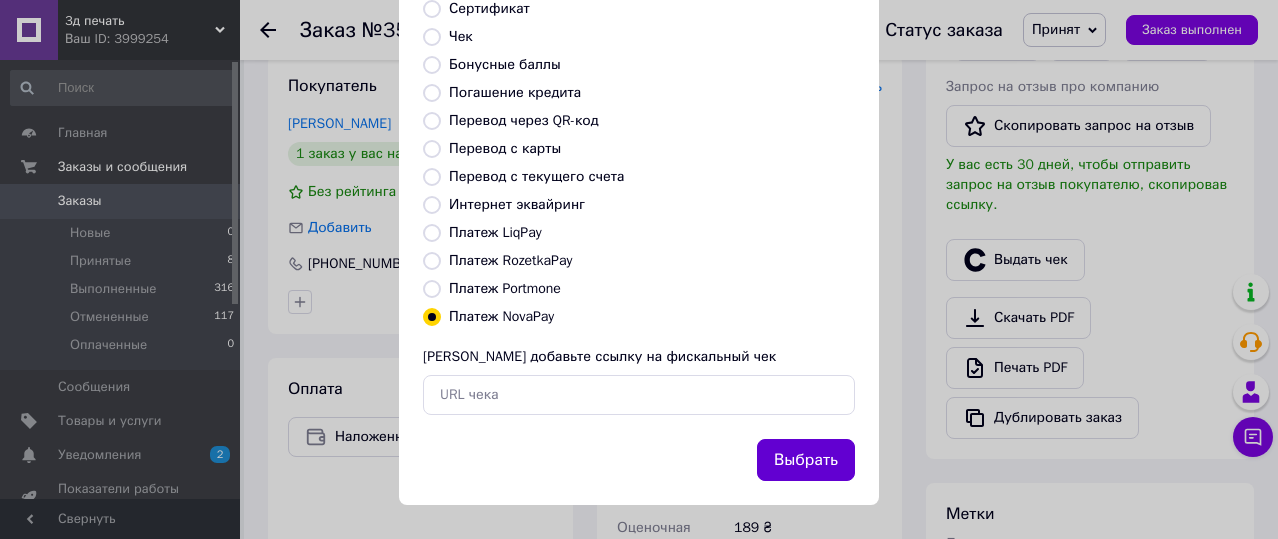 click on "Выбрать" at bounding box center [806, 460] 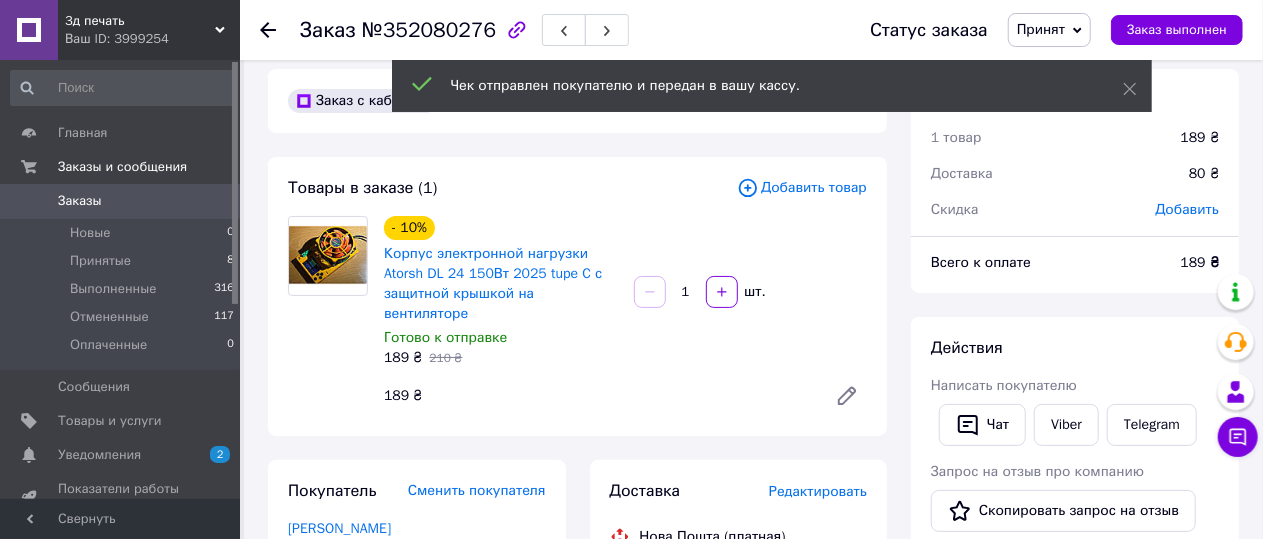scroll, scrollTop: 0, scrollLeft: 0, axis: both 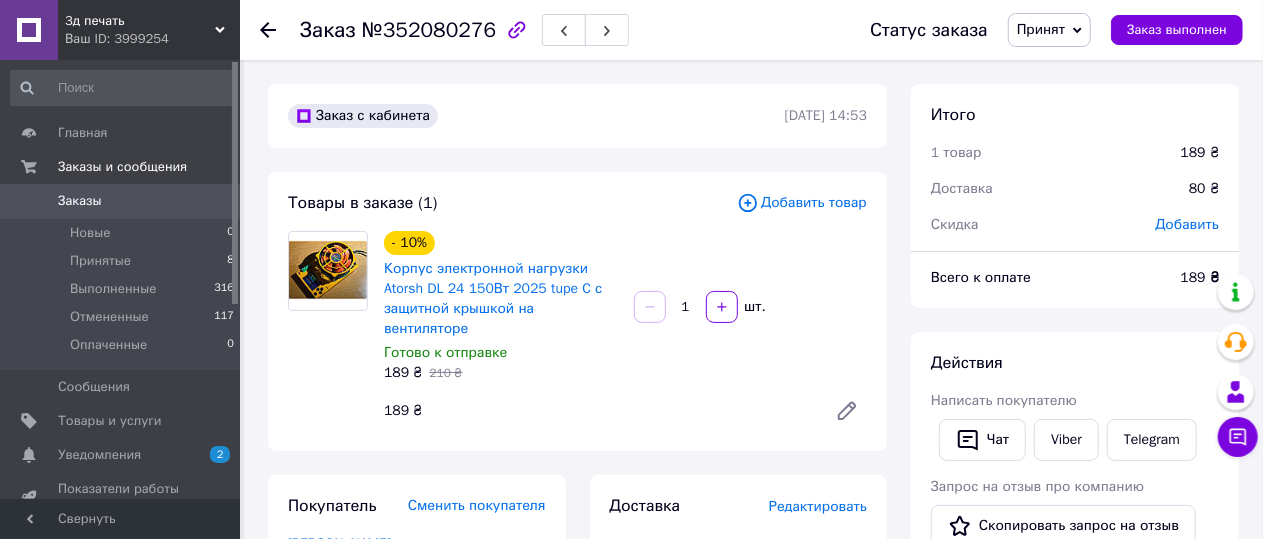 click 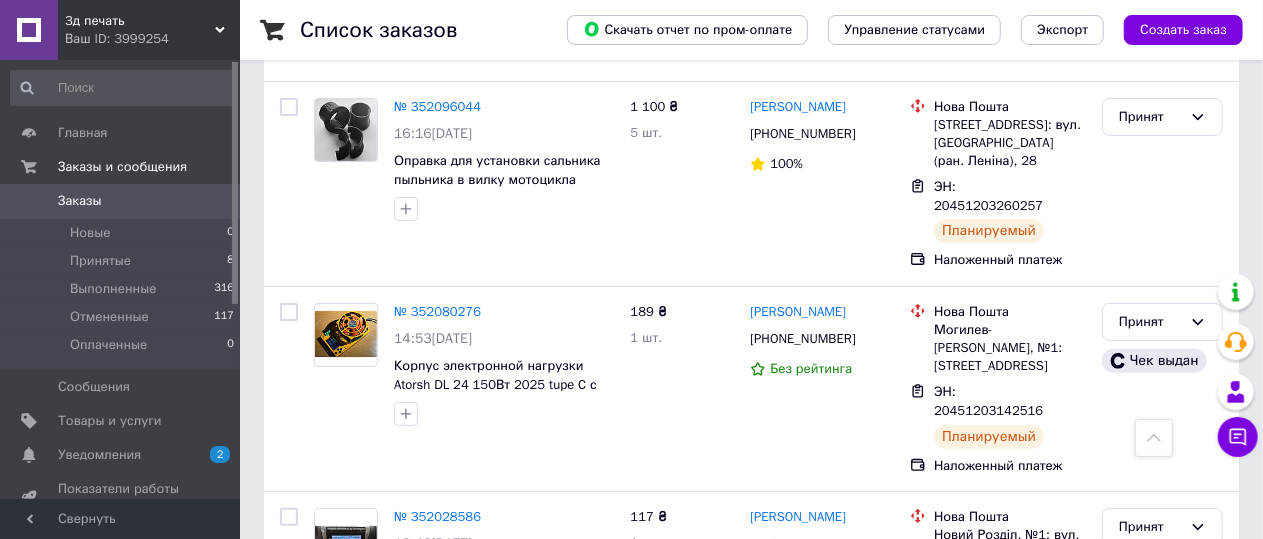 scroll, scrollTop: 0, scrollLeft: 0, axis: both 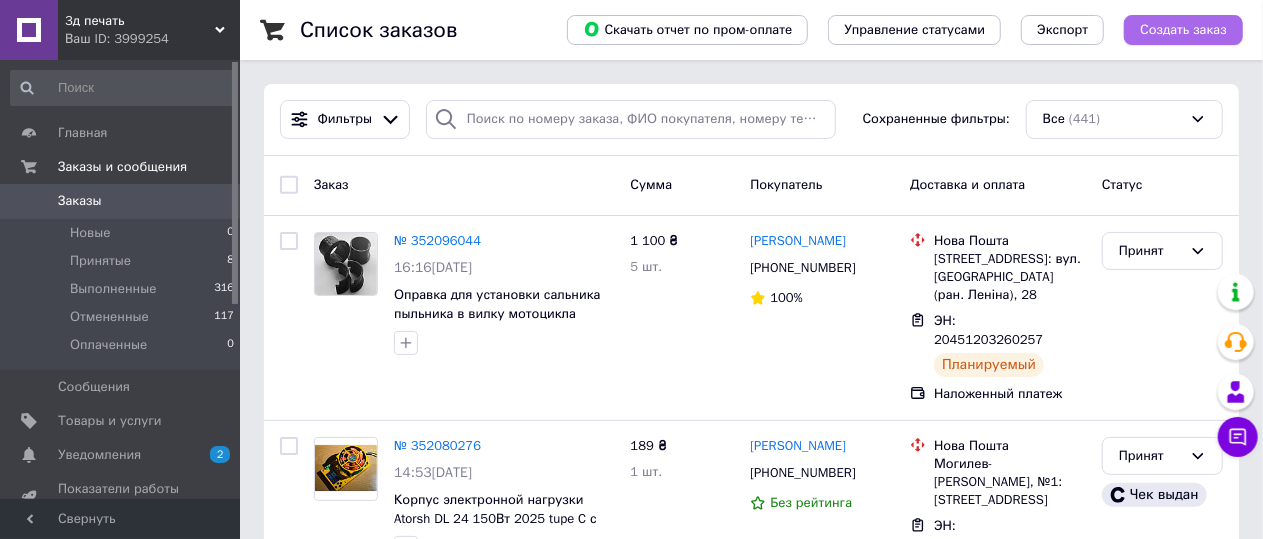 click on "Создать заказ" at bounding box center (1183, 30) 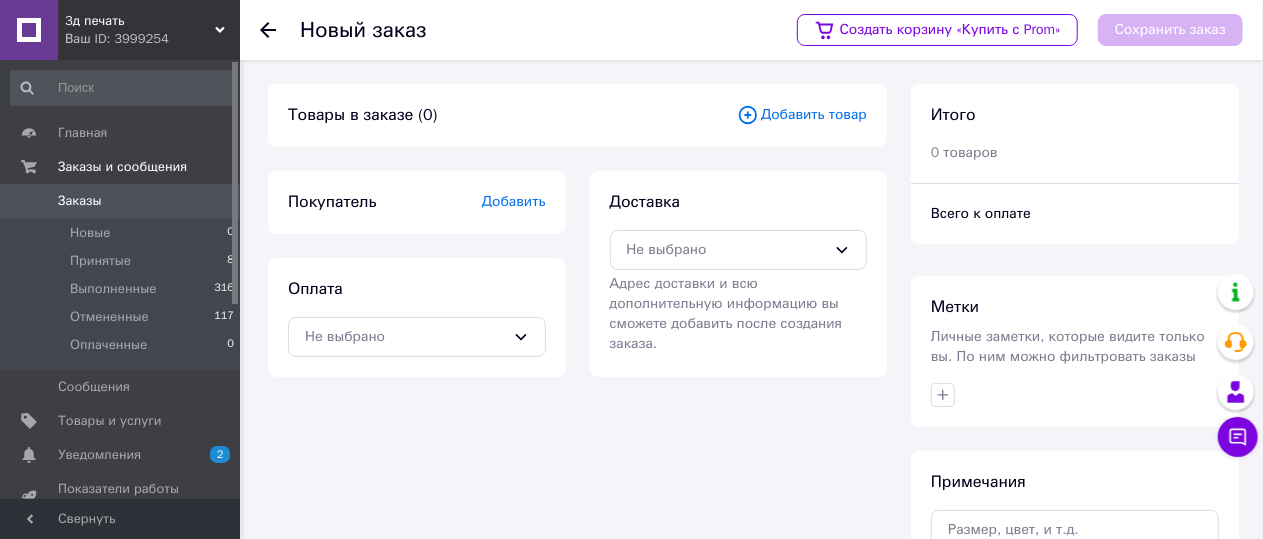 click on "Добавить товар" at bounding box center [802, 115] 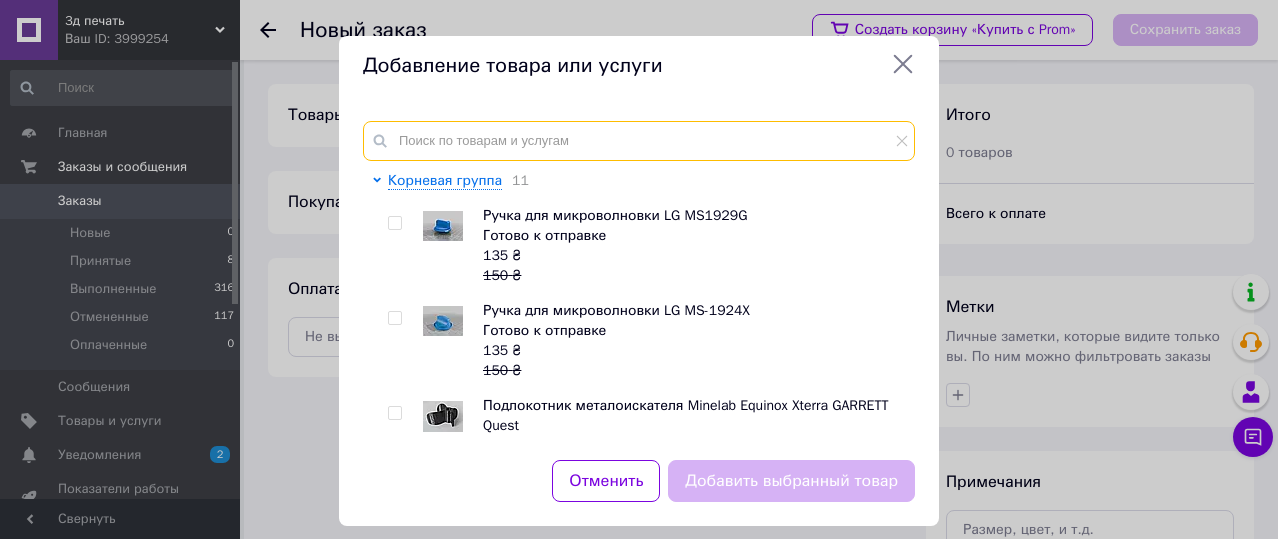 click at bounding box center (639, 141) 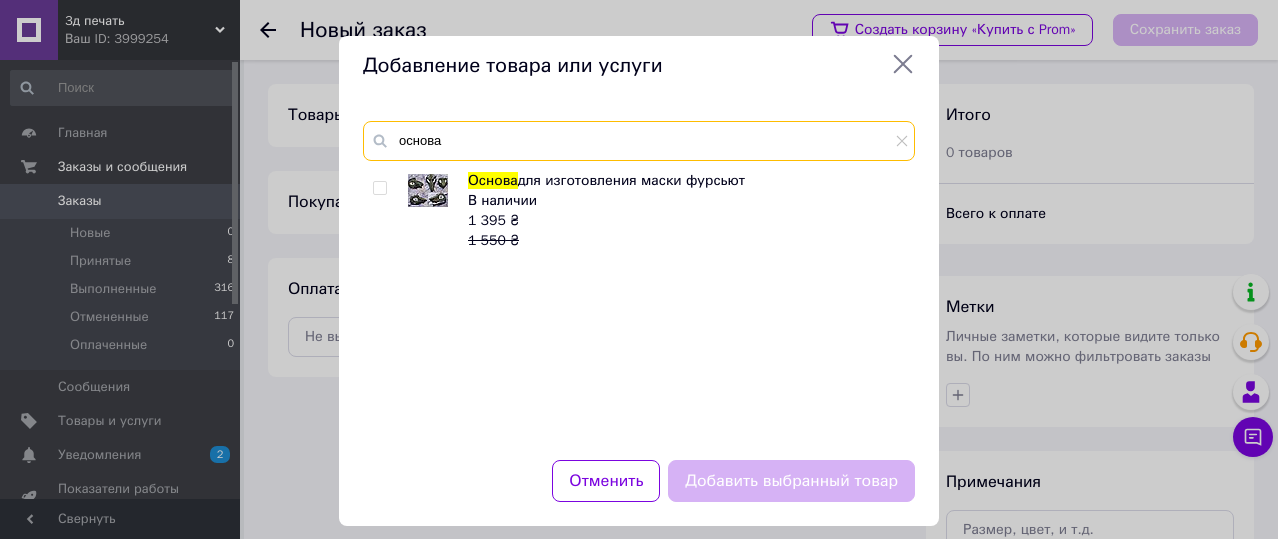 type on "основа" 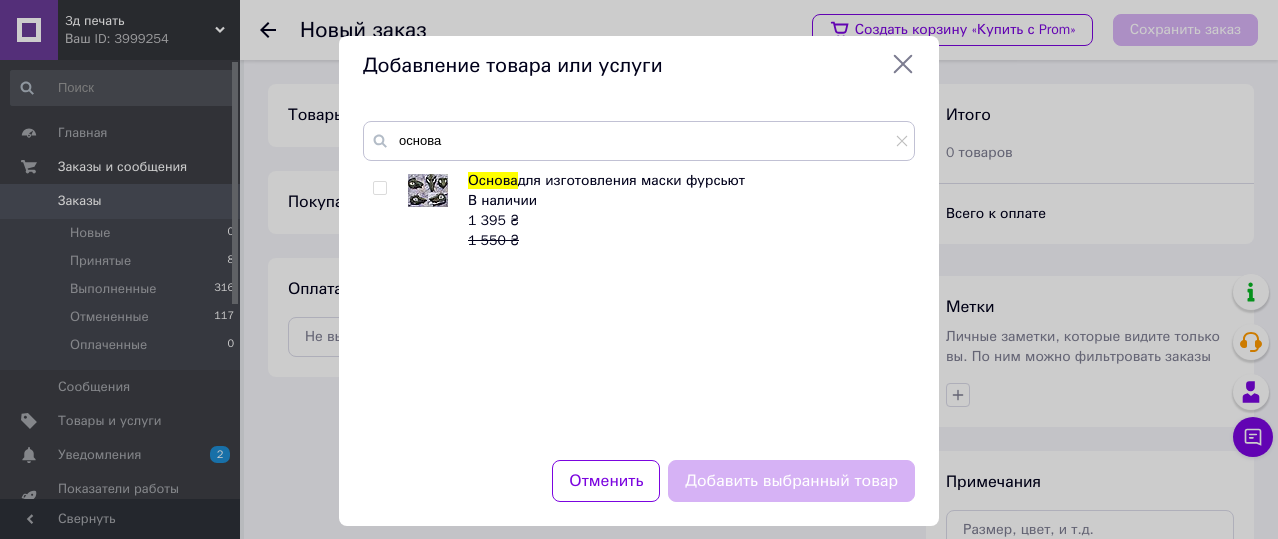 click at bounding box center (379, 188) 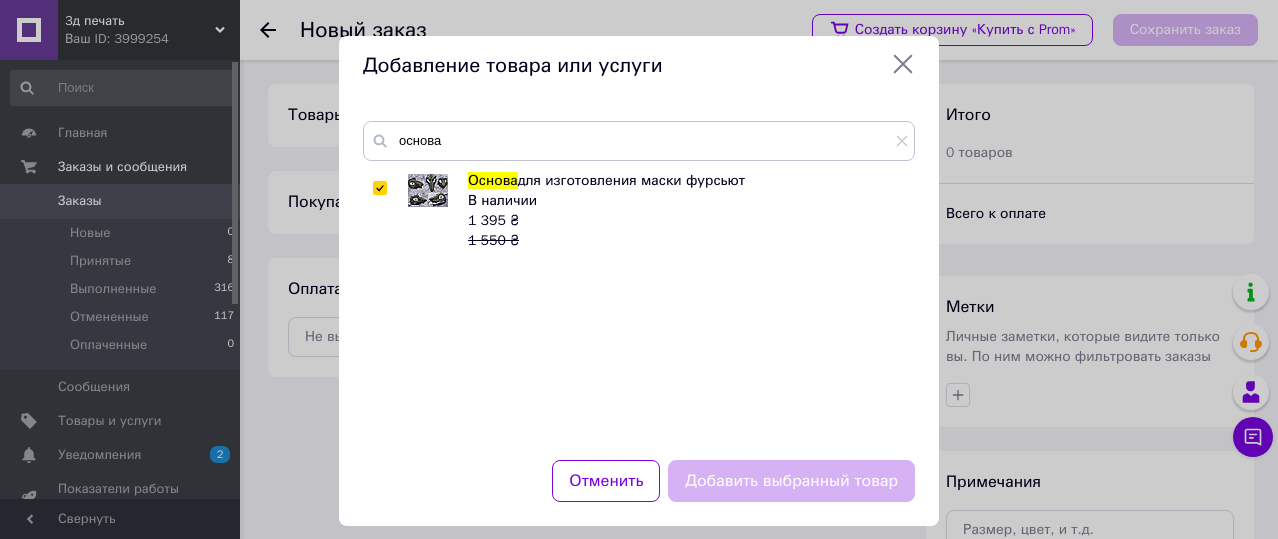 checkbox on "true" 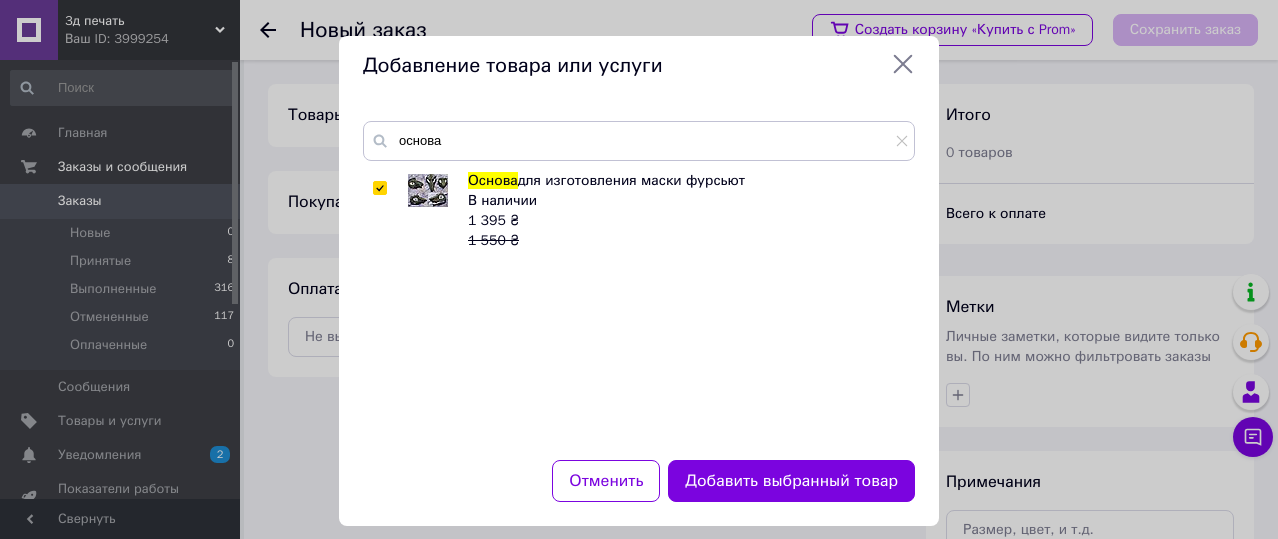 click on "Добавить выбранный товар" at bounding box center (791, 481) 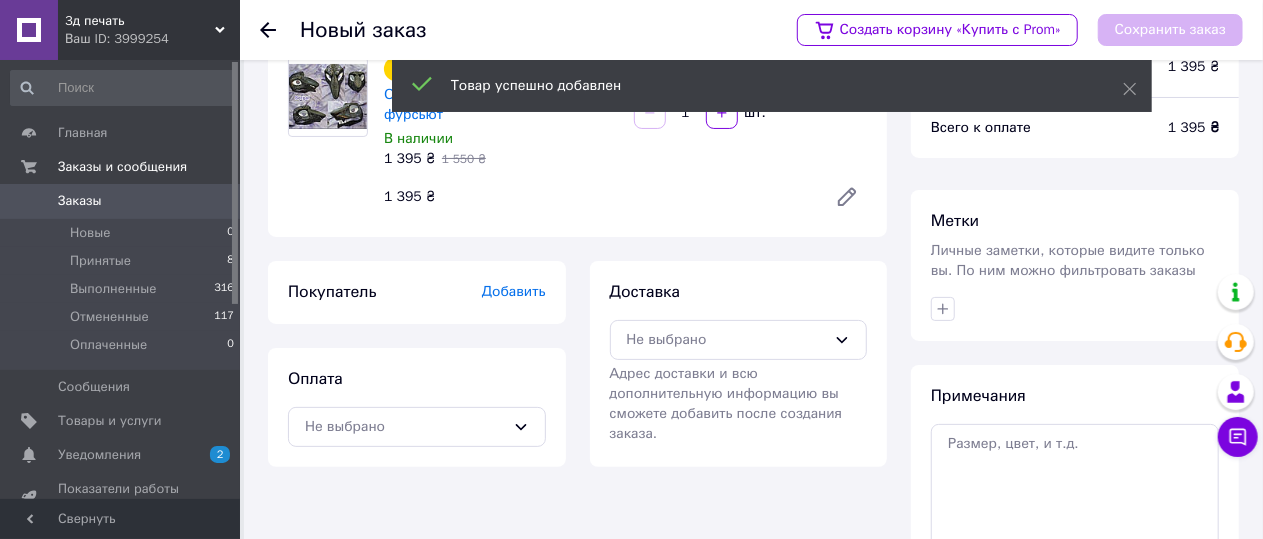 scroll, scrollTop: 200, scrollLeft: 0, axis: vertical 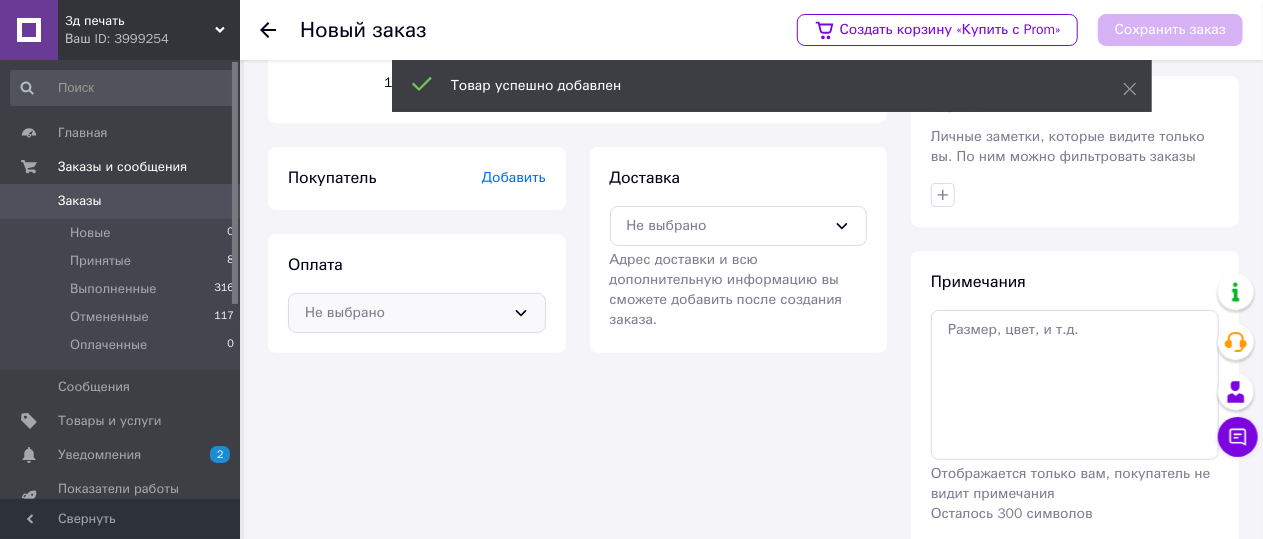 click on "Не выбрано" at bounding box center [417, 313] 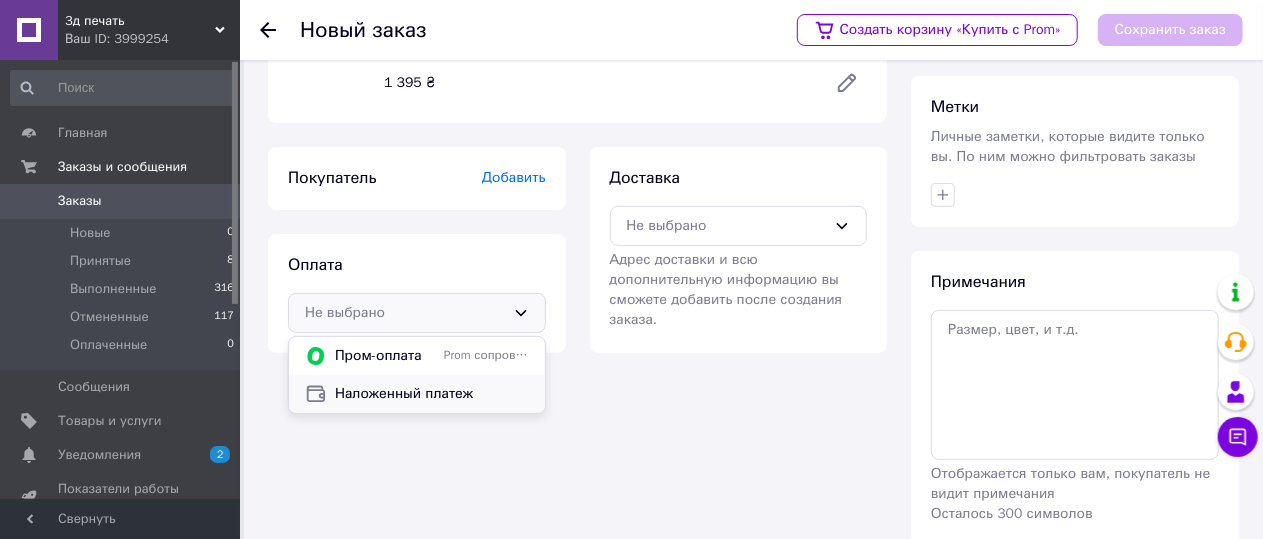 click on "Наложенный платеж" at bounding box center [432, 394] 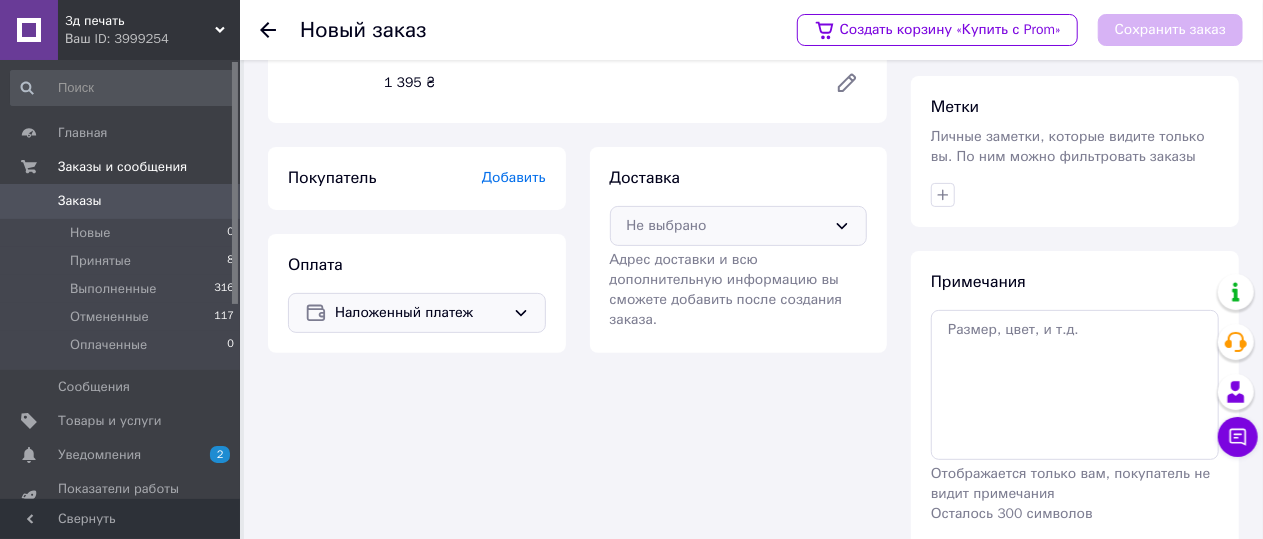 click on "Не выбрано" at bounding box center (727, 226) 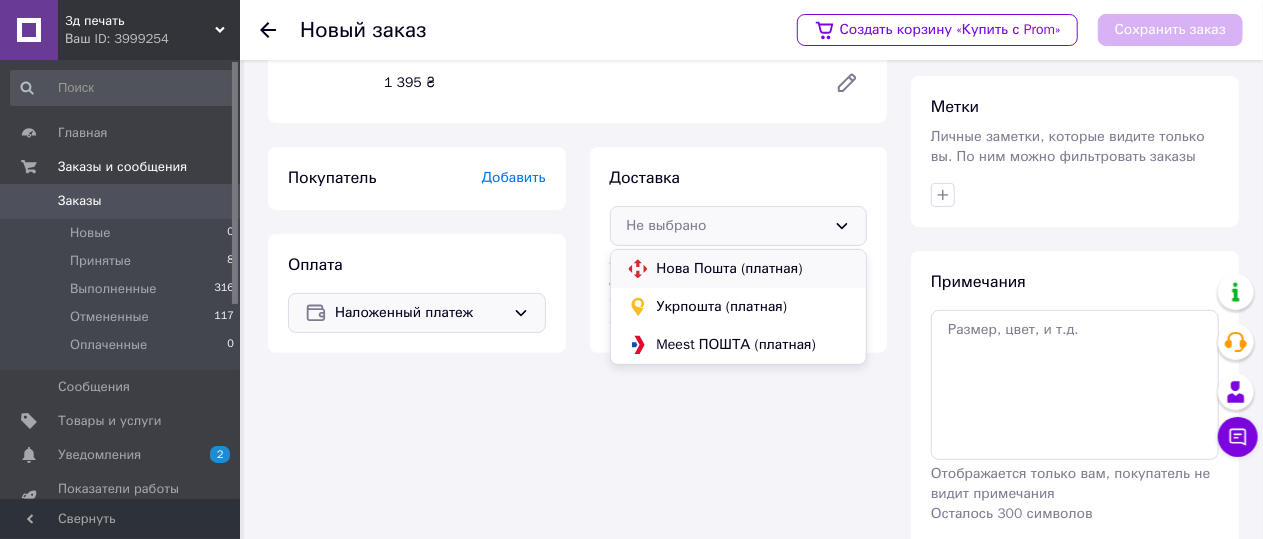 click on "Нова Пошта (платная)" at bounding box center (754, 269) 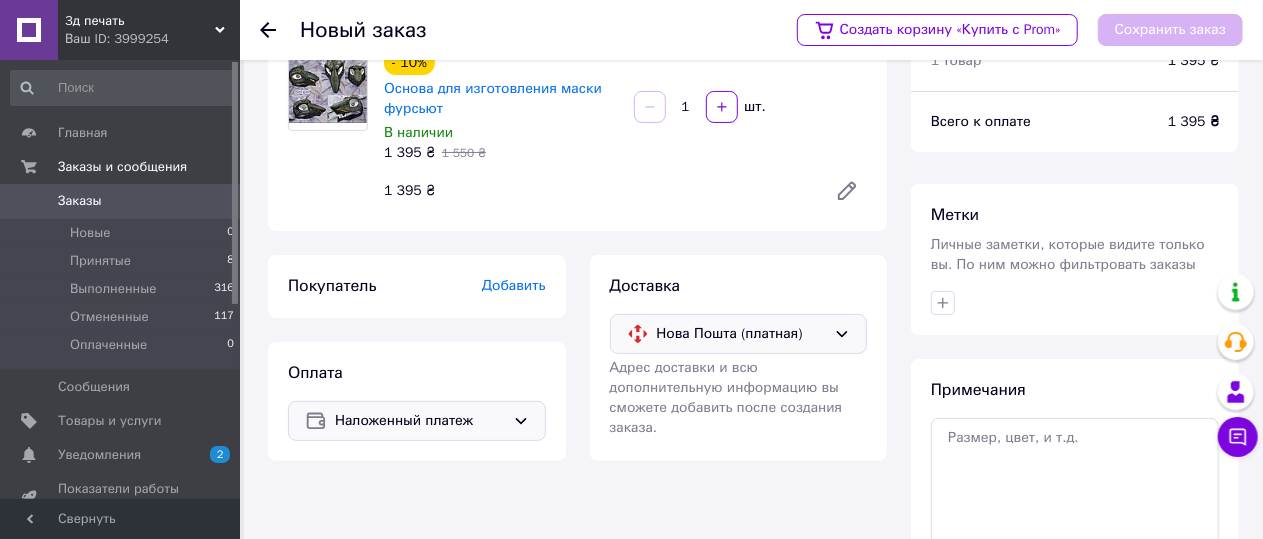 scroll, scrollTop: 200, scrollLeft: 0, axis: vertical 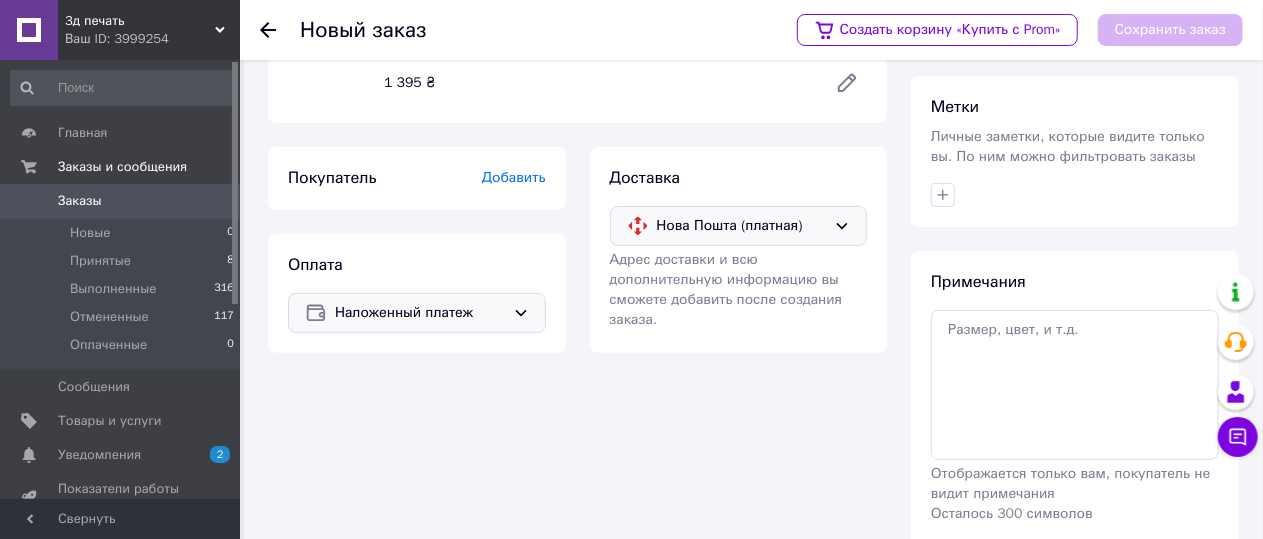 click on "Добавить" at bounding box center [514, 177] 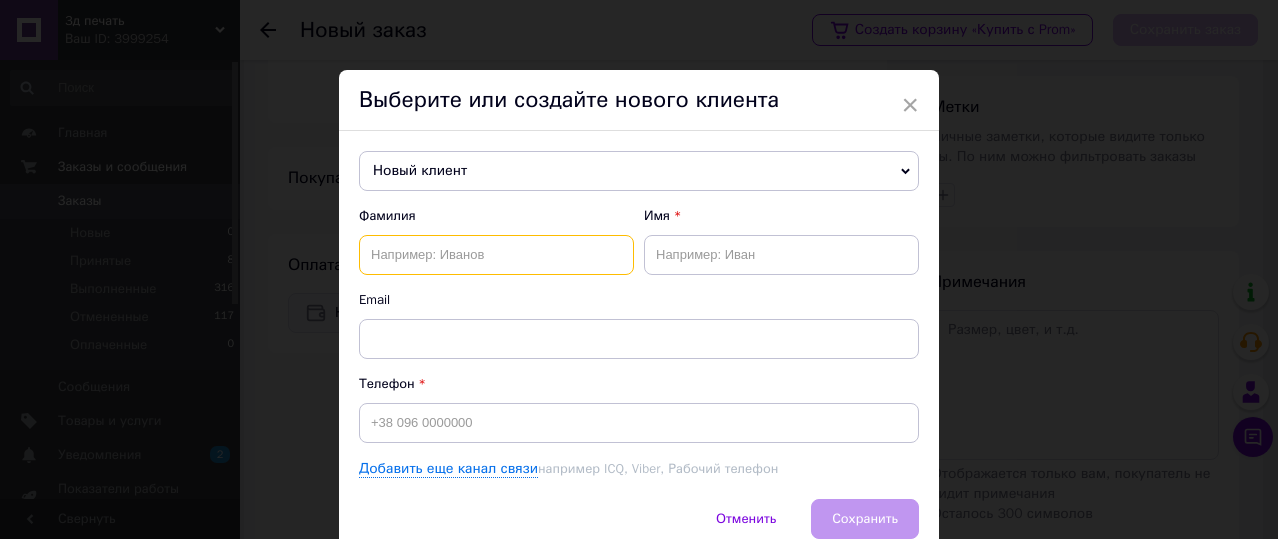 click at bounding box center [496, 255] 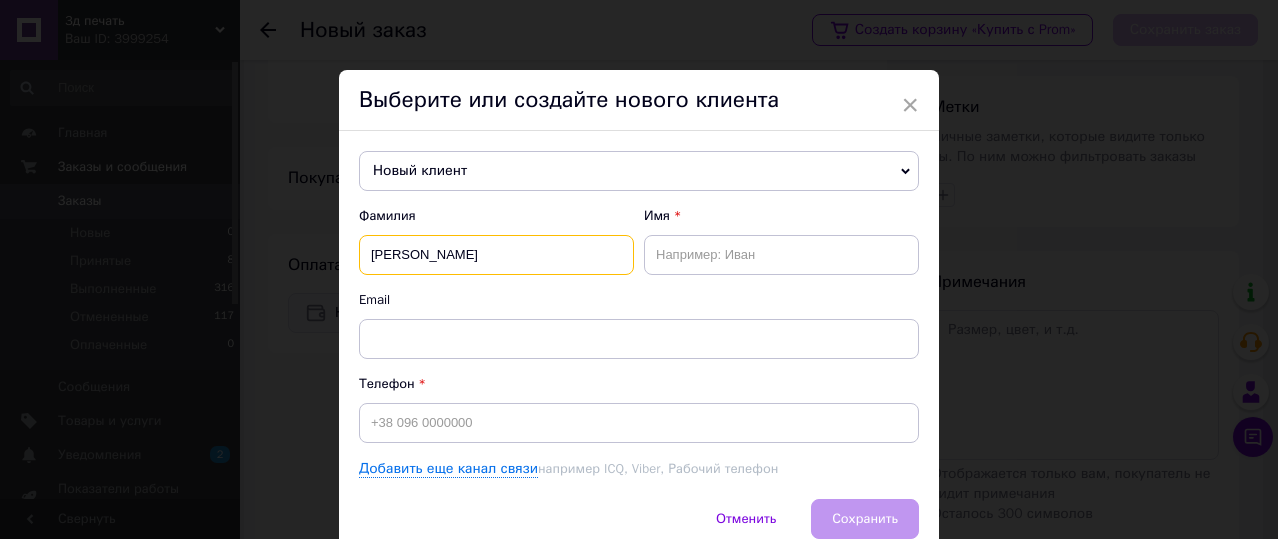 click on "[PERSON_NAME]" at bounding box center [496, 255] 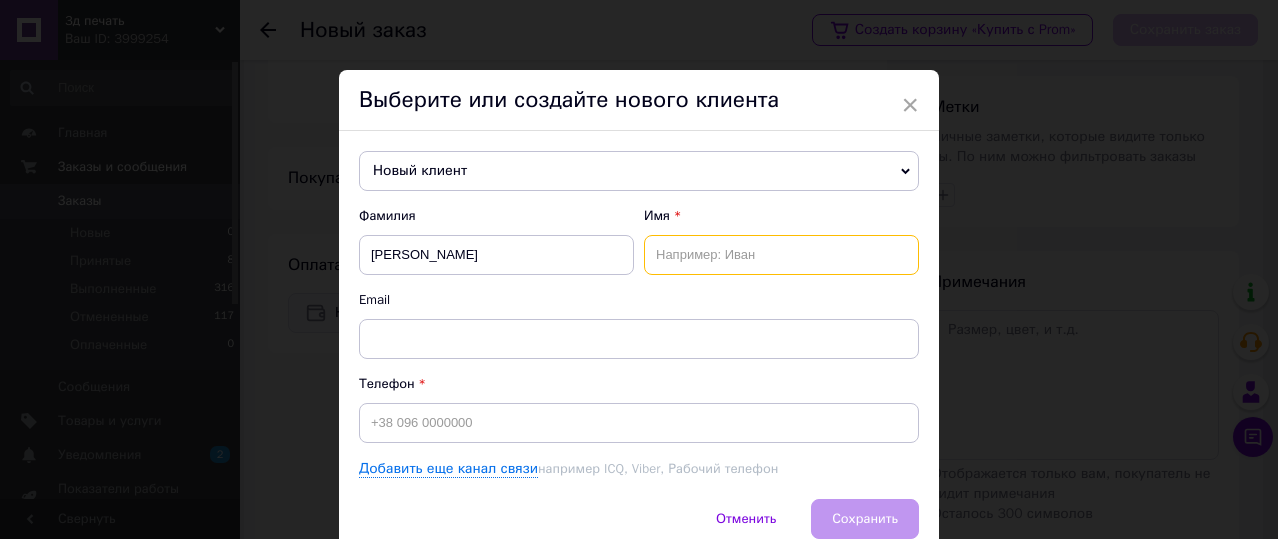 click at bounding box center (781, 255) 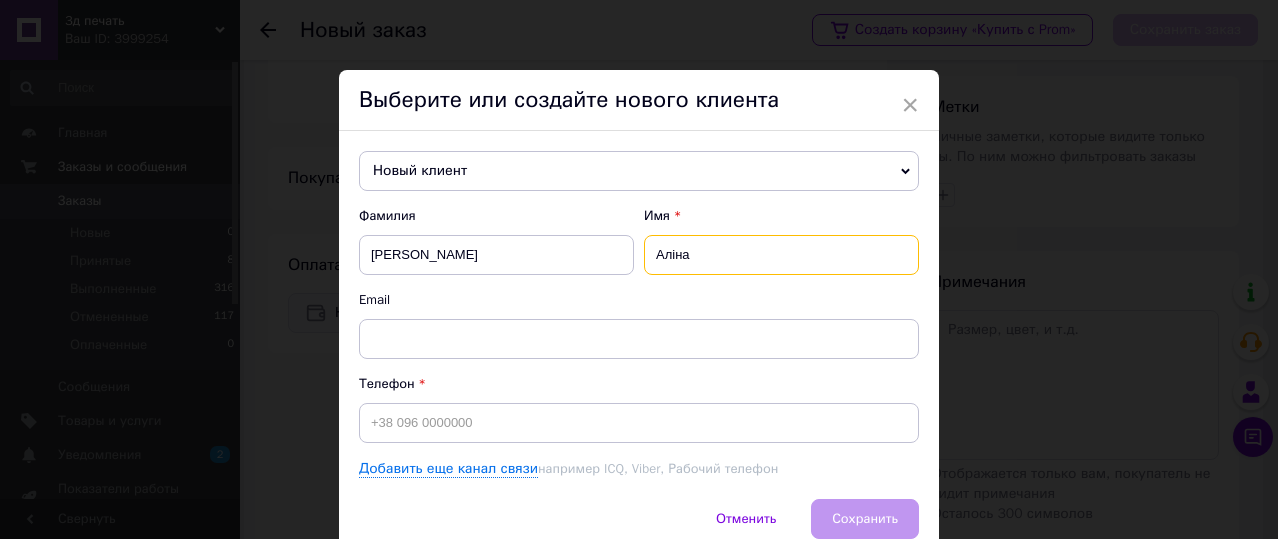 type on "Алiна" 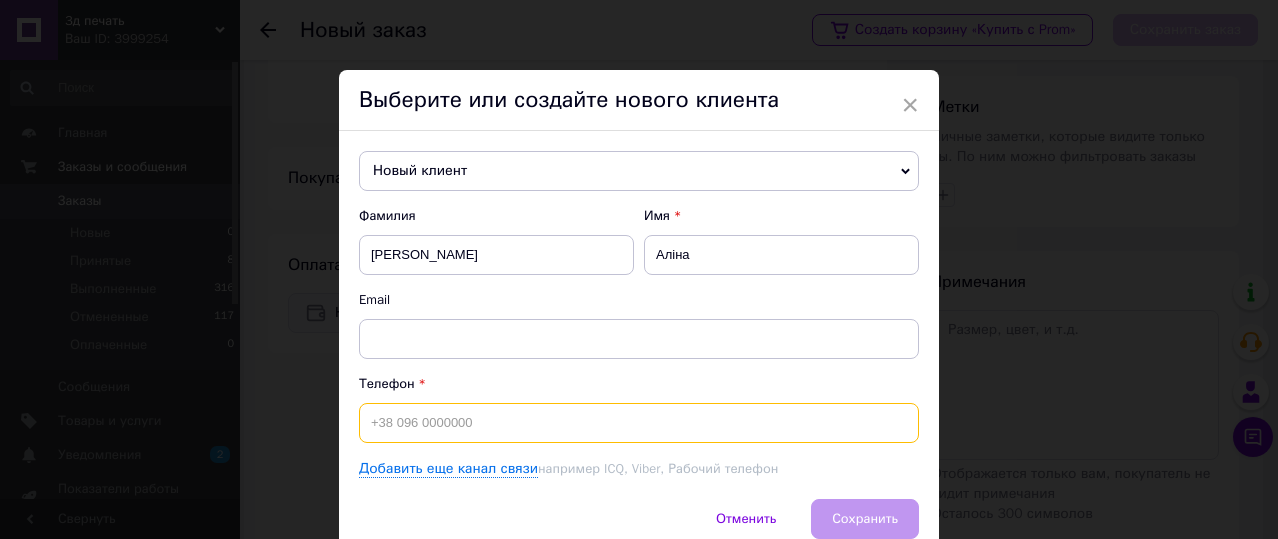 click at bounding box center (639, 423) 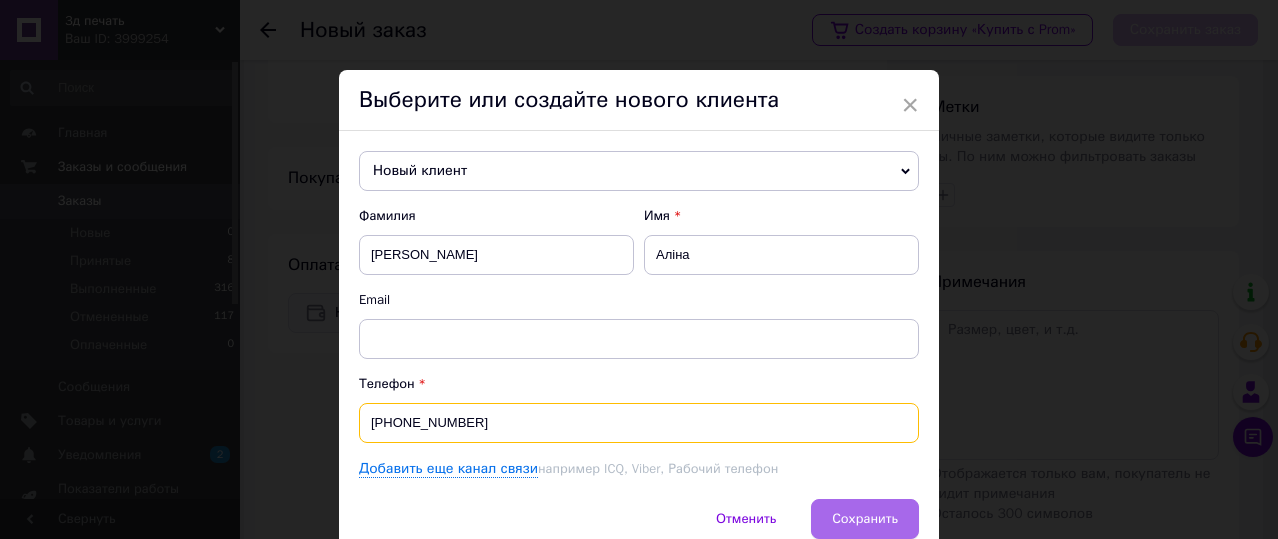 type on "[PHONE_NUMBER]" 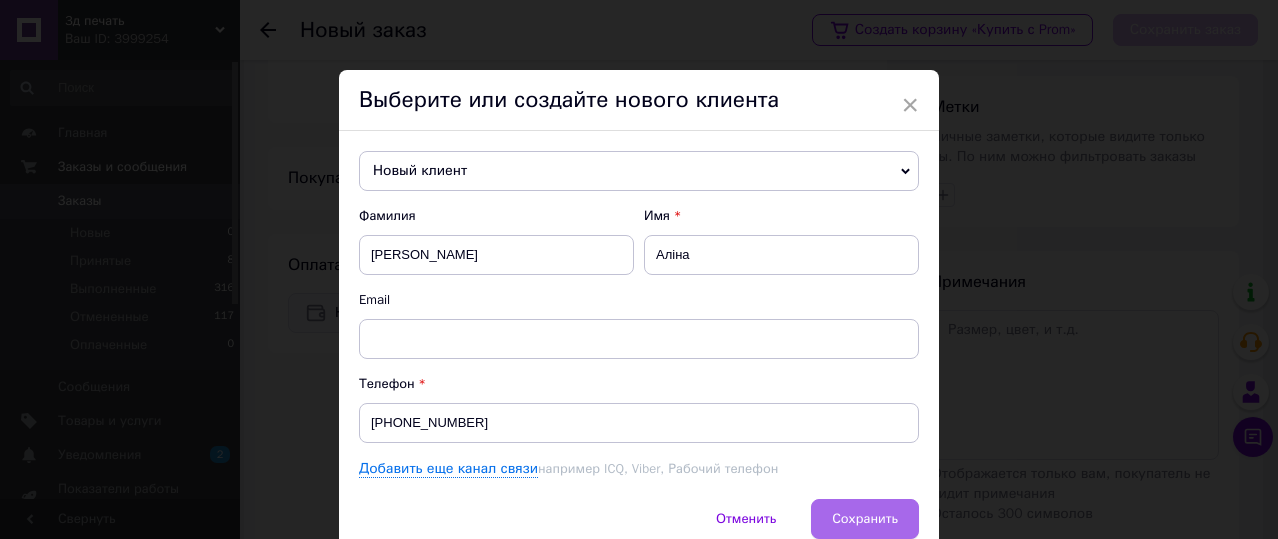 click on "Сохранить" at bounding box center [865, 518] 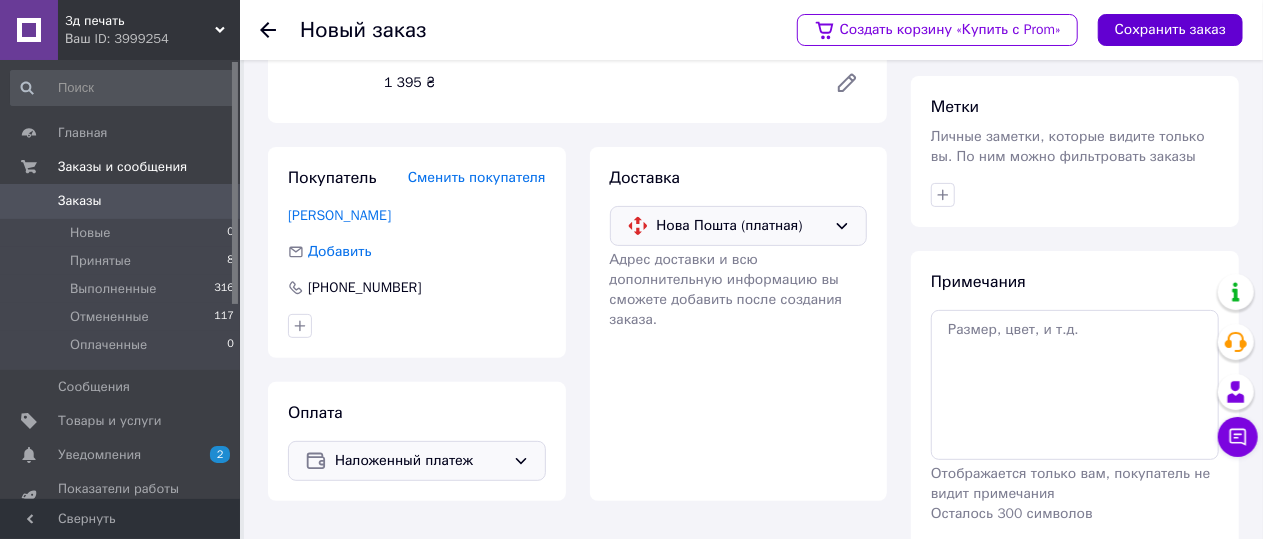 click on "Сохранить заказ" at bounding box center (1170, 30) 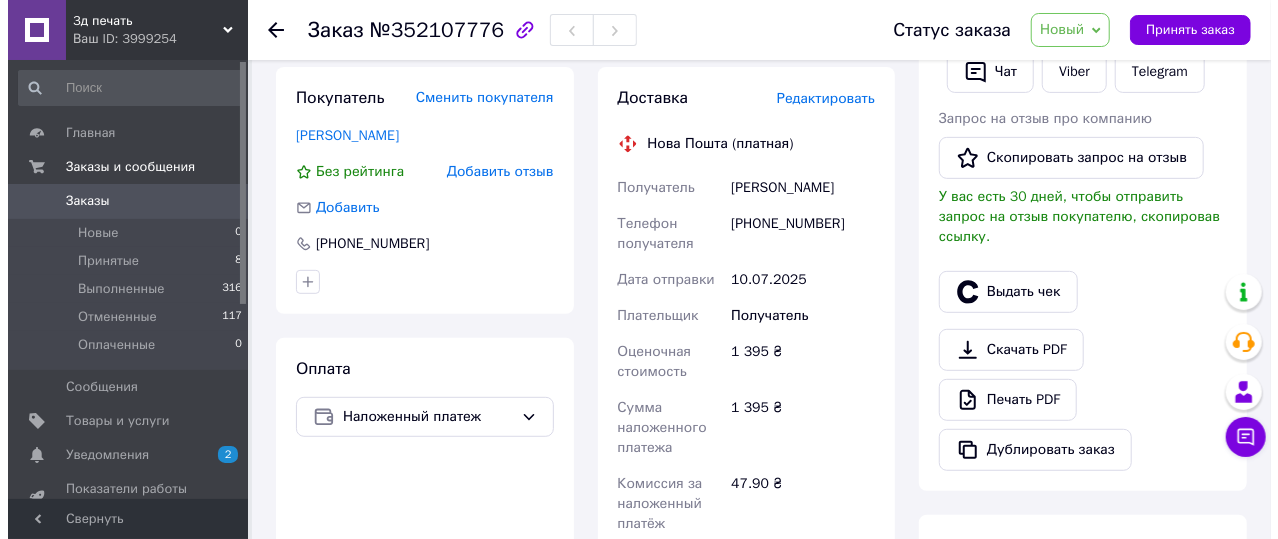 scroll, scrollTop: 400, scrollLeft: 0, axis: vertical 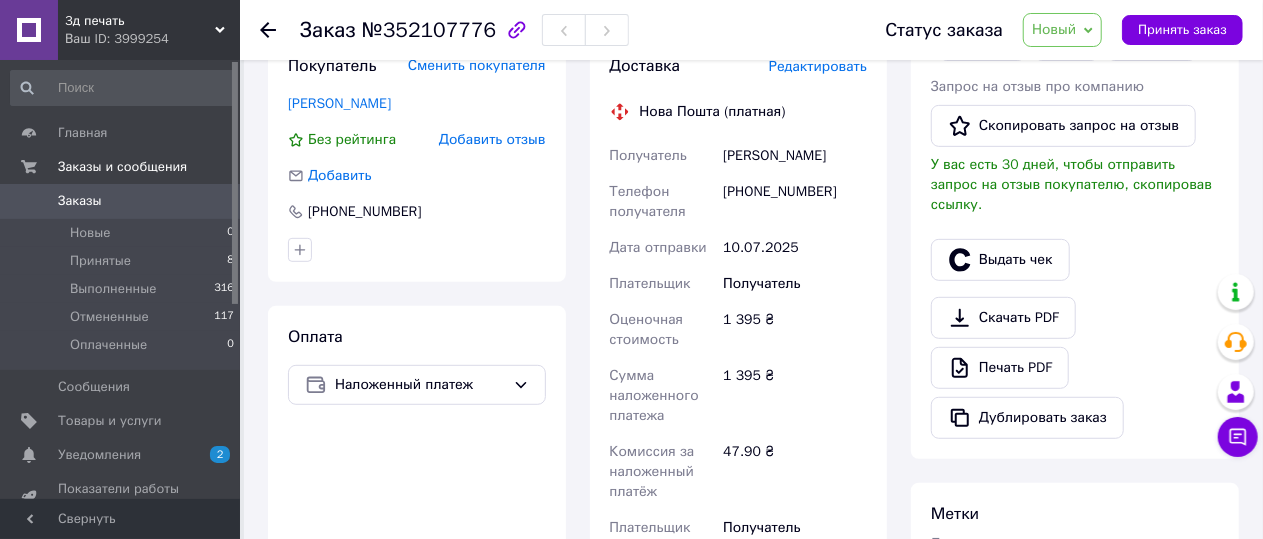 click on "Редактировать" at bounding box center [818, 66] 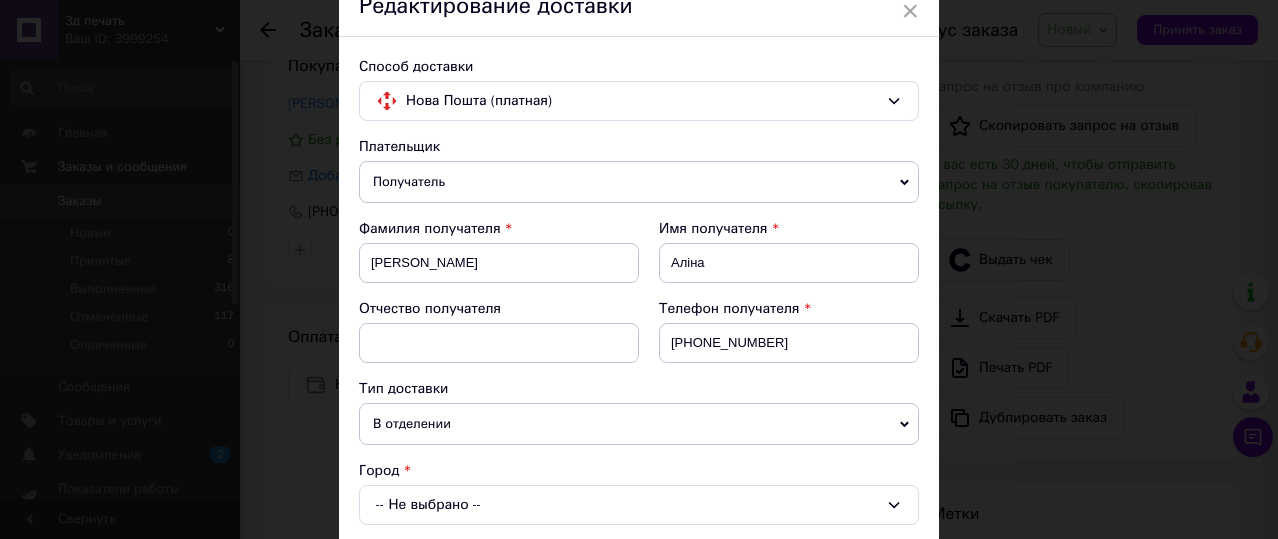 scroll, scrollTop: 200, scrollLeft: 0, axis: vertical 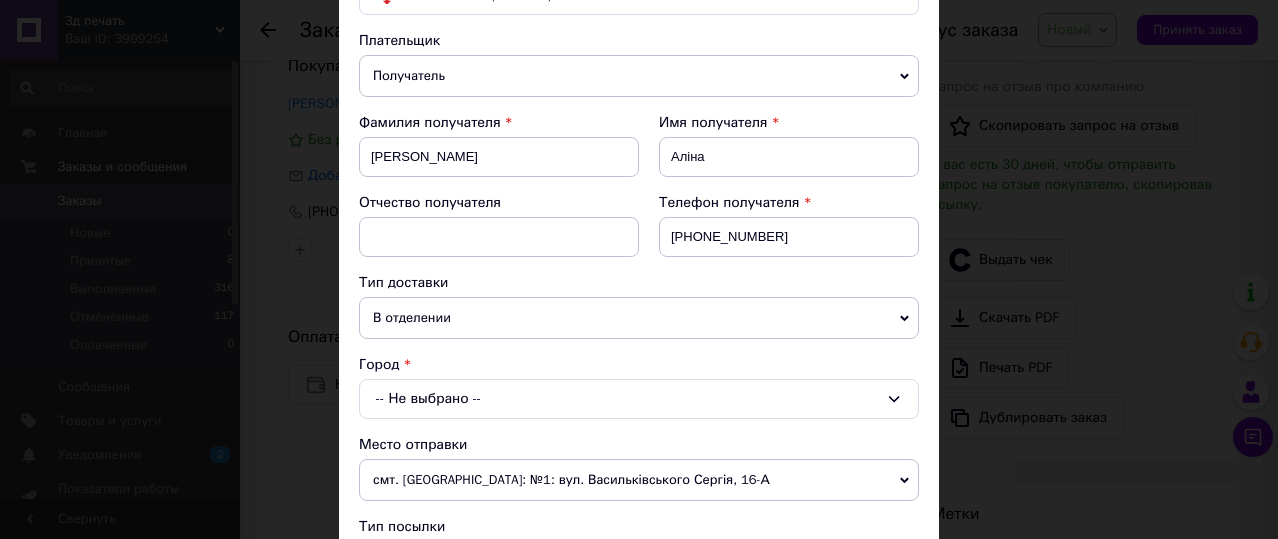click on "-- Не выбрано --" at bounding box center [639, 399] 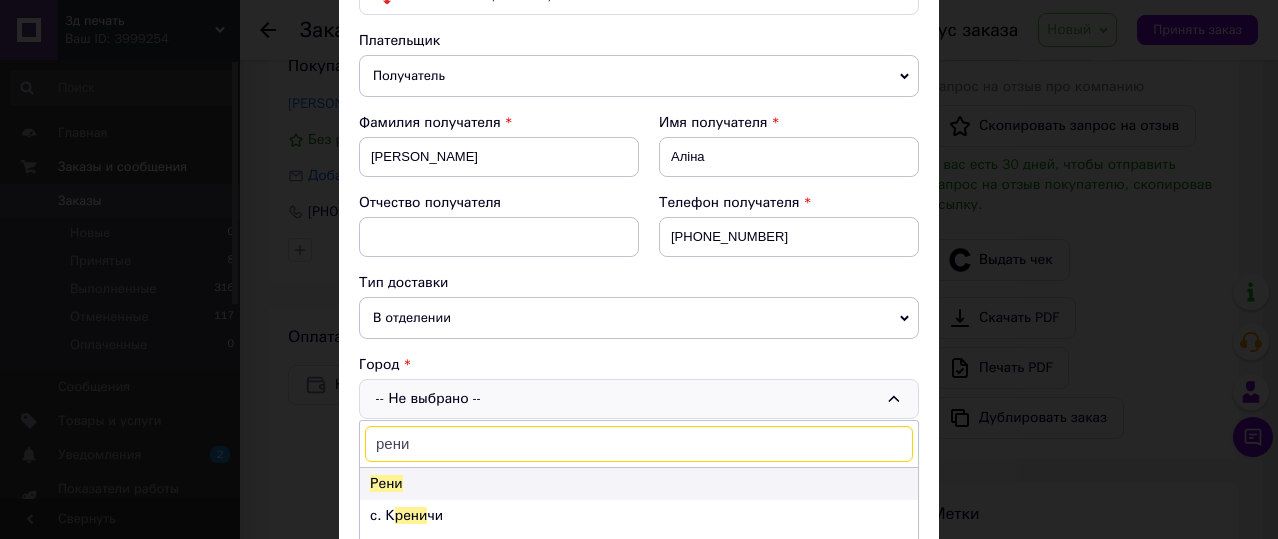 type on "рени" 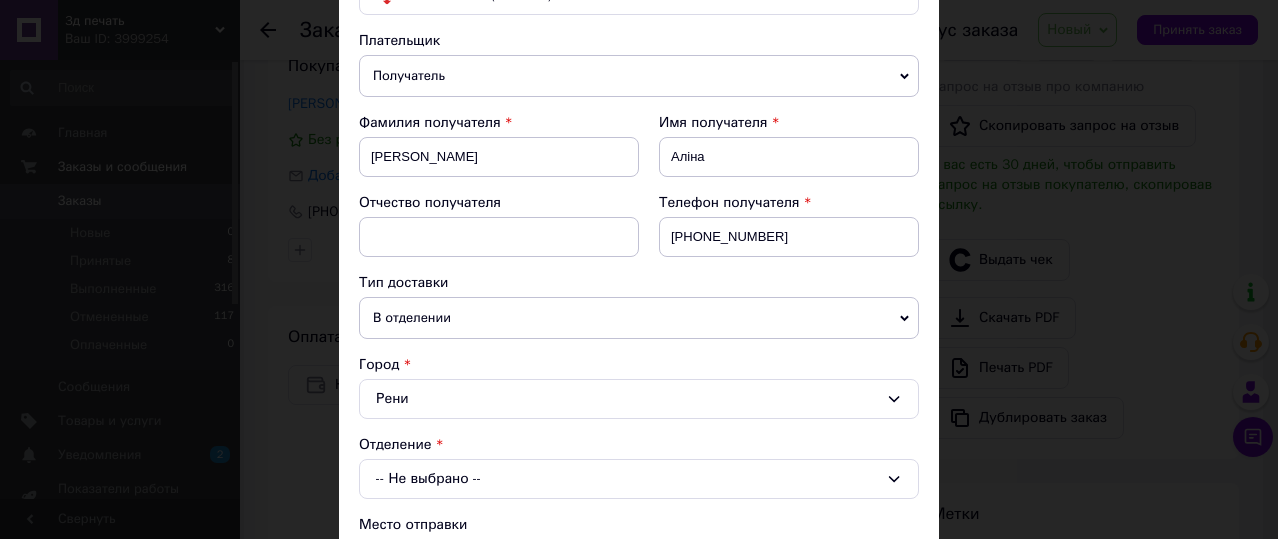 click on "-- Не выбрано --" at bounding box center [639, 479] 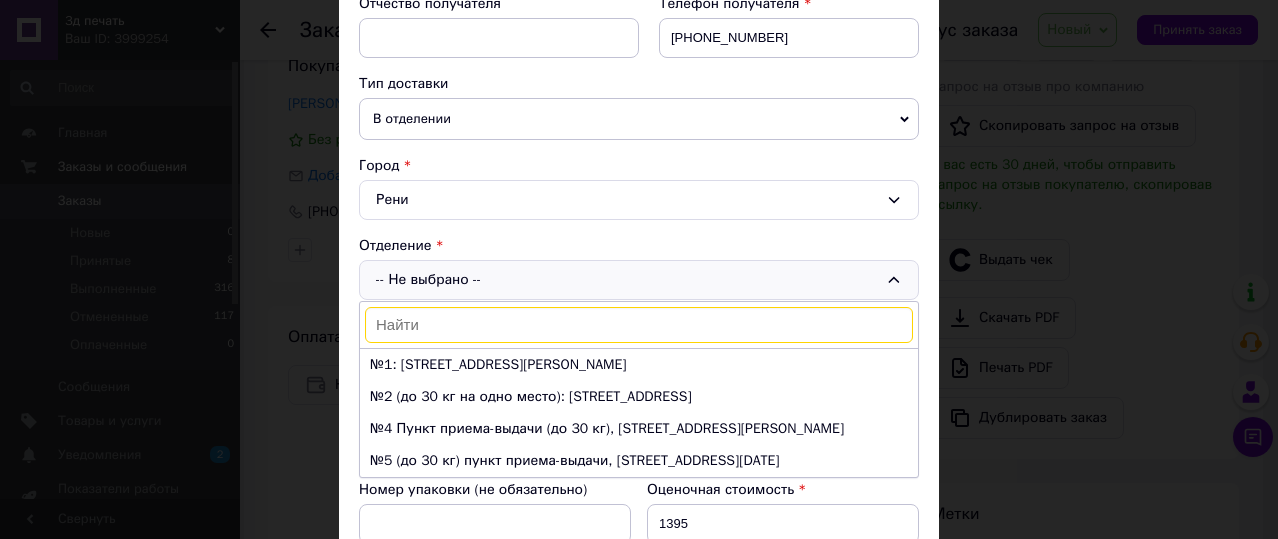 scroll, scrollTop: 400, scrollLeft: 0, axis: vertical 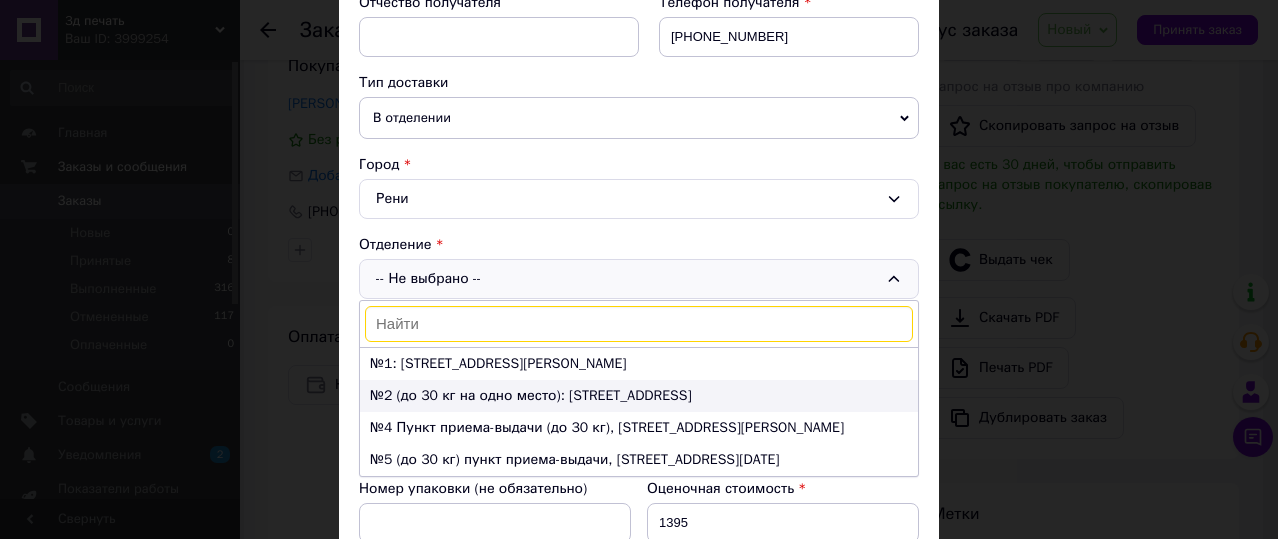click on "№2 (до 30 кг на одно место): [STREET_ADDRESS]" at bounding box center [639, 396] 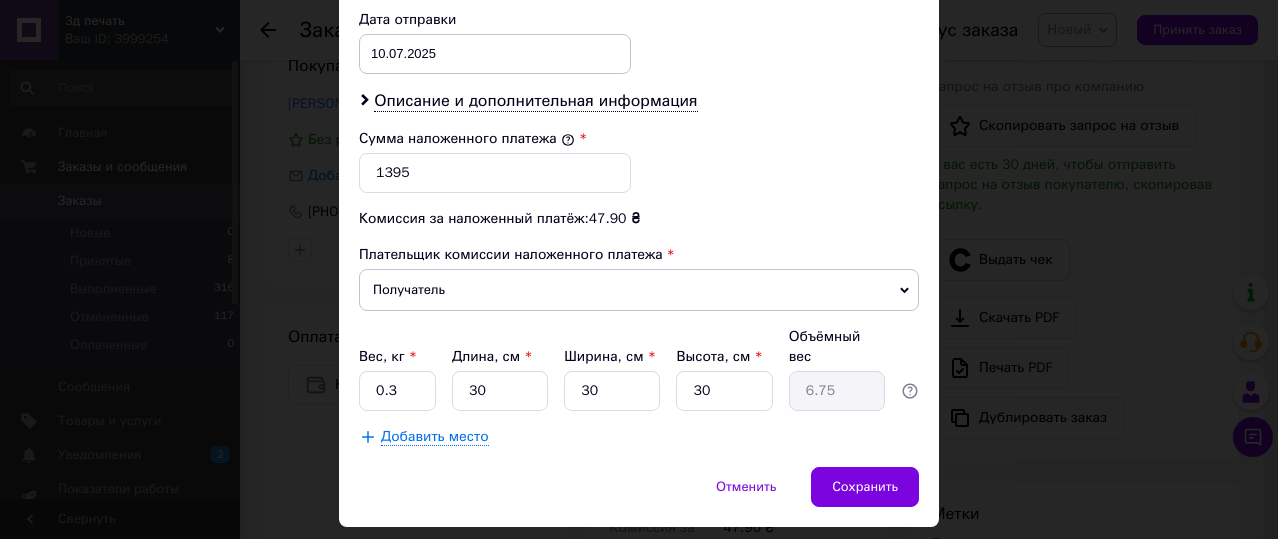 scroll, scrollTop: 976, scrollLeft: 0, axis: vertical 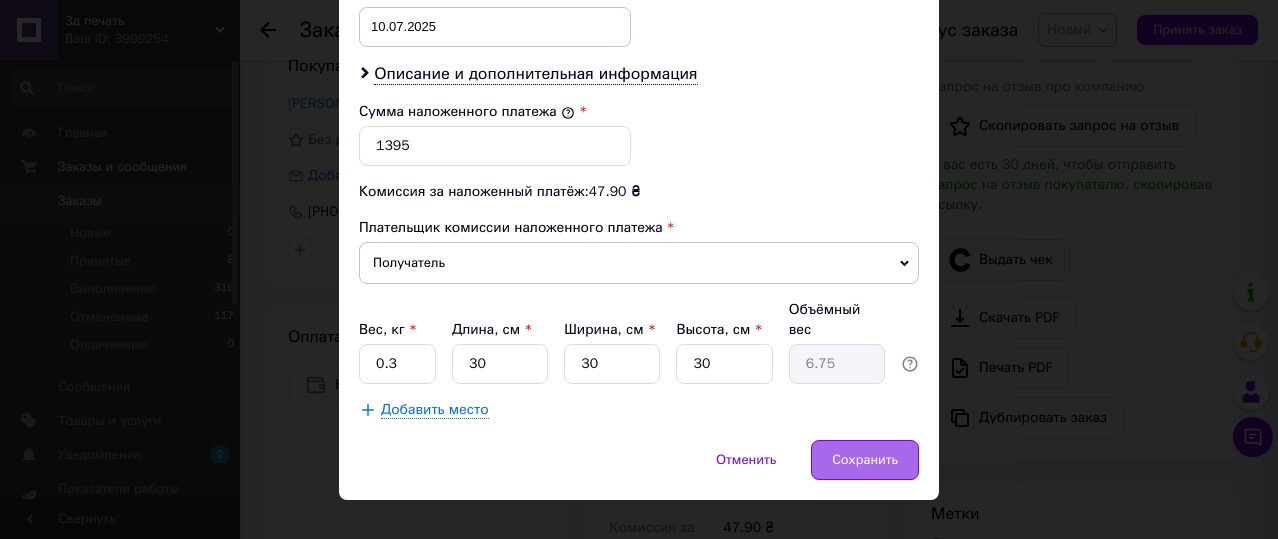 click on "Сохранить" at bounding box center (865, 460) 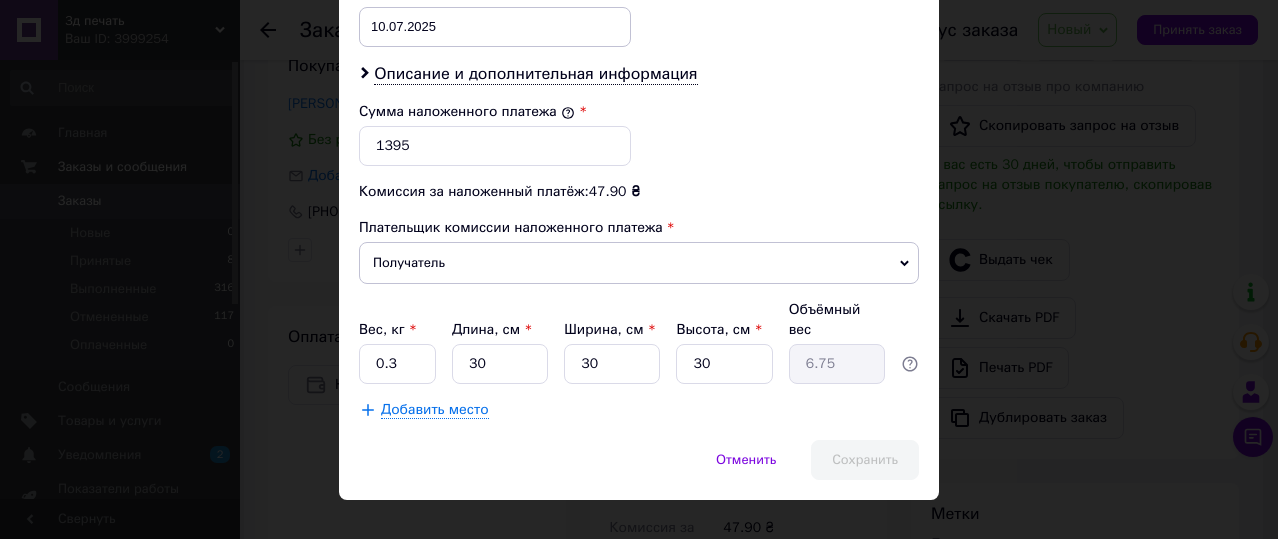 scroll, scrollTop: 95, scrollLeft: 0, axis: vertical 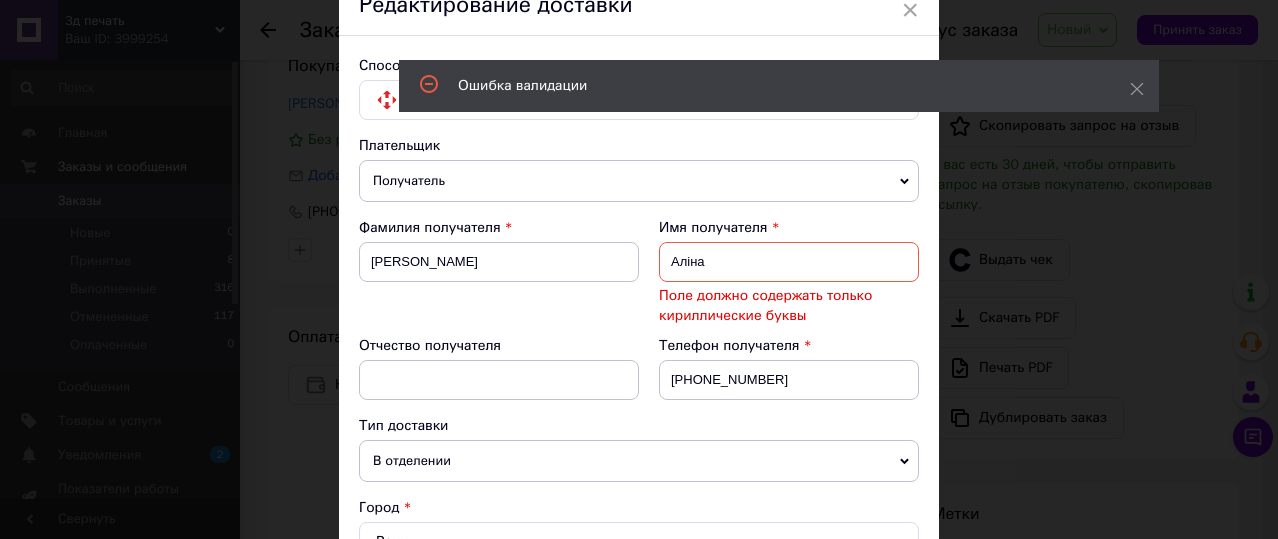click on "Алiна" at bounding box center [789, 262] 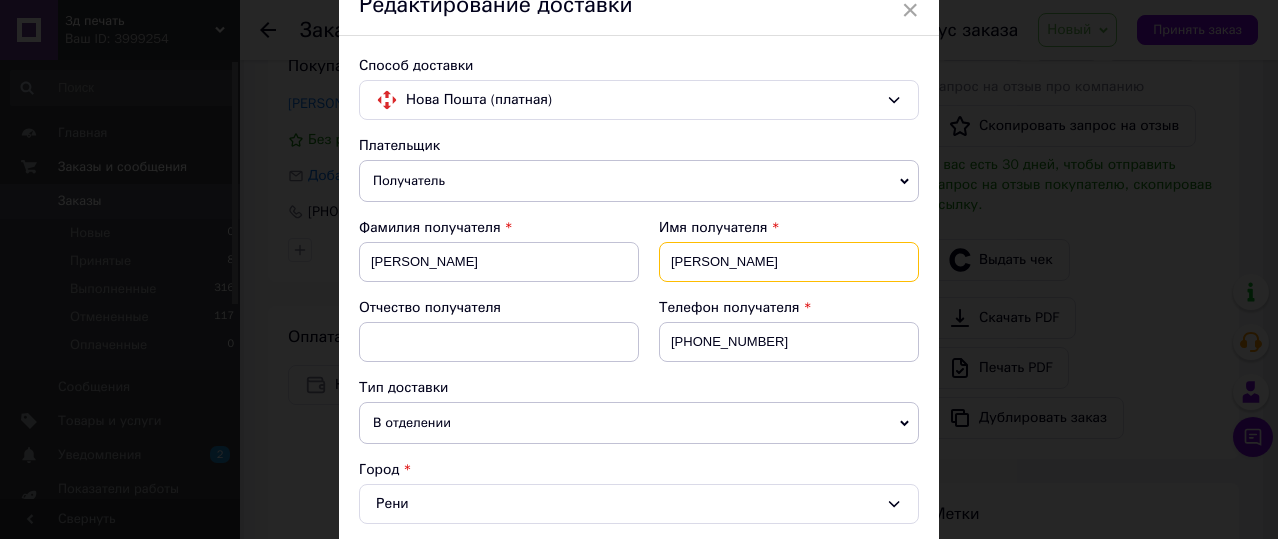click on "[PERSON_NAME]" at bounding box center (789, 262) 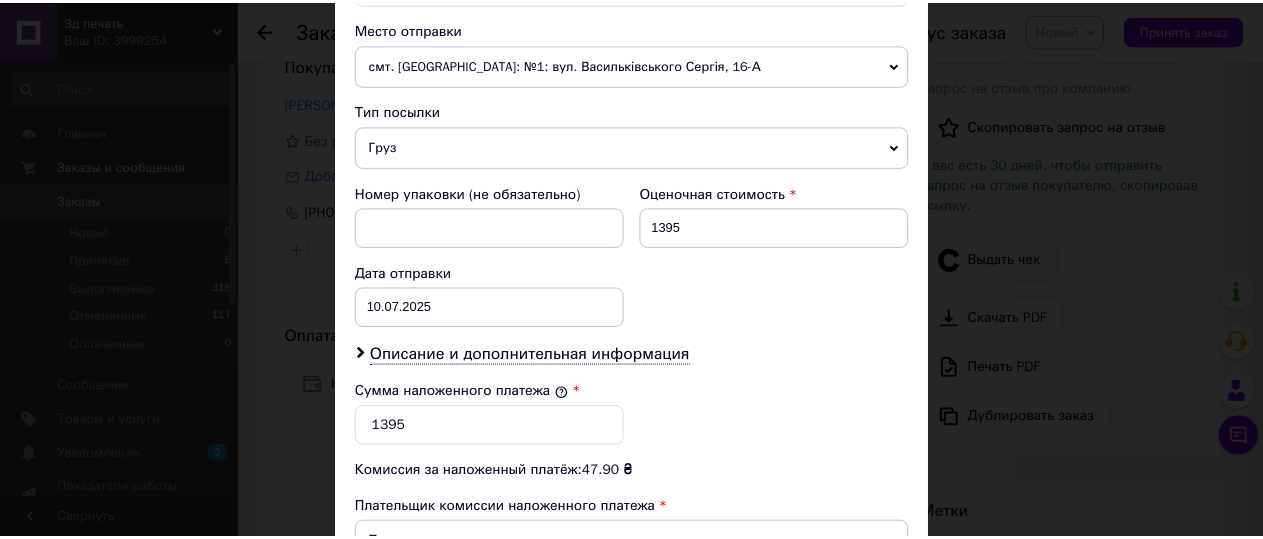 scroll, scrollTop: 976, scrollLeft: 0, axis: vertical 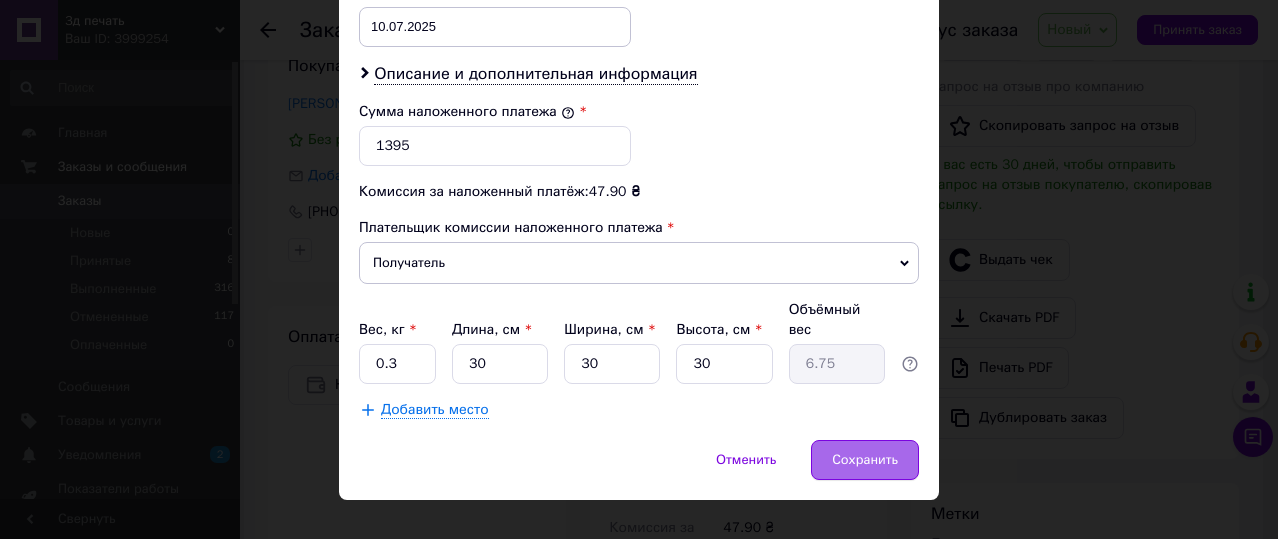 type on "[PERSON_NAME]" 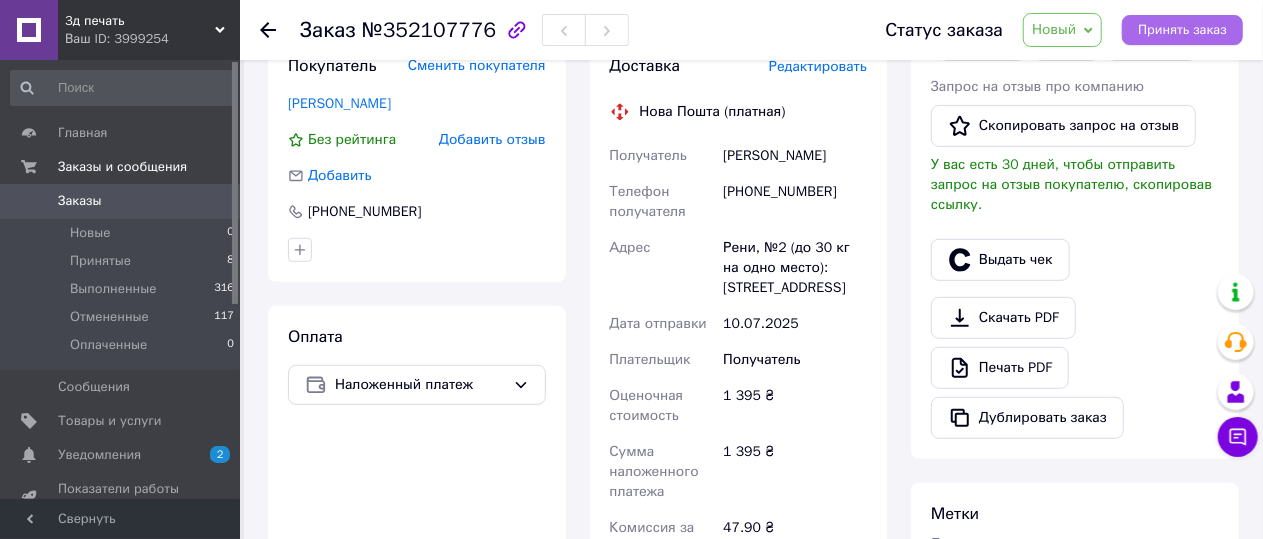 click on "Принять заказ" at bounding box center [1182, 30] 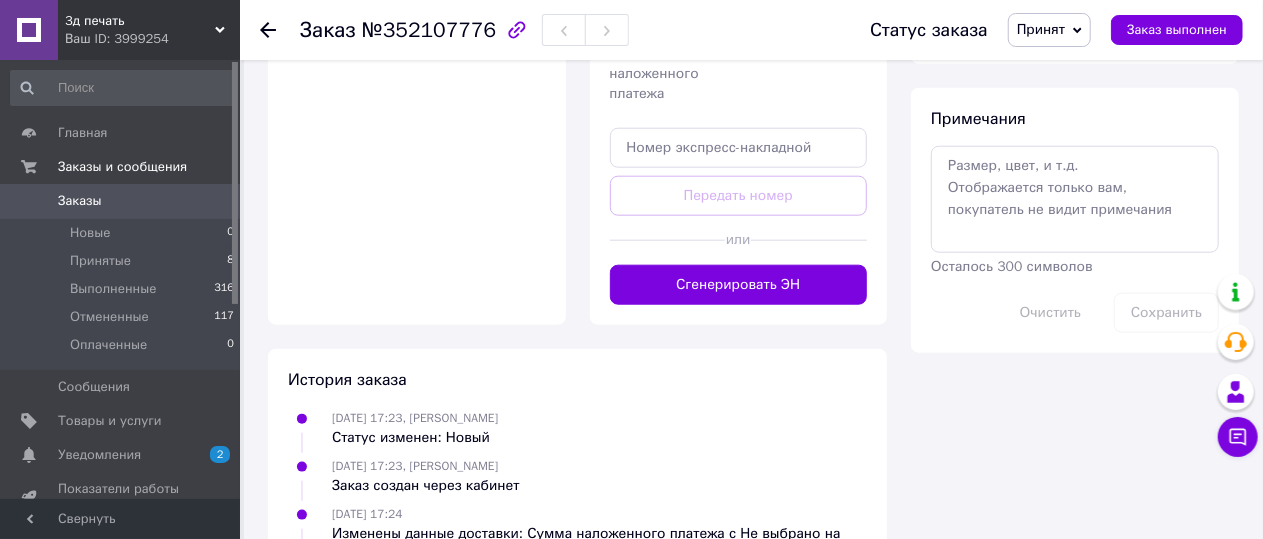 scroll, scrollTop: 1000, scrollLeft: 0, axis: vertical 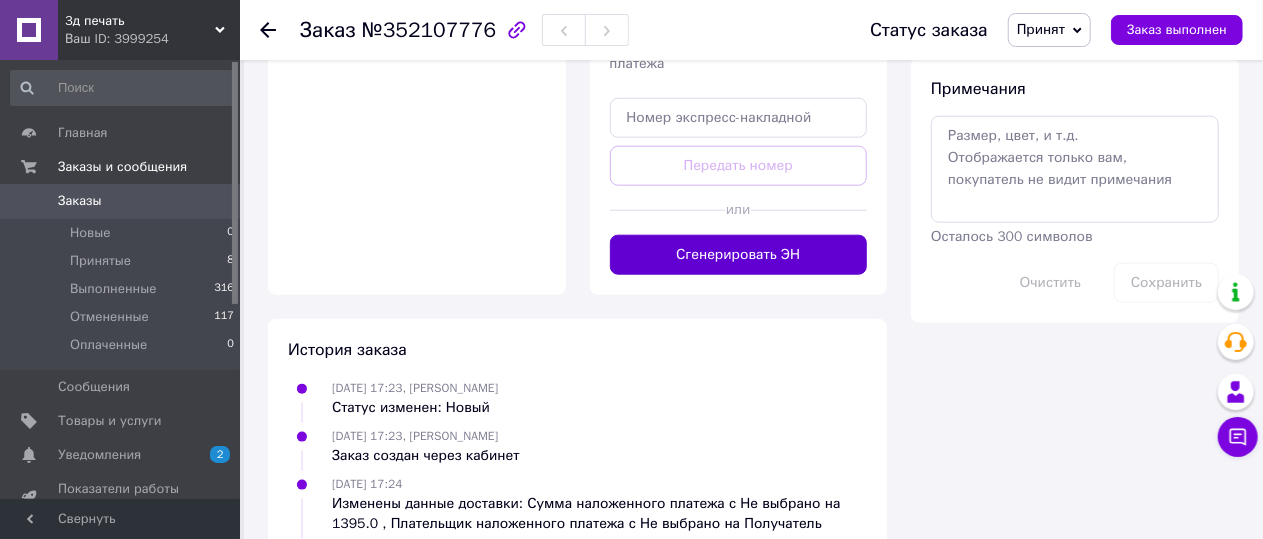 click on "Сгенерировать ЭН" at bounding box center (739, 255) 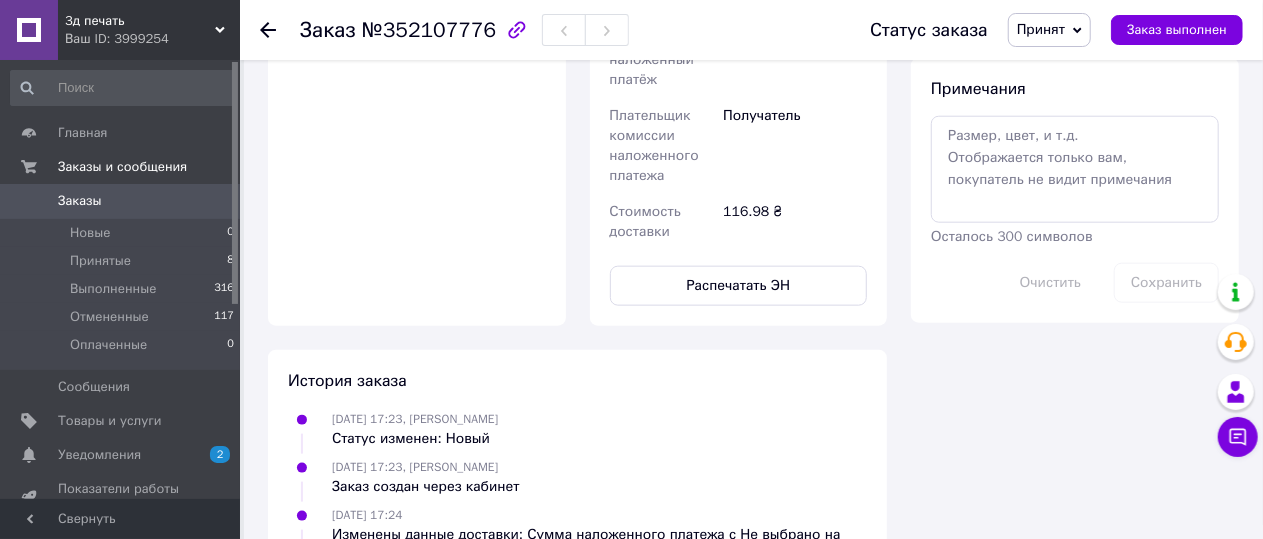 click 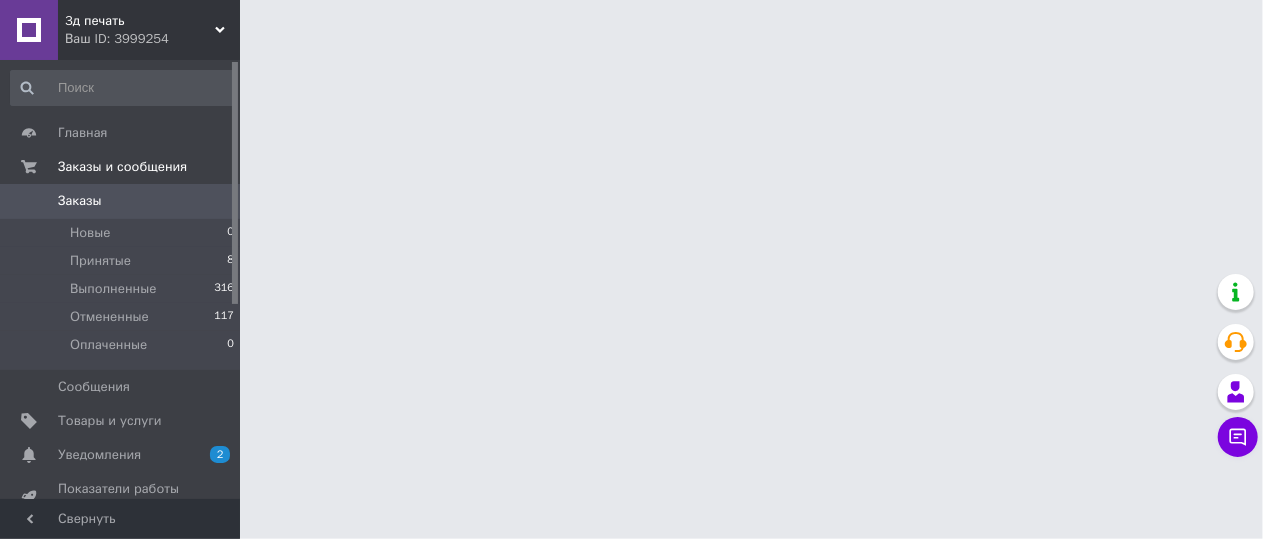 scroll, scrollTop: 0, scrollLeft: 0, axis: both 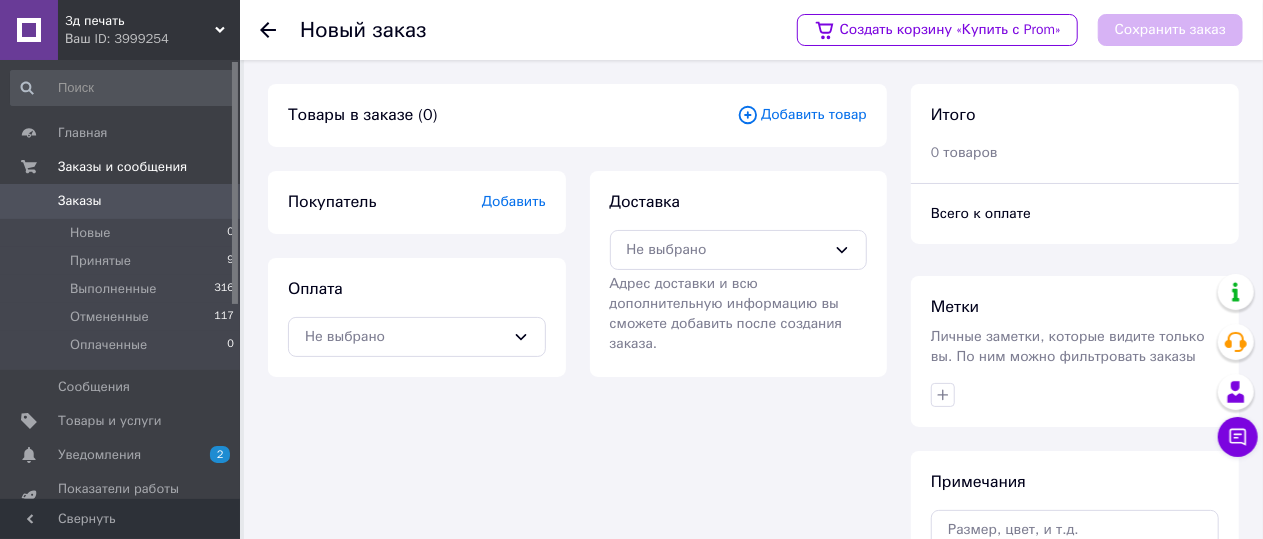 click 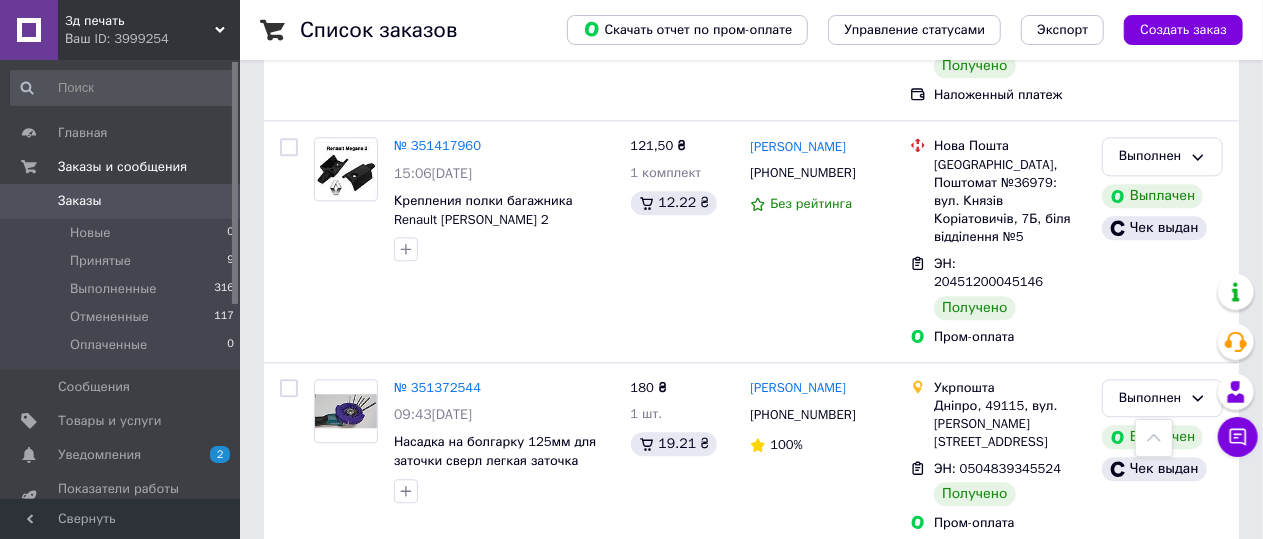 scroll, scrollTop: 2600, scrollLeft: 0, axis: vertical 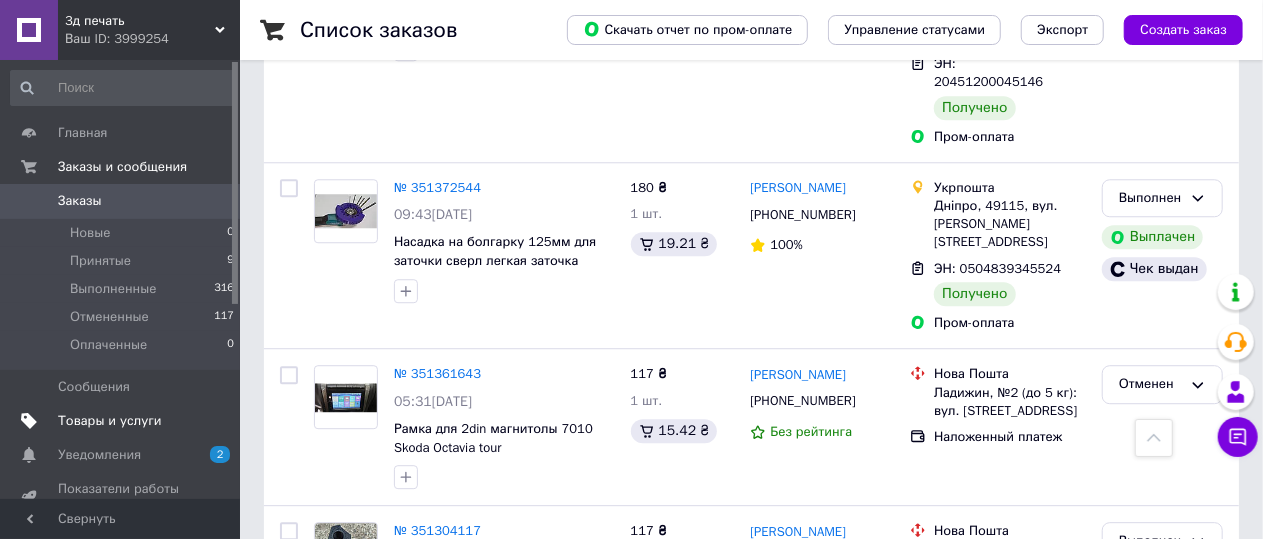 click on "Товары и услуги" at bounding box center [110, 421] 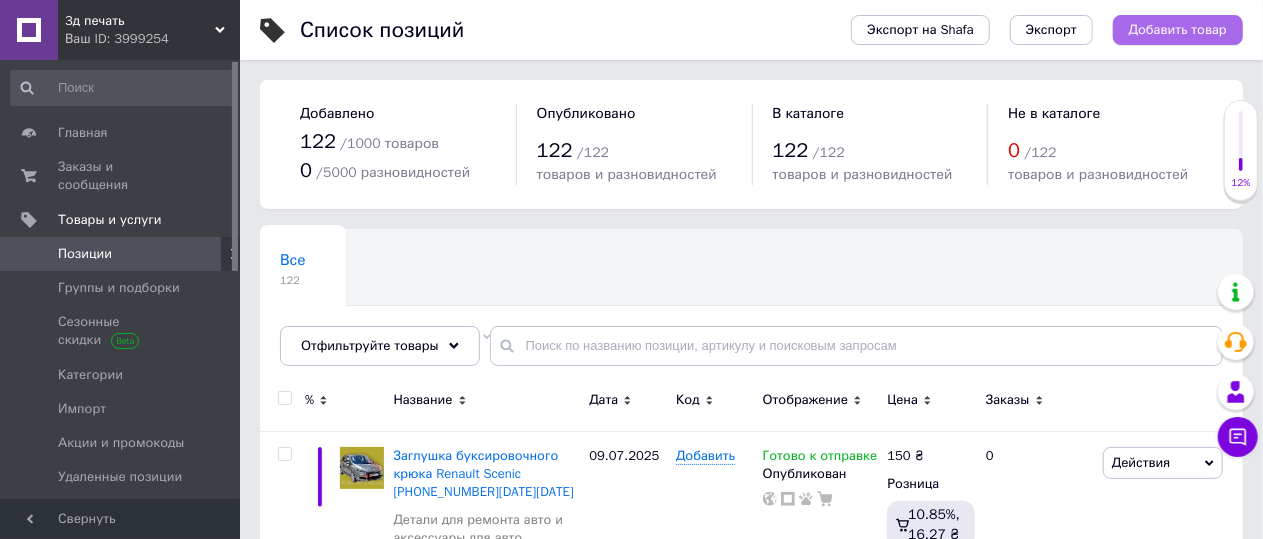 click on "Добавить товар" at bounding box center (1178, 30) 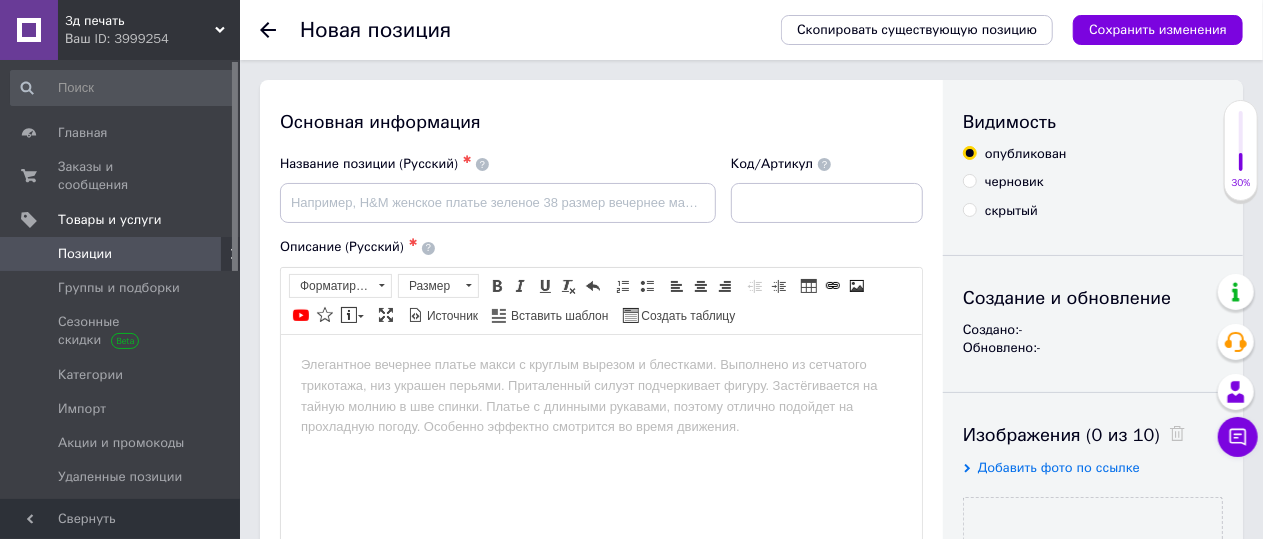 scroll, scrollTop: 0, scrollLeft: 0, axis: both 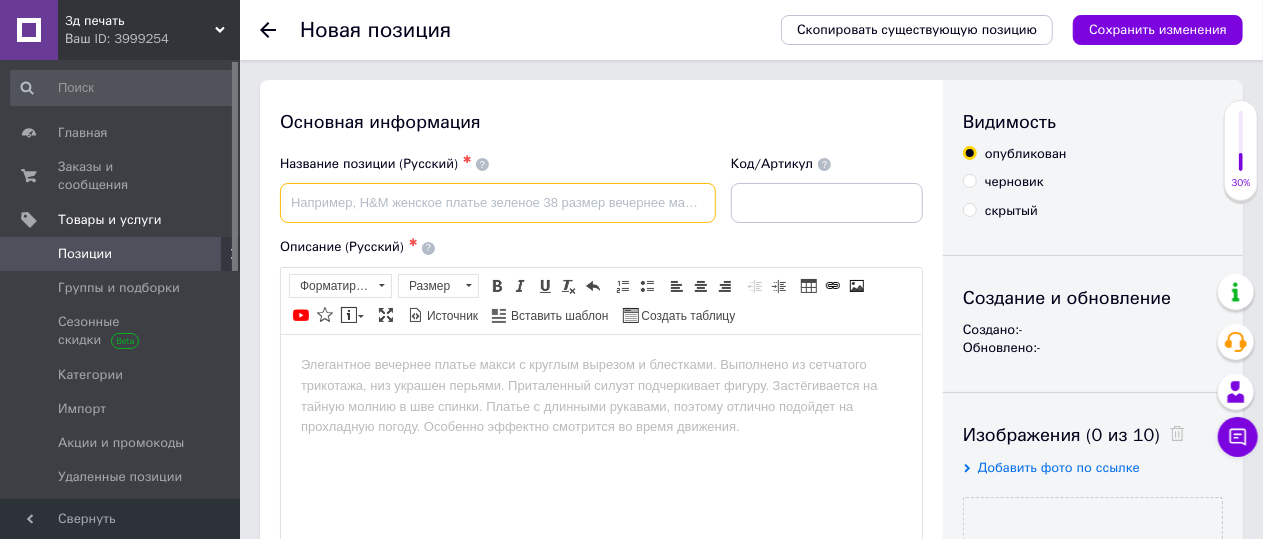 click at bounding box center (498, 203) 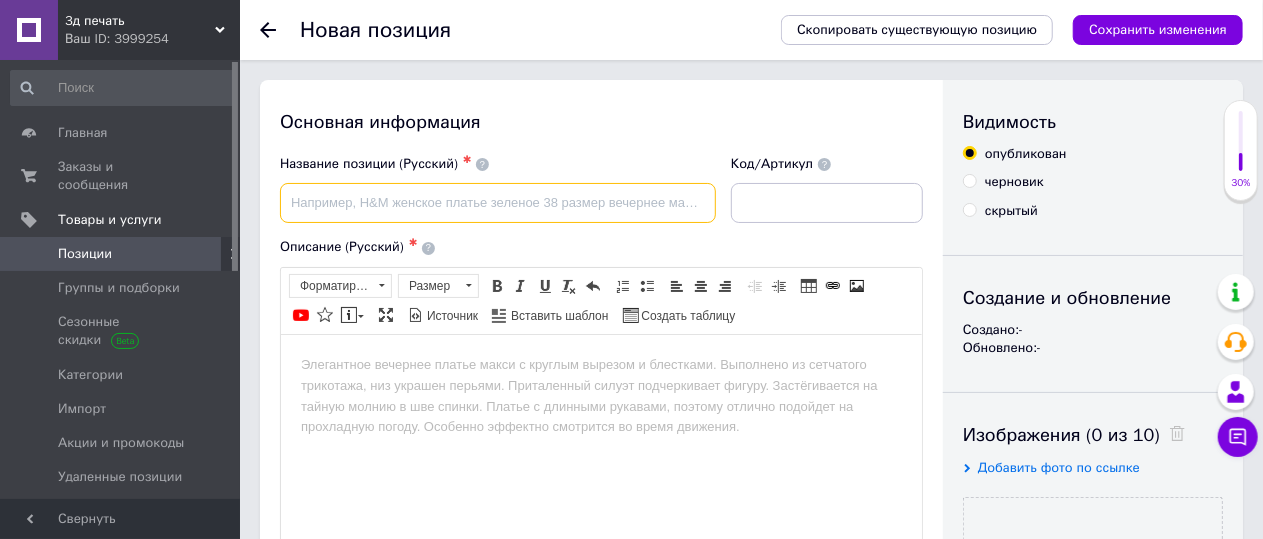 paste on "Настенное крепления для Xbox One S , а также ONE X" 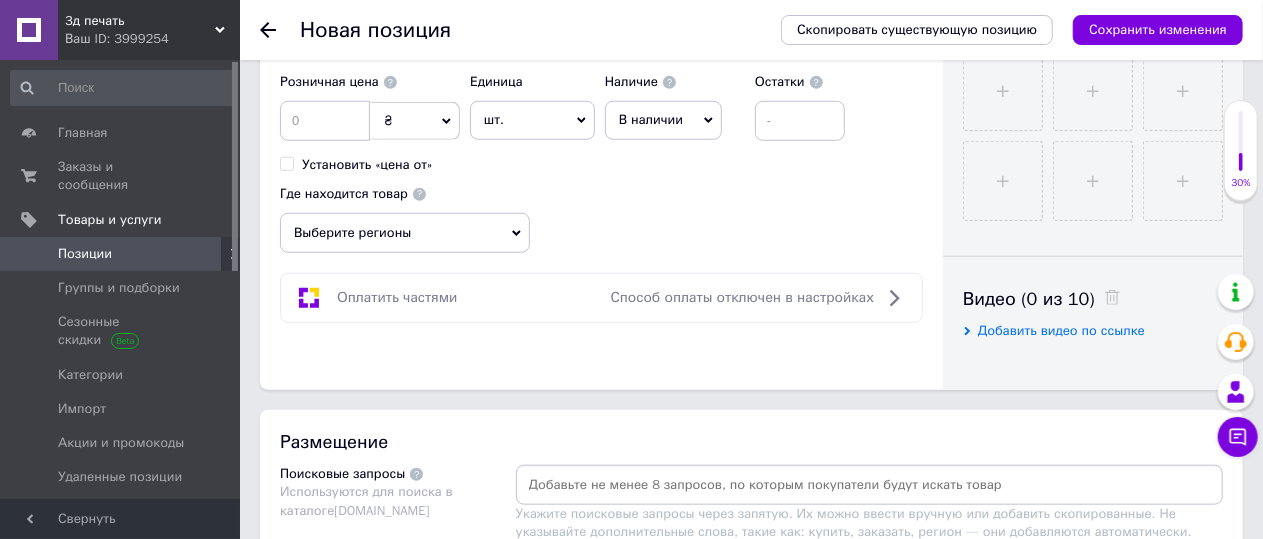 scroll, scrollTop: 900, scrollLeft: 0, axis: vertical 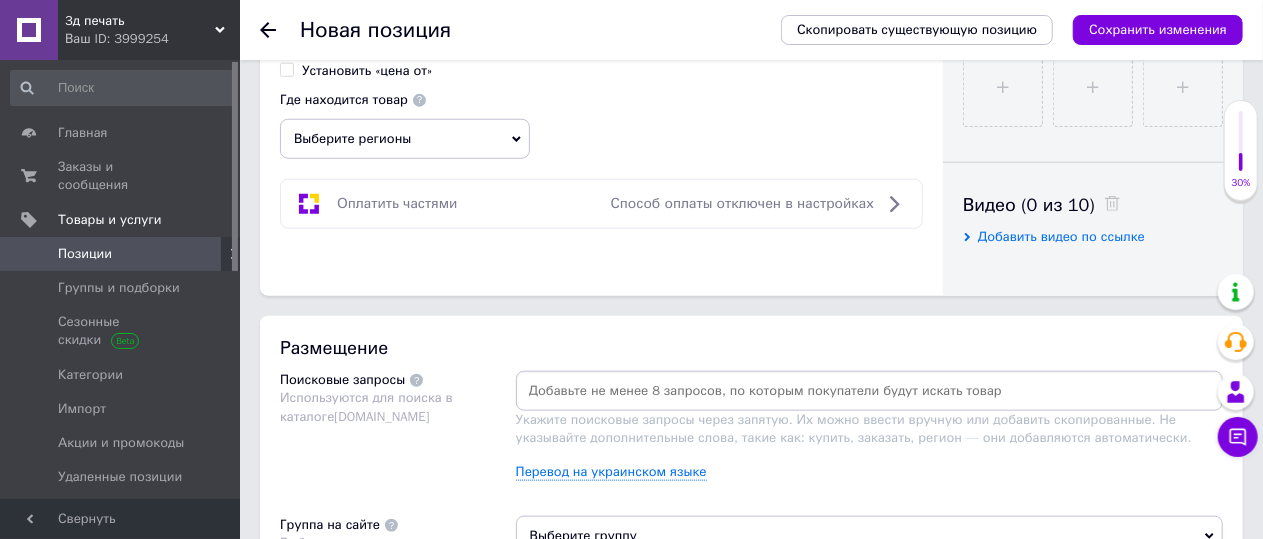 type on "Настенное крепления для Xbox One S , а также ONE X" 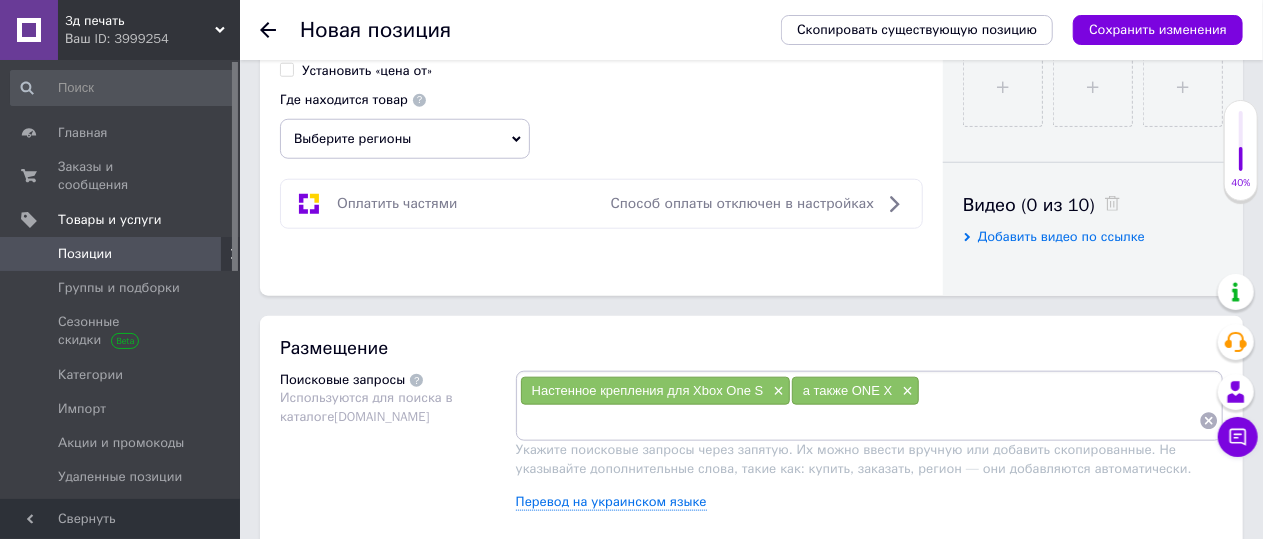 click on "Выберите регионы" at bounding box center (405, 139) 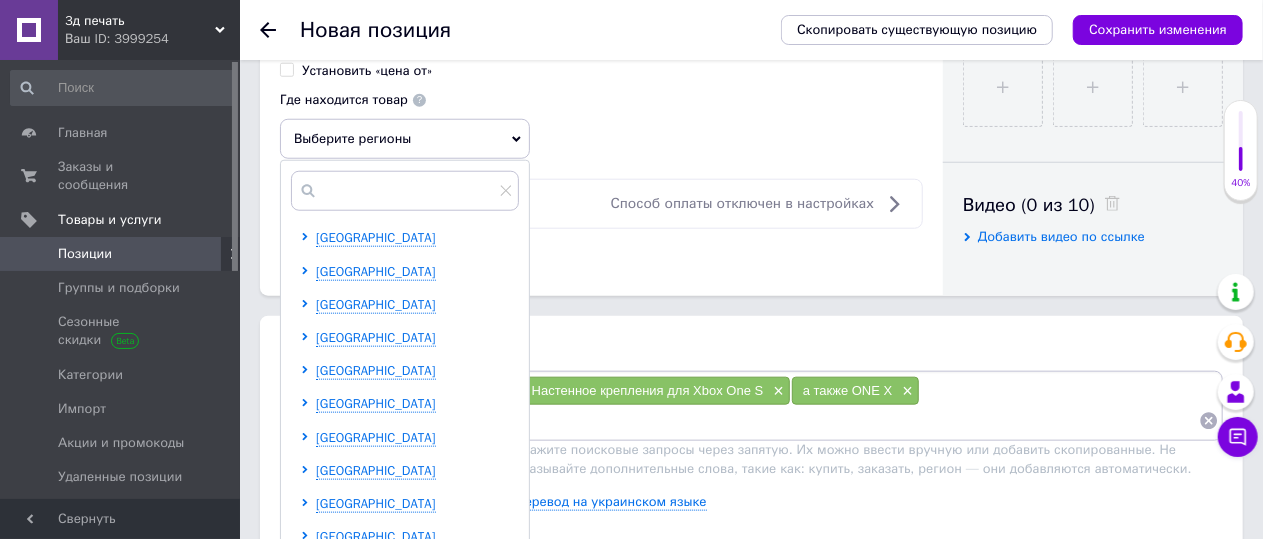 scroll, scrollTop: 411, scrollLeft: 0, axis: vertical 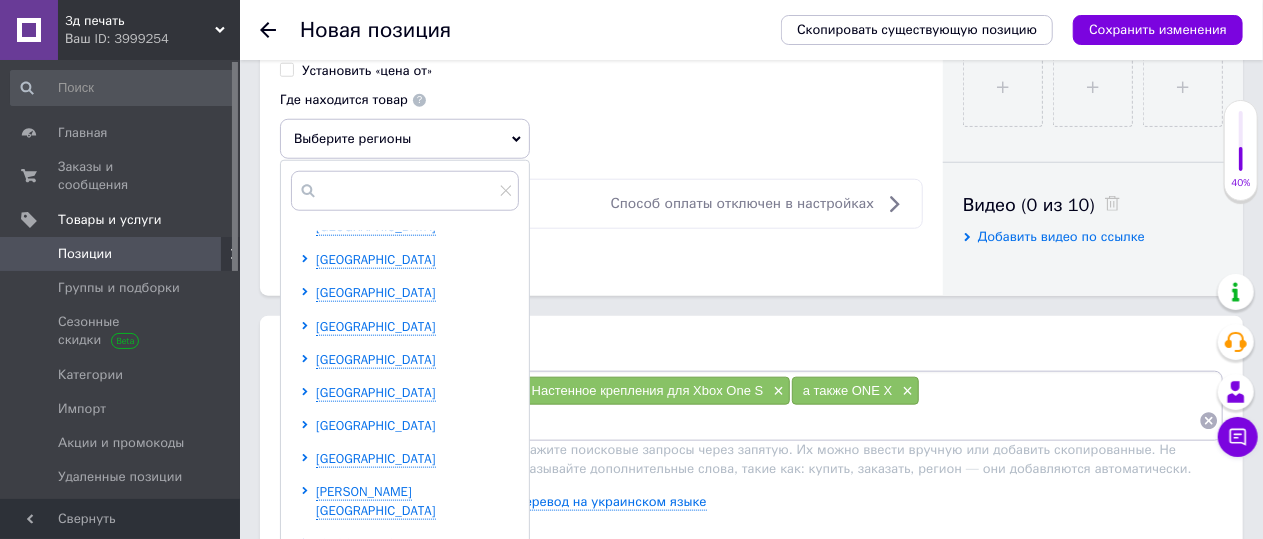click on "[GEOGRAPHIC_DATA]" at bounding box center (376, 425) 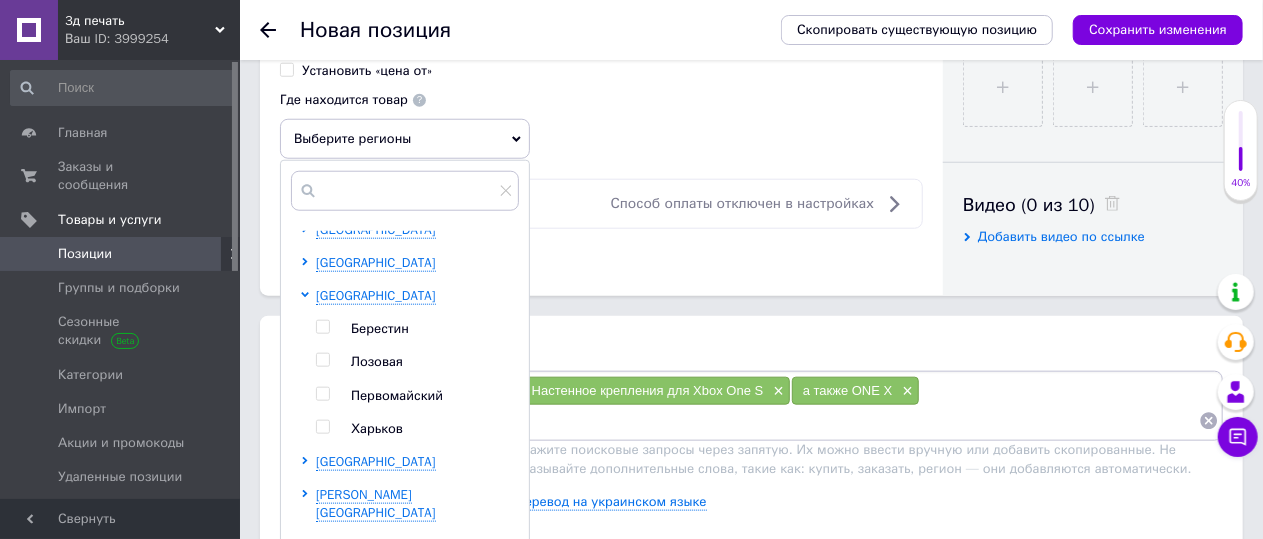 scroll, scrollTop: 544, scrollLeft: 0, axis: vertical 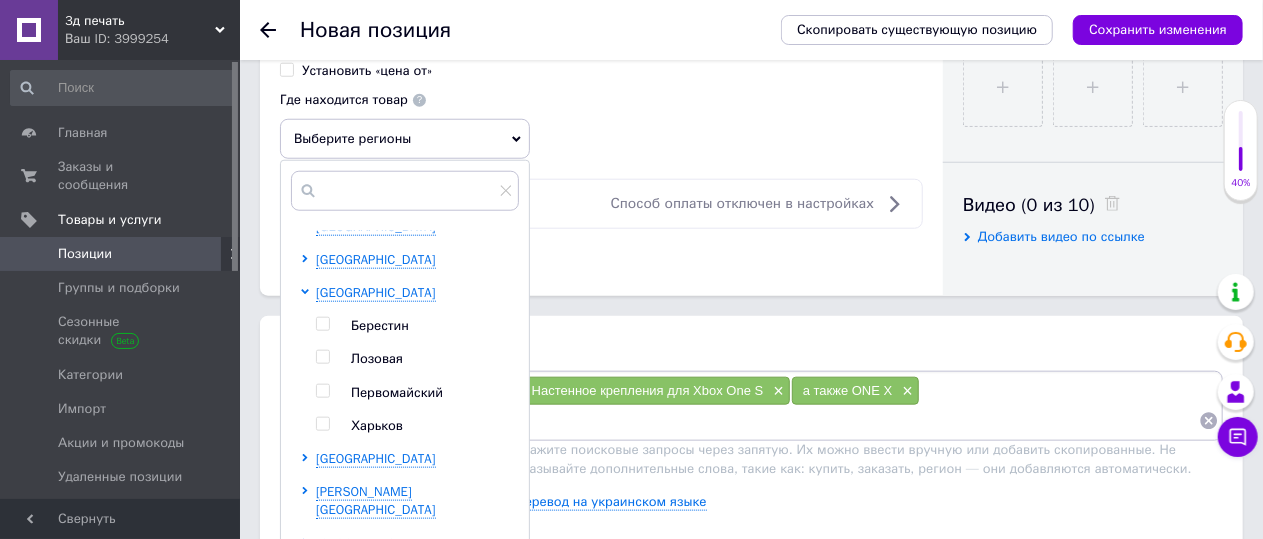 click at bounding box center [322, 424] 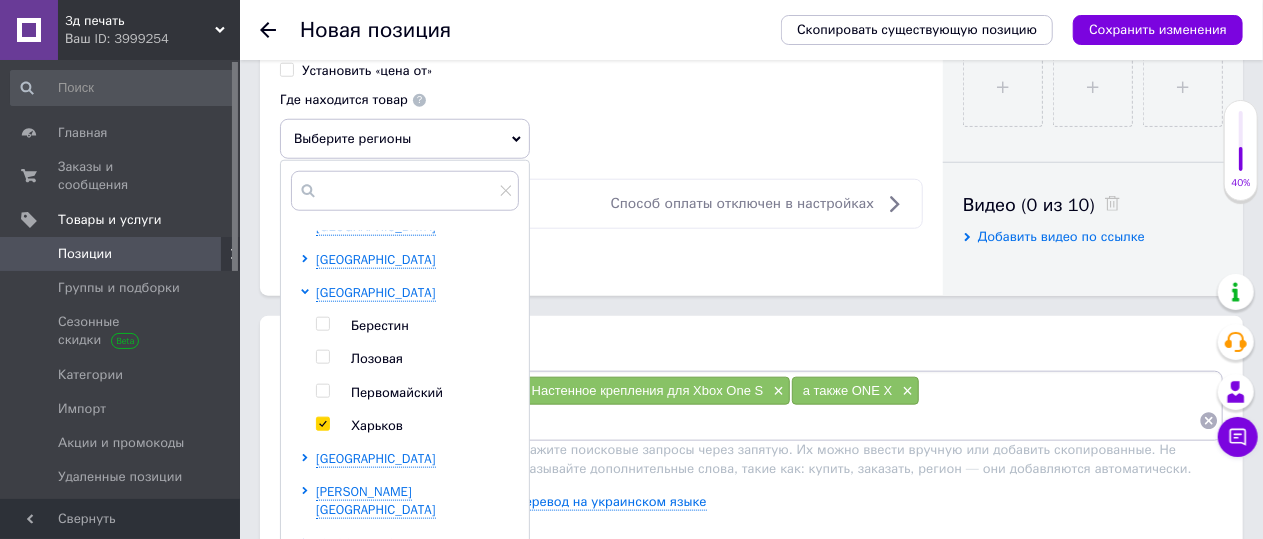 checkbox on "true" 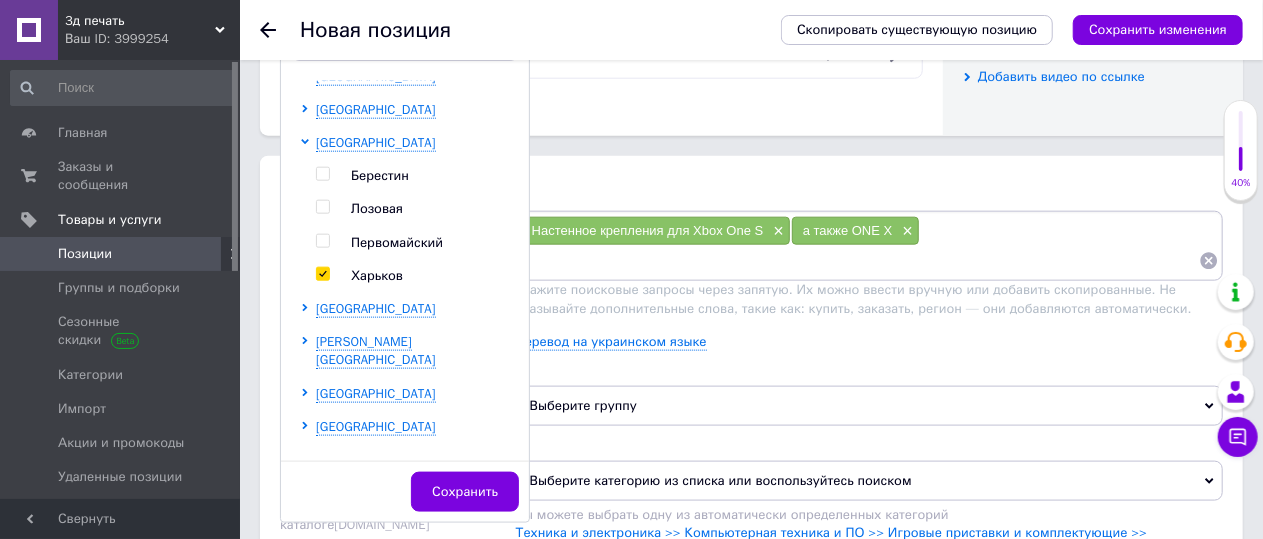 scroll, scrollTop: 1300, scrollLeft: 0, axis: vertical 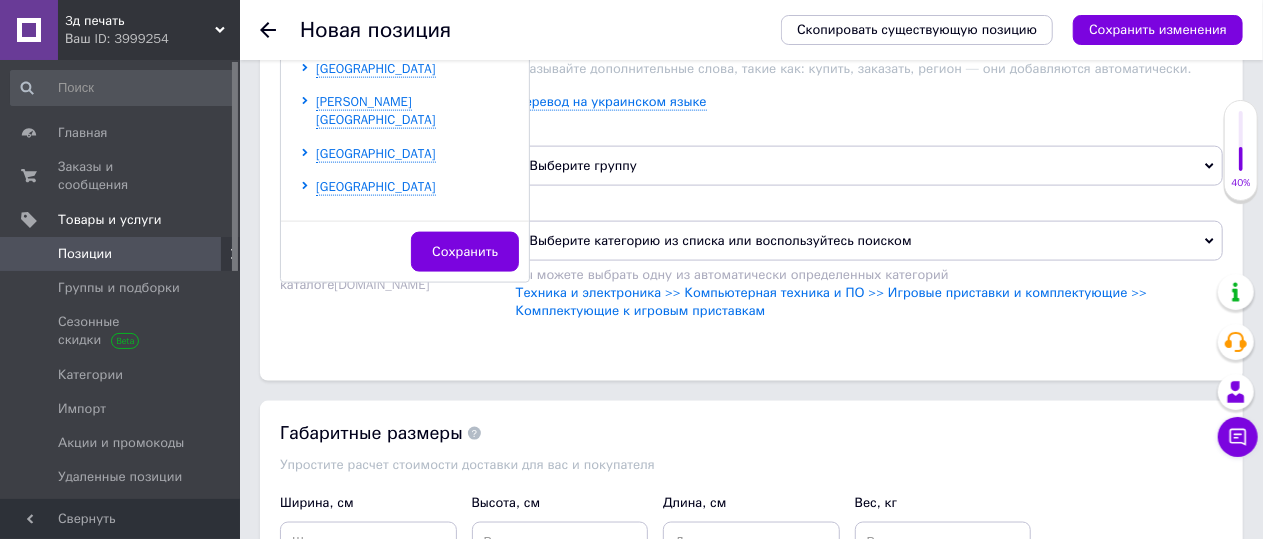 click on "Сохранить" at bounding box center [465, 252] 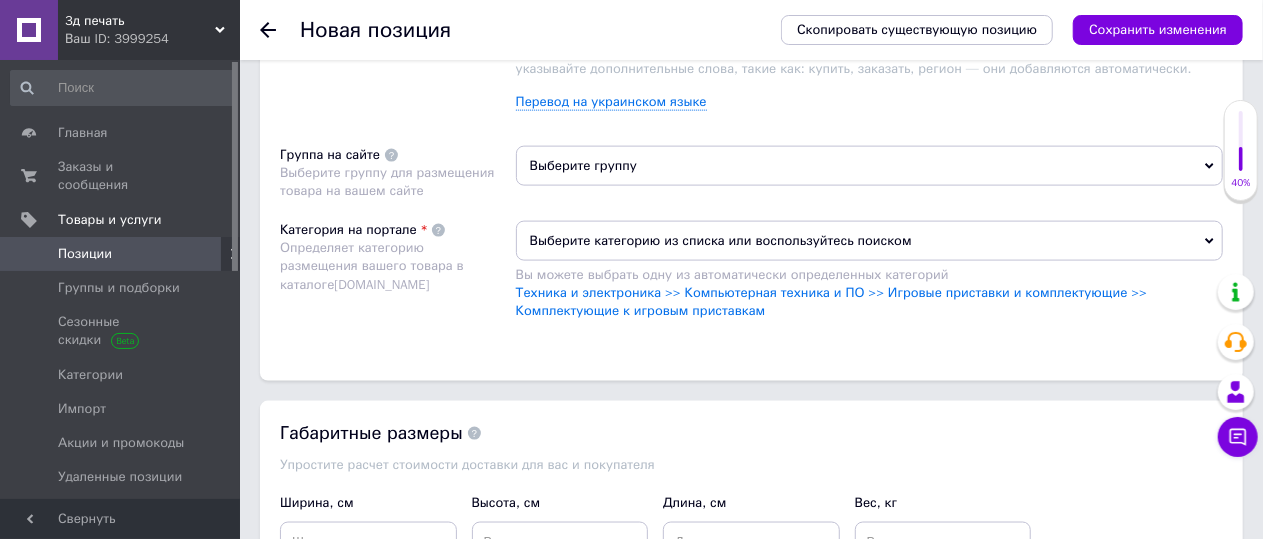 click on "Выберите группу" at bounding box center [869, 166] 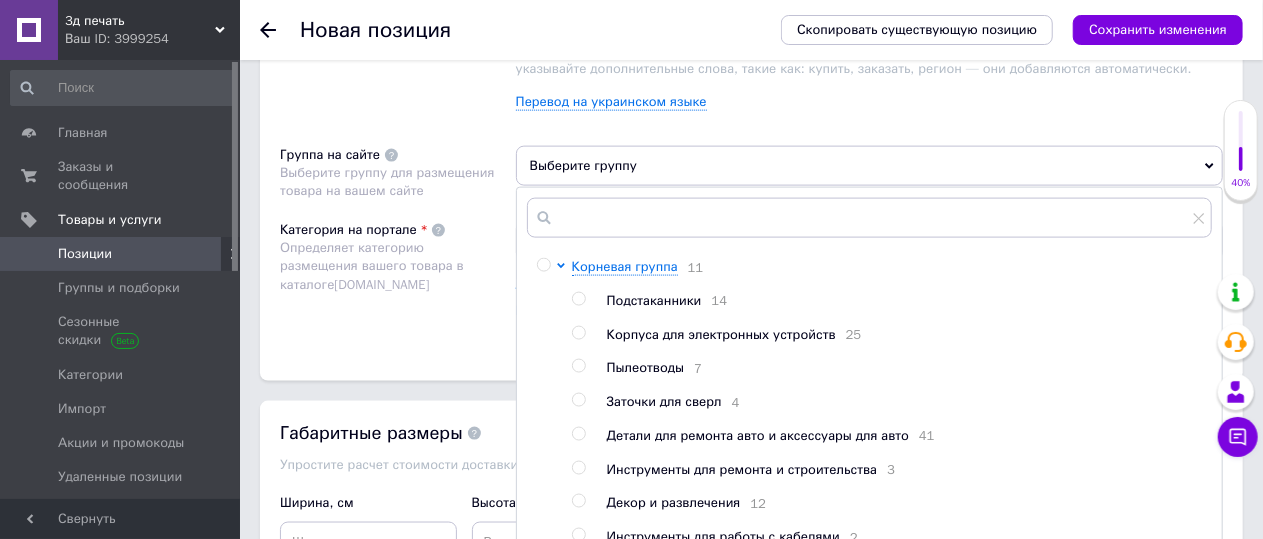drag, startPoint x: 581, startPoint y: 474, endPoint x: 590, endPoint y: 465, distance: 12.727922 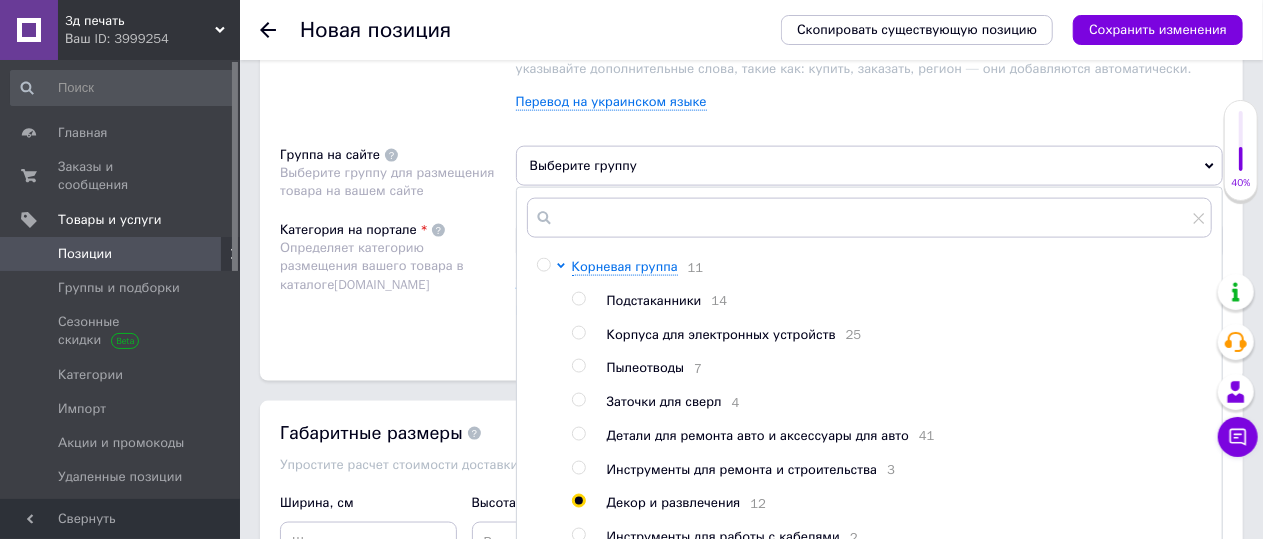radio on "true" 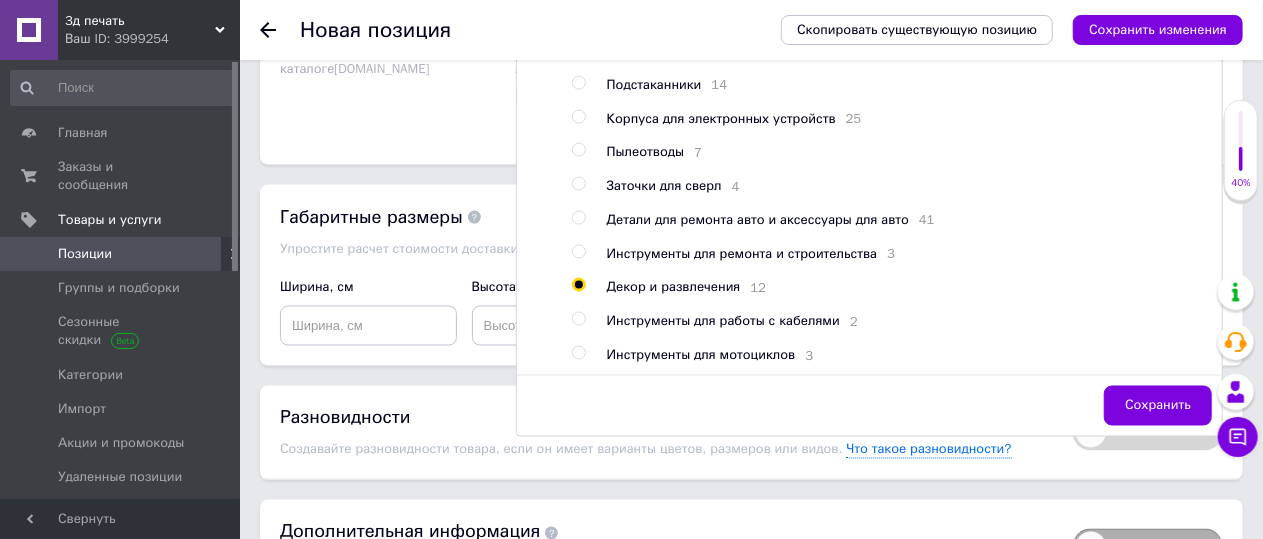 scroll, scrollTop: 1612, scrollLeft: 0, axis: vertical 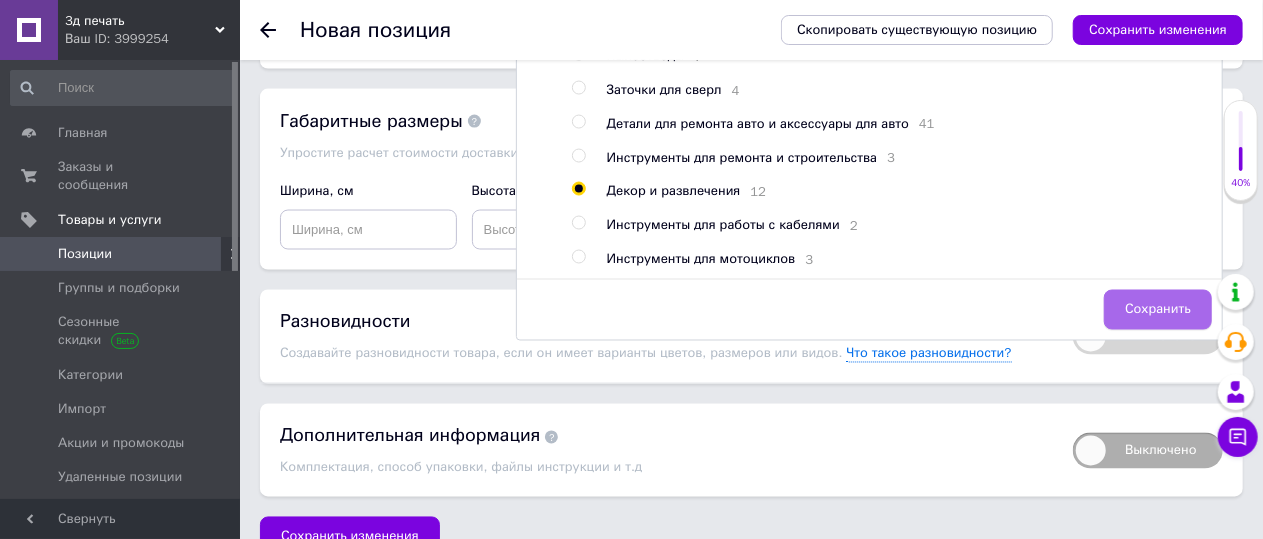 click on "Сохранить" at bounding box center (1158, 310) 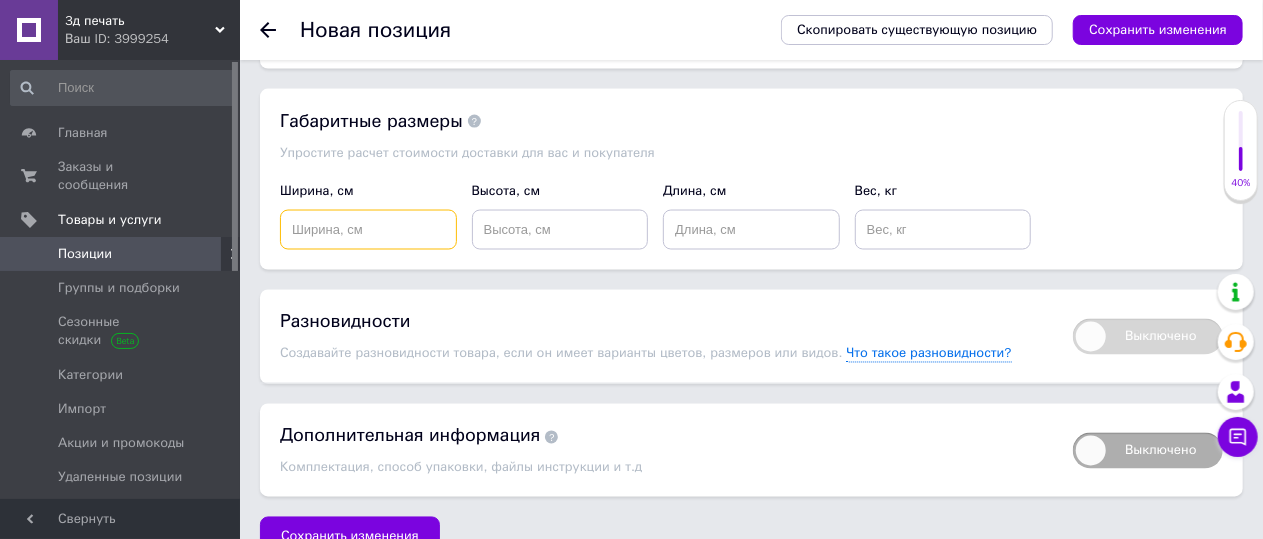 click at bounding box center (368, 230) 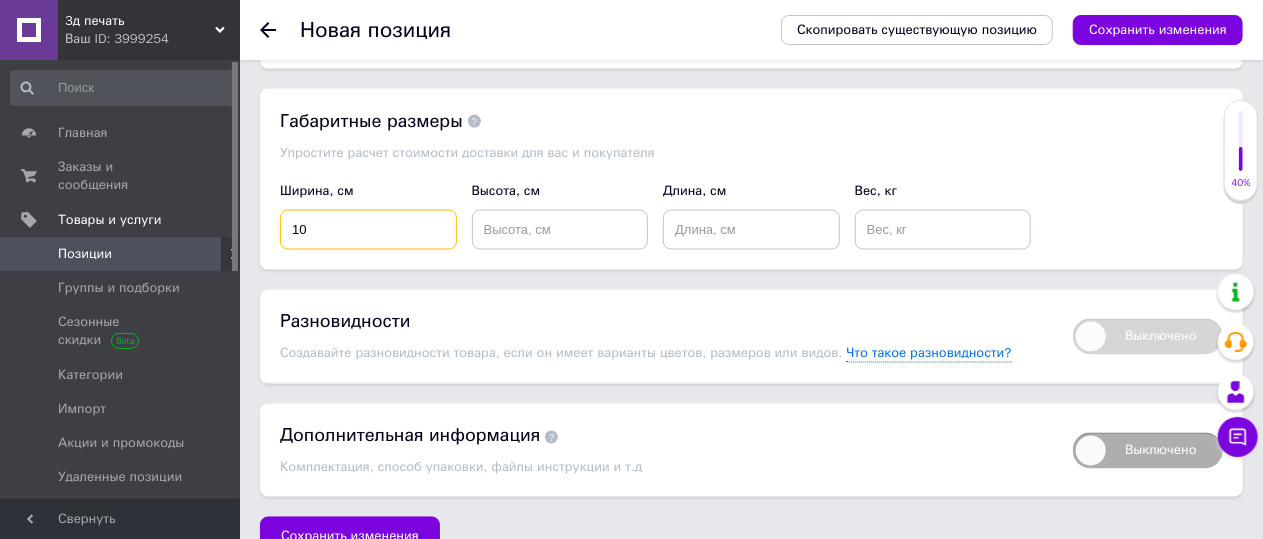 type on "10" 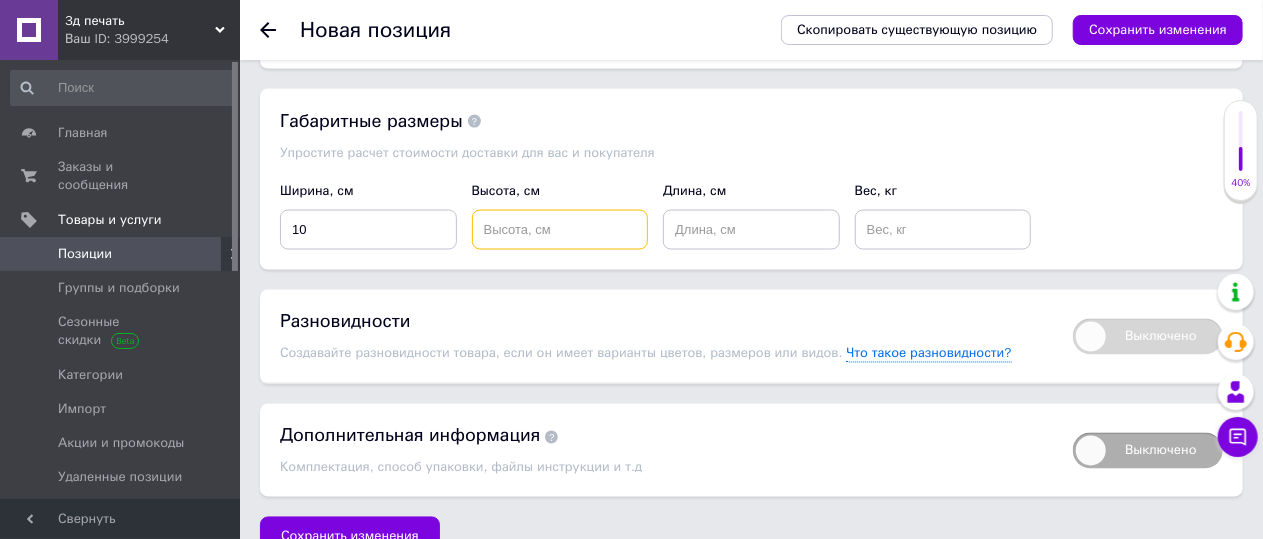 click at bounding box center (560, 230) 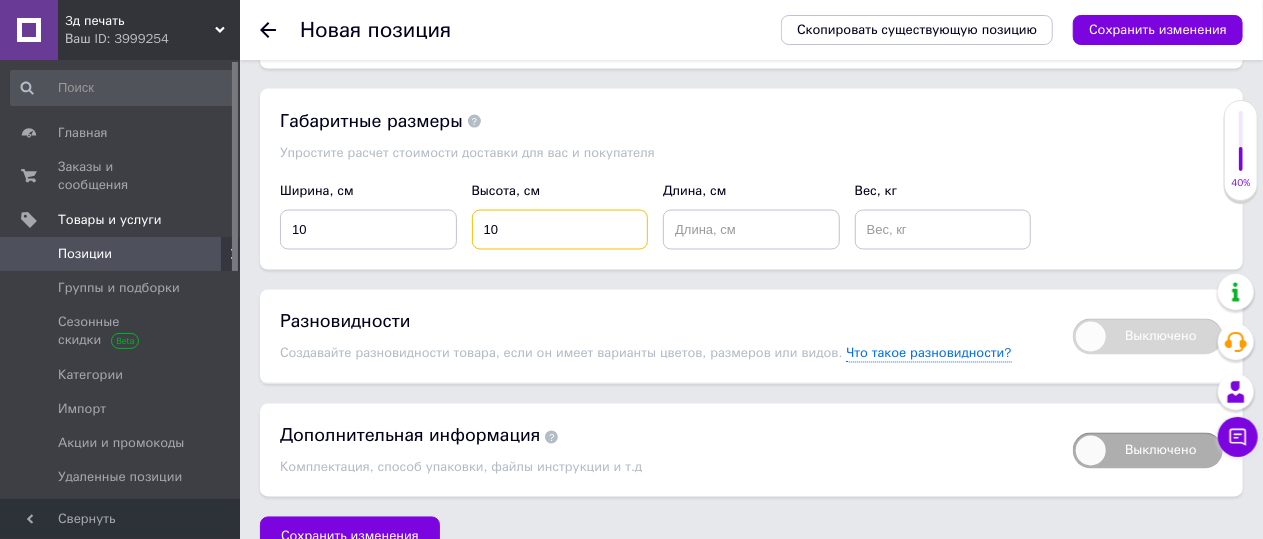 type on "10" 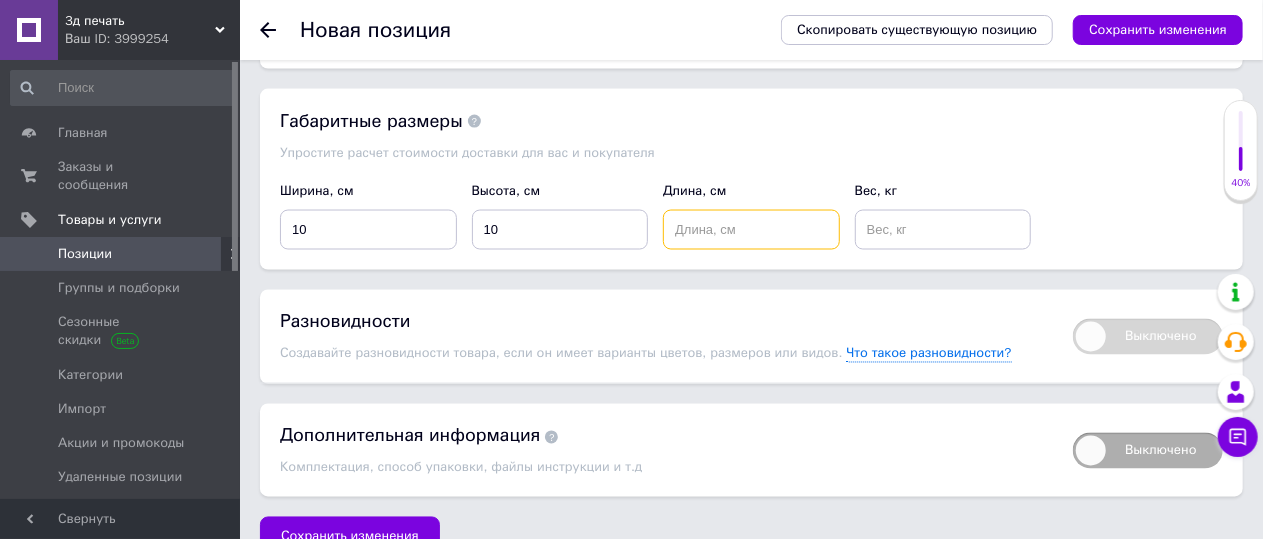 click at bounding box center [751, 230] 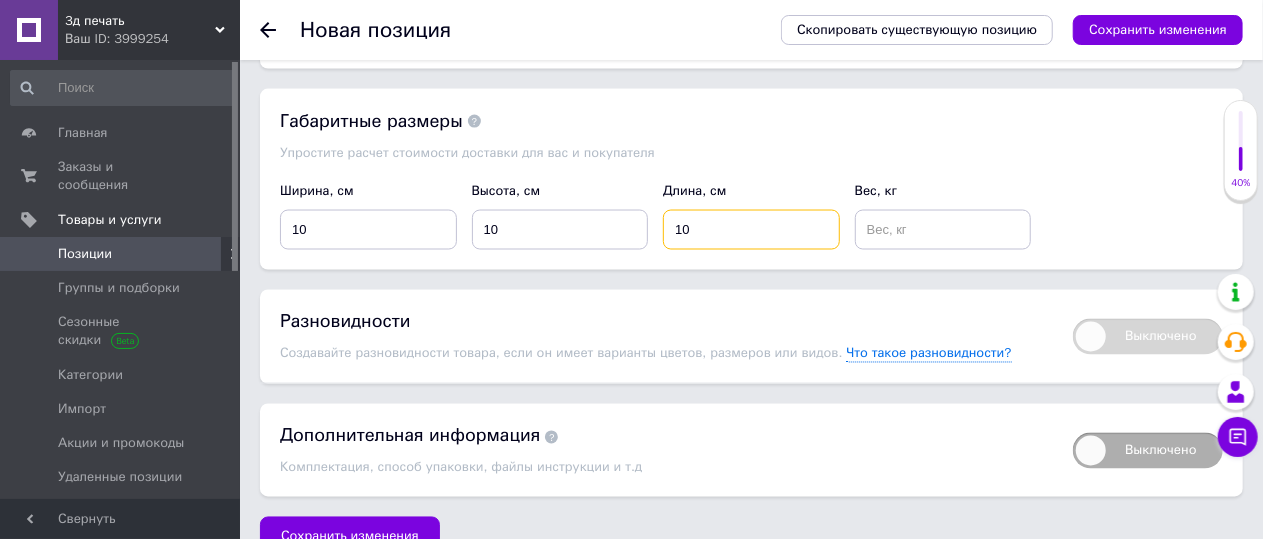 type on "10" 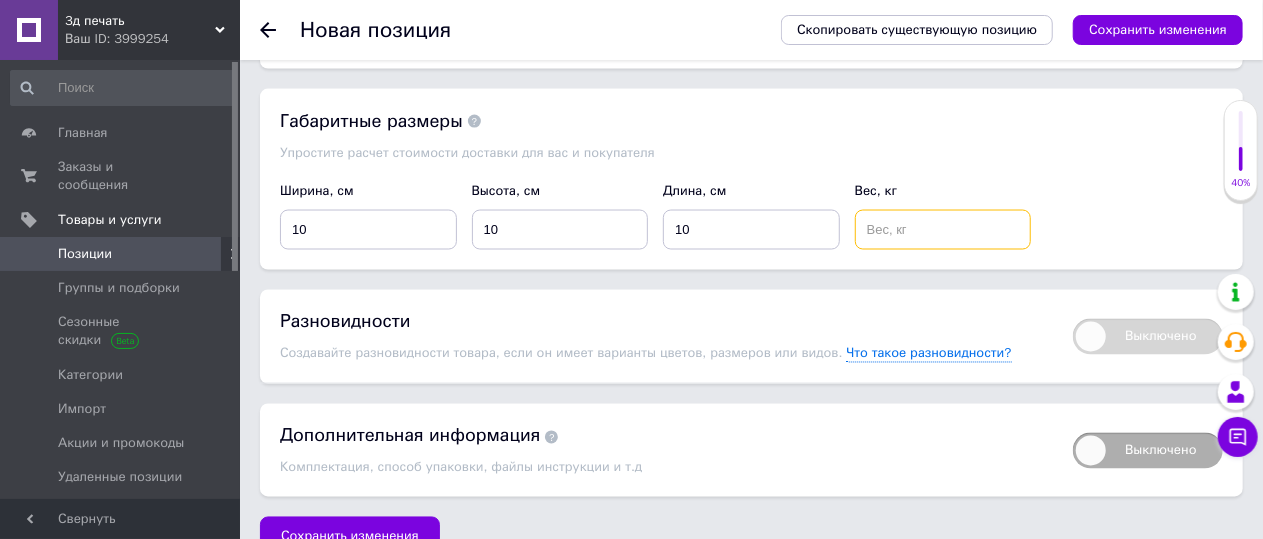 click at bounding box center (943, 230) 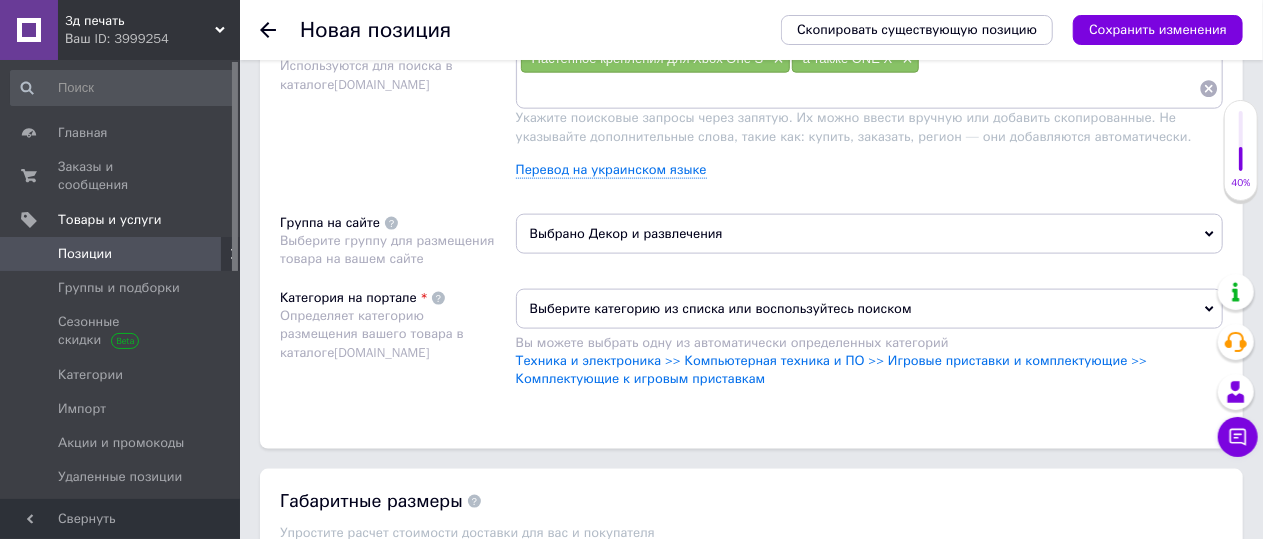 scroll, scrollTop: 1112, scrollLeft: 0, axis: vertical 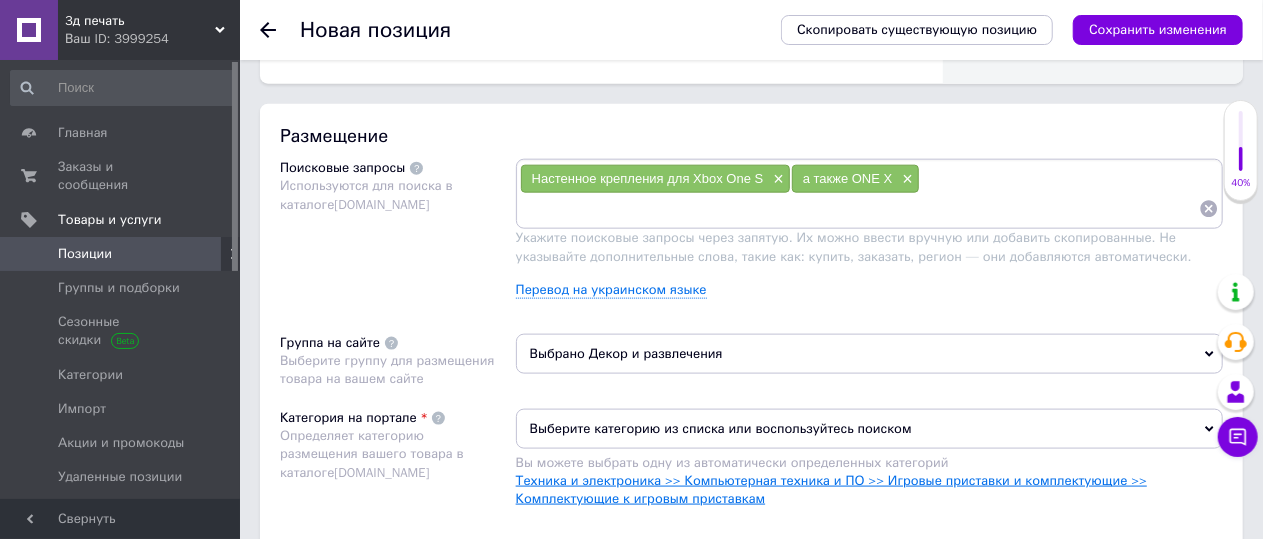 type on "0.1" 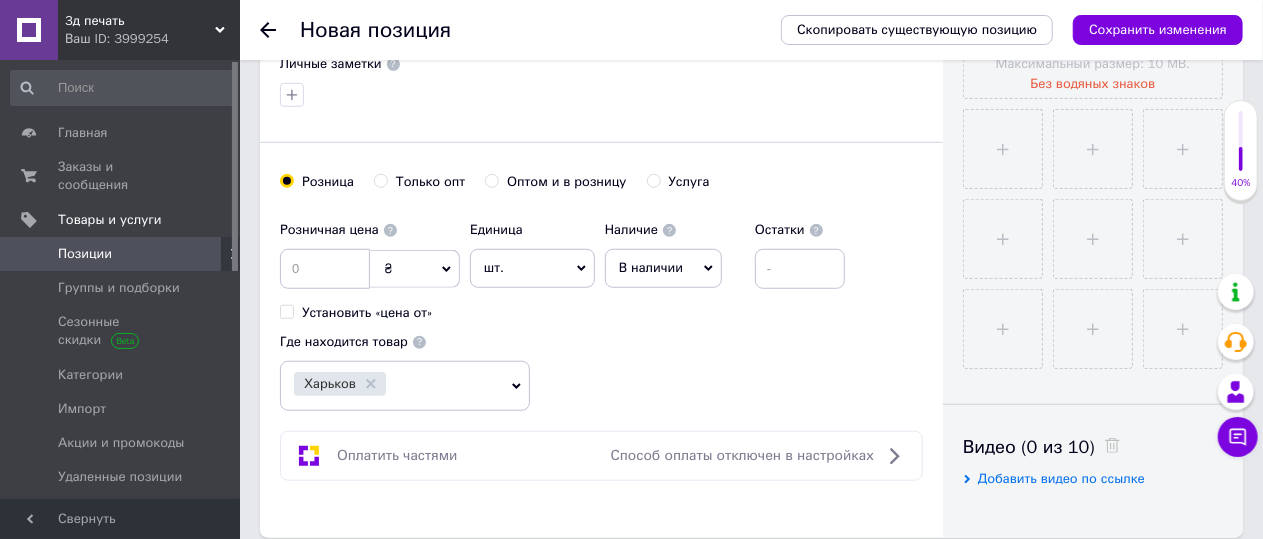 scroll, scrollTop: 612, scrollLeft: 0, axis: vertical 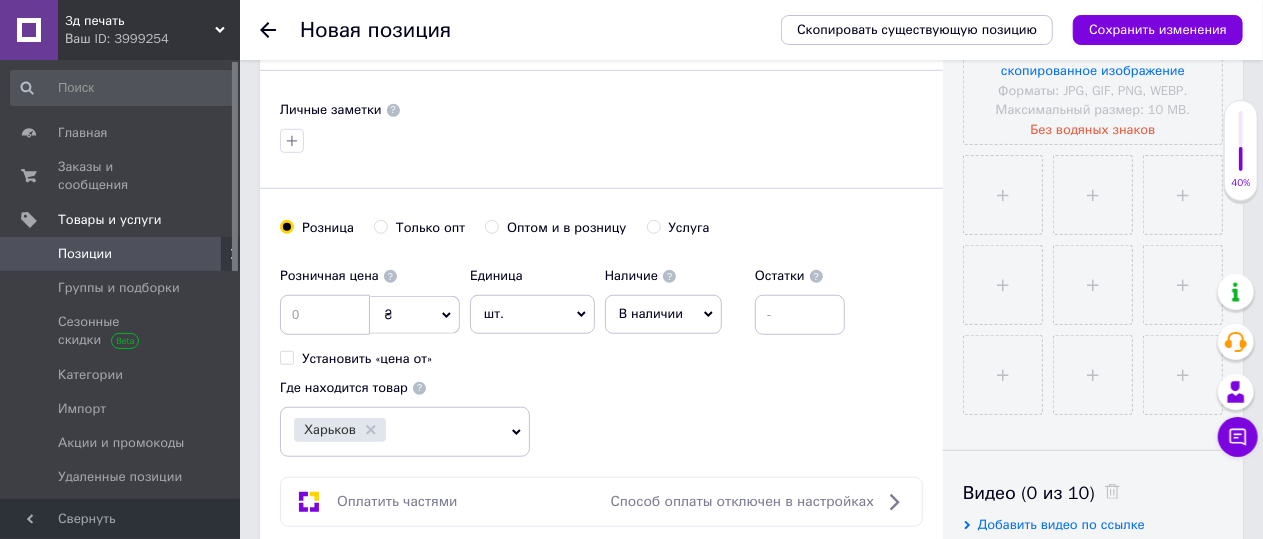 click on "В наличии" at bounding box center [651, 313] 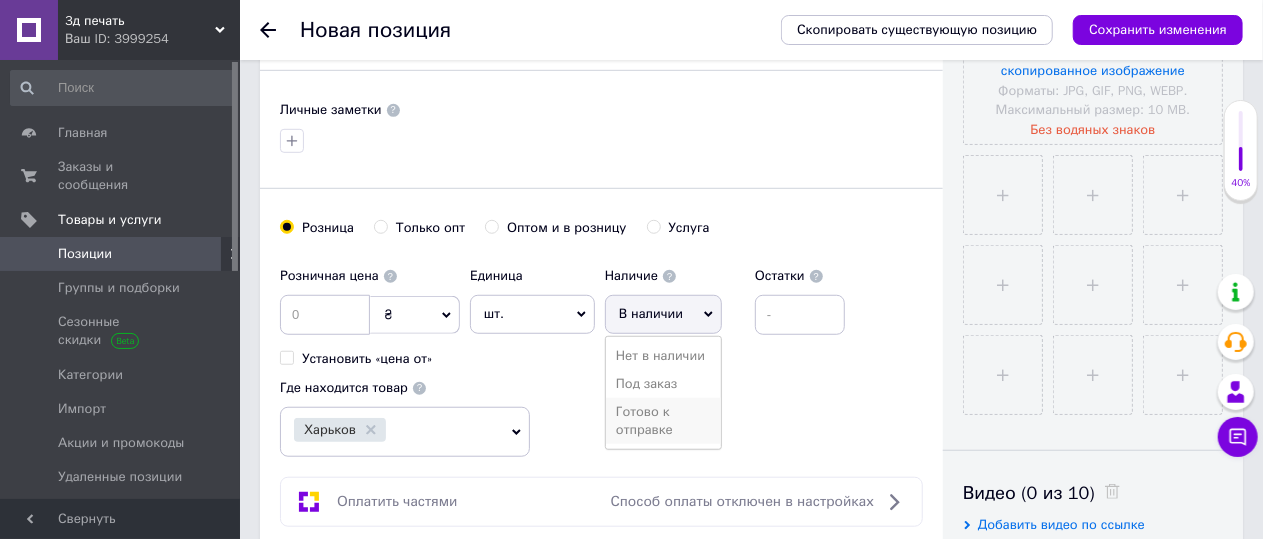 click on "Готово к отправке" at bounding box center (663, 421) 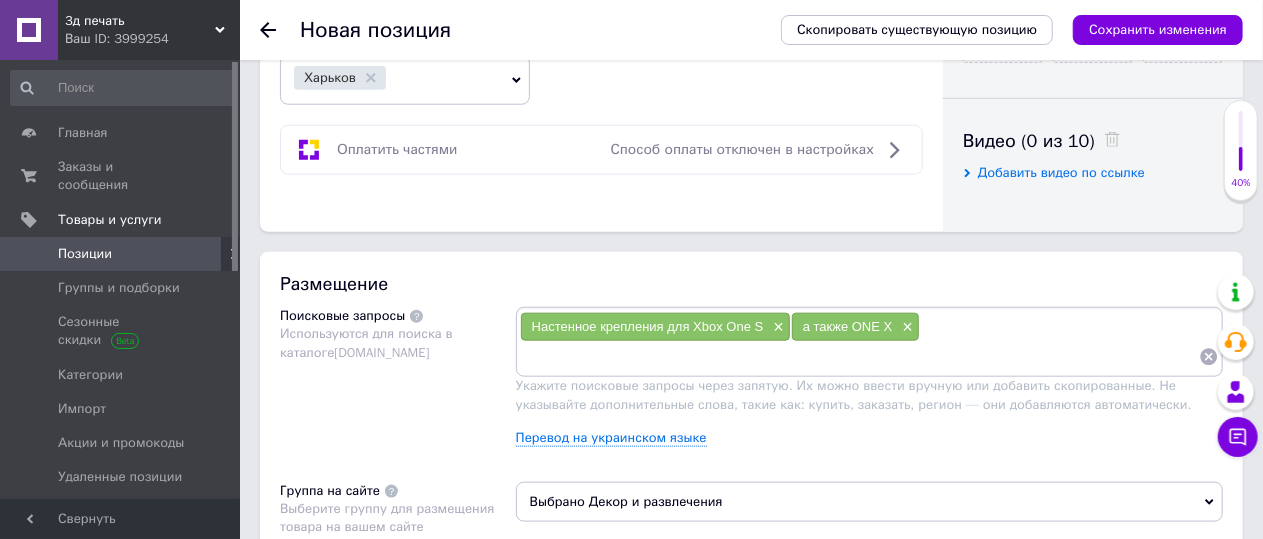 scroll, scrollTop: 1012, scrollLeft: 0, axis: vertical 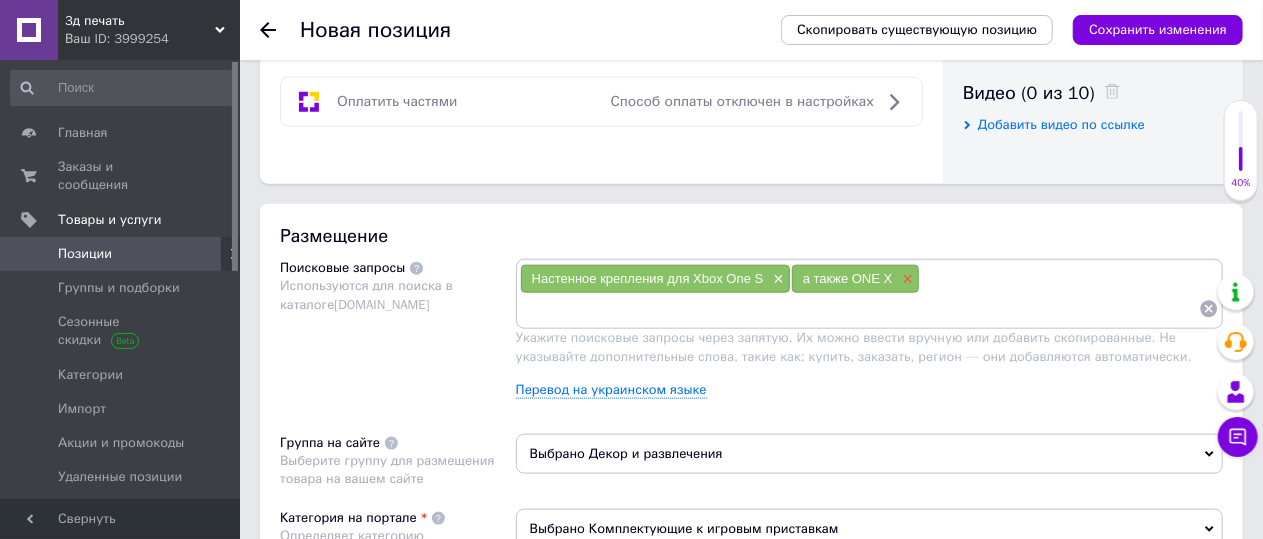 click on "×" at bounding box center (905, 279) 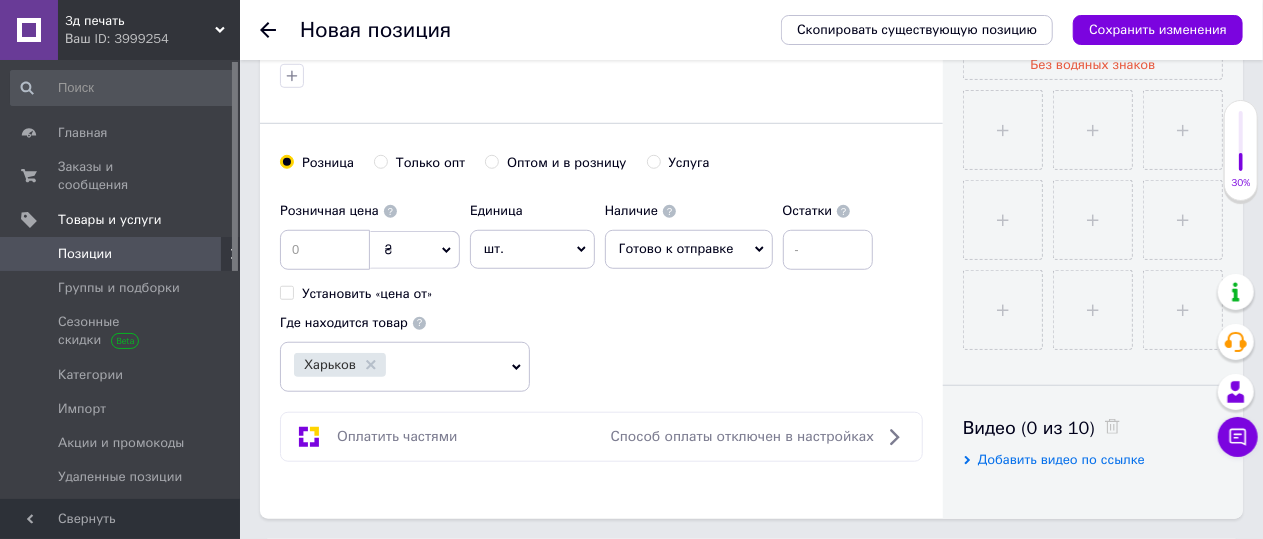 scroll, scrollTop: 412, scrollLeft: 0, axis: vertical 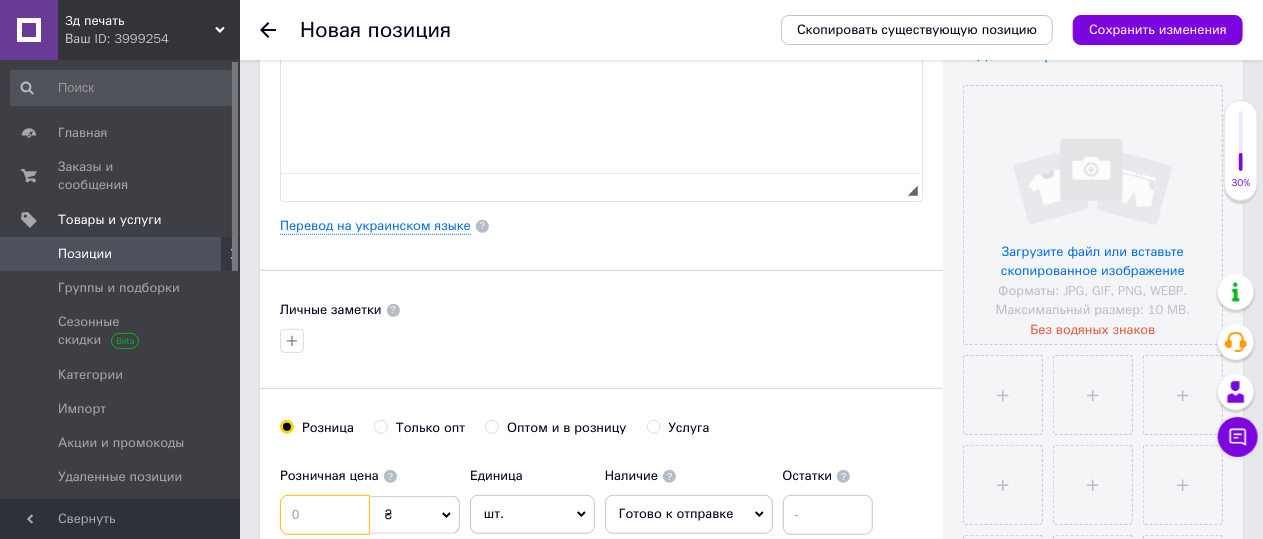 click at bounding box center (325, 515) 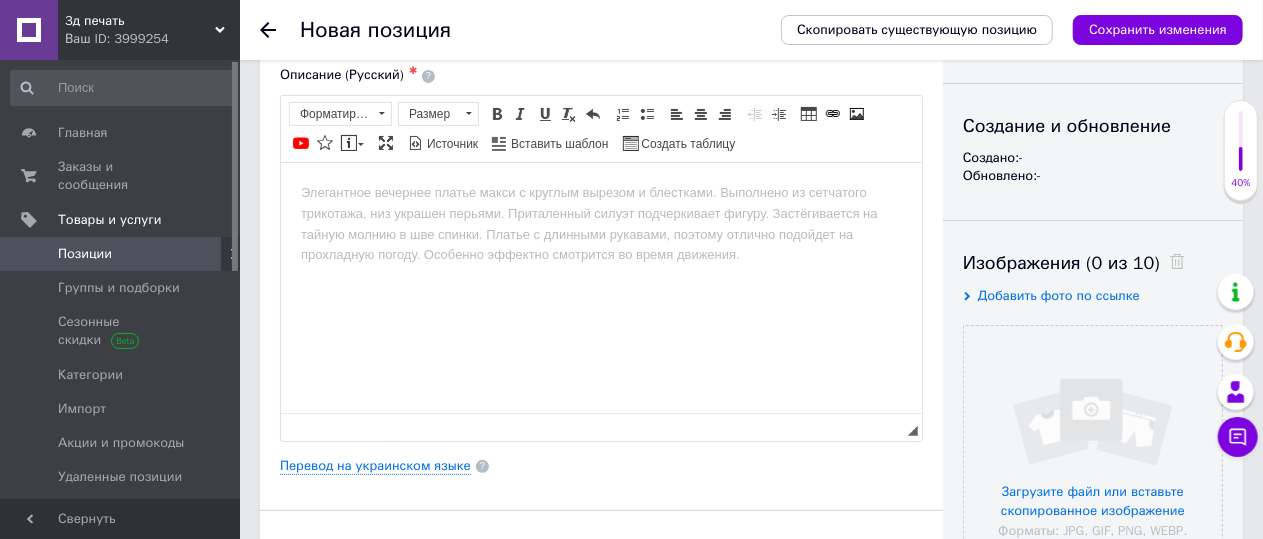 scroll, scrollTop: 12, scrollLeft: 0, axis: vertical 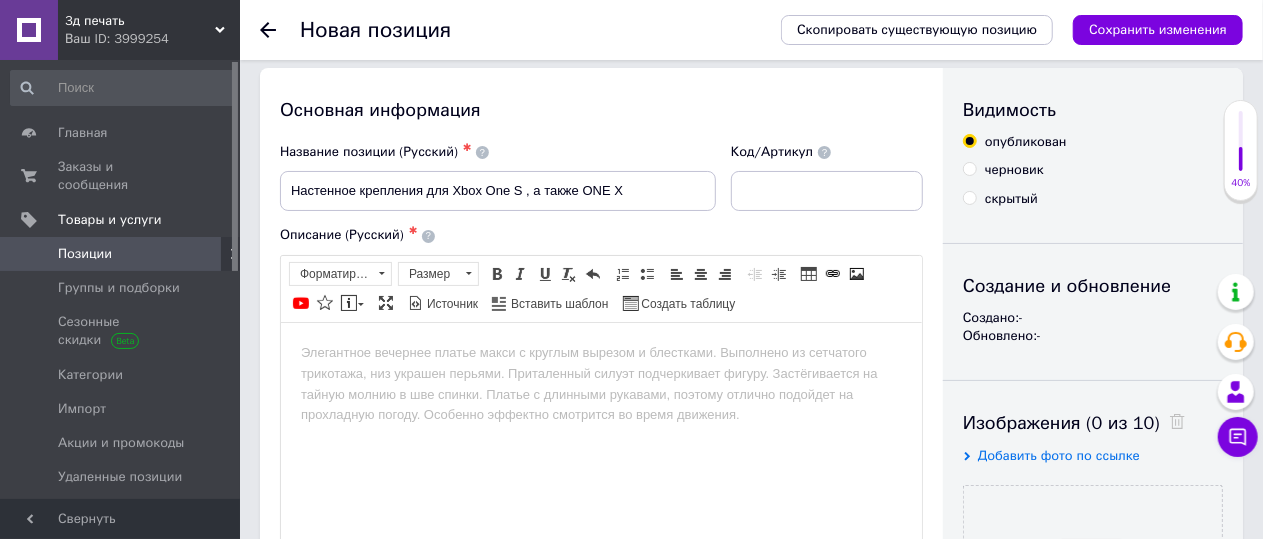 type on "200" 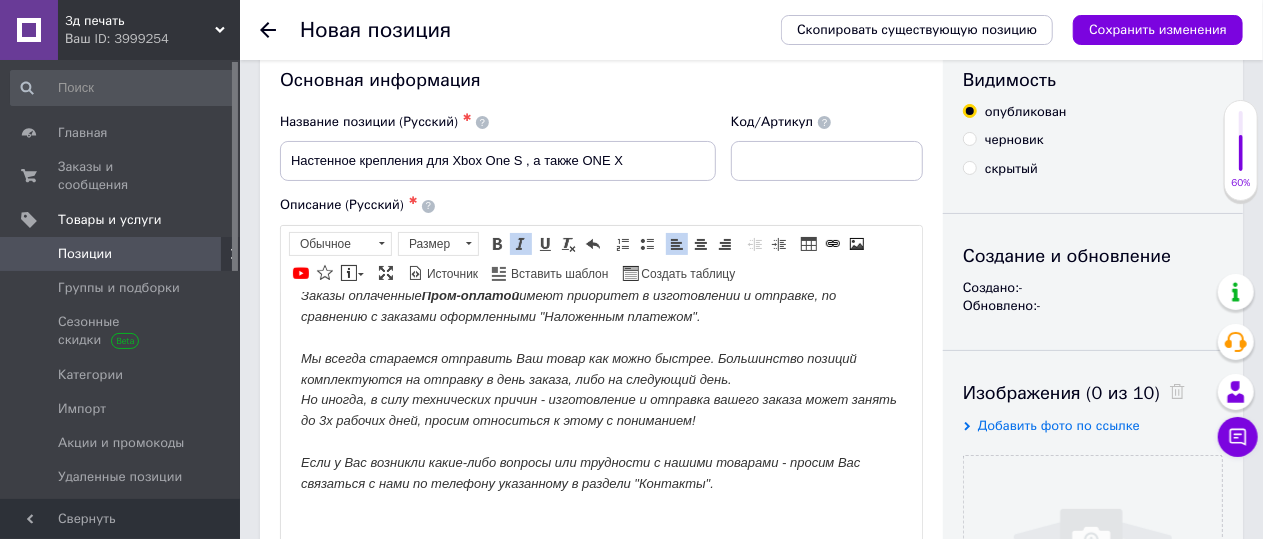 scroll, scrollTop: 250, scrollLeft: 0, axis: vertical 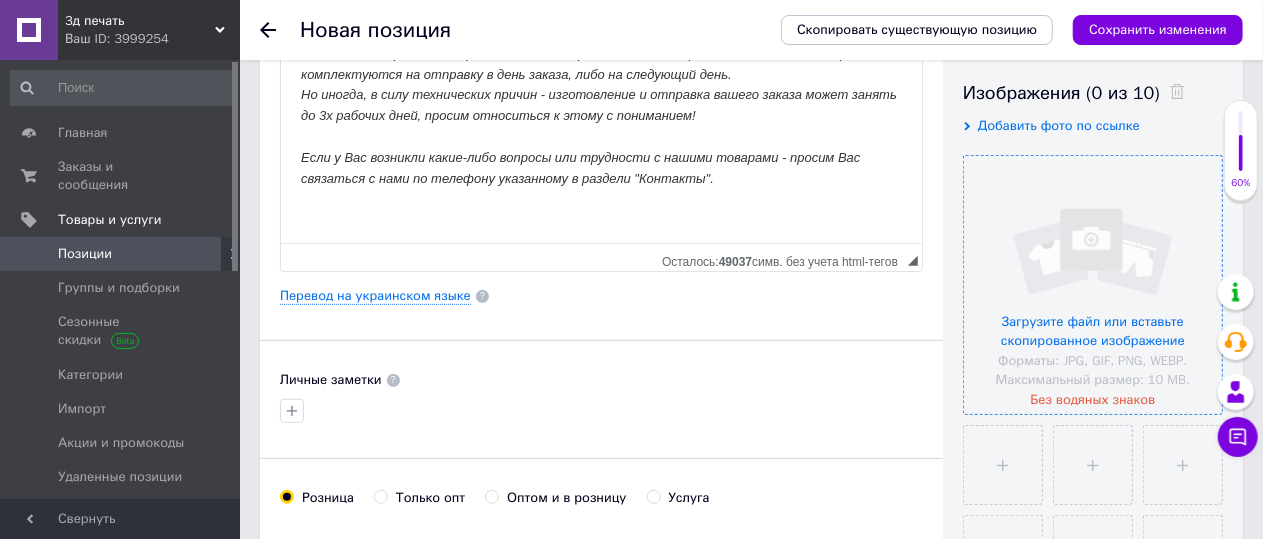 click at bounding box center [1093, 285] 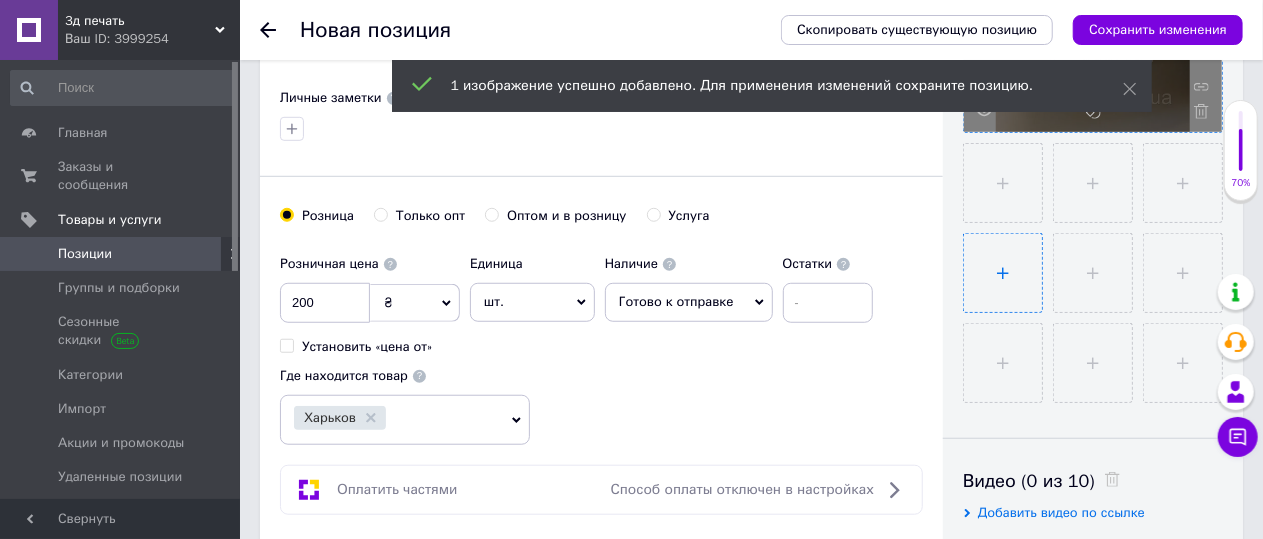 scroll, scrollTop: 642, scrollLeft: 0, axis: vertical 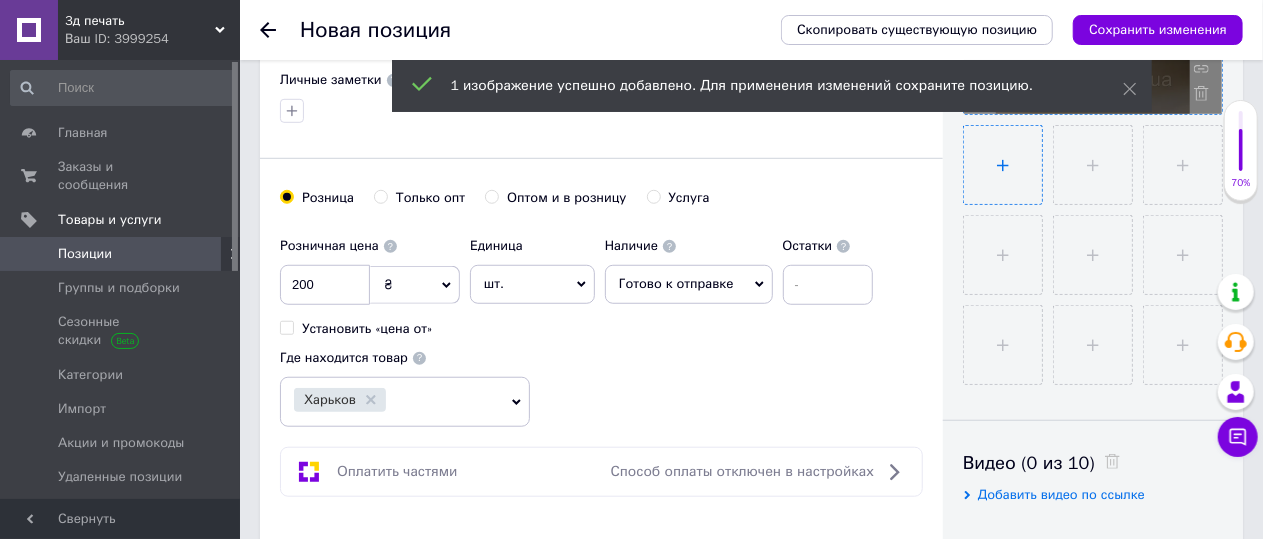 click at bounding box center (1003, 165) 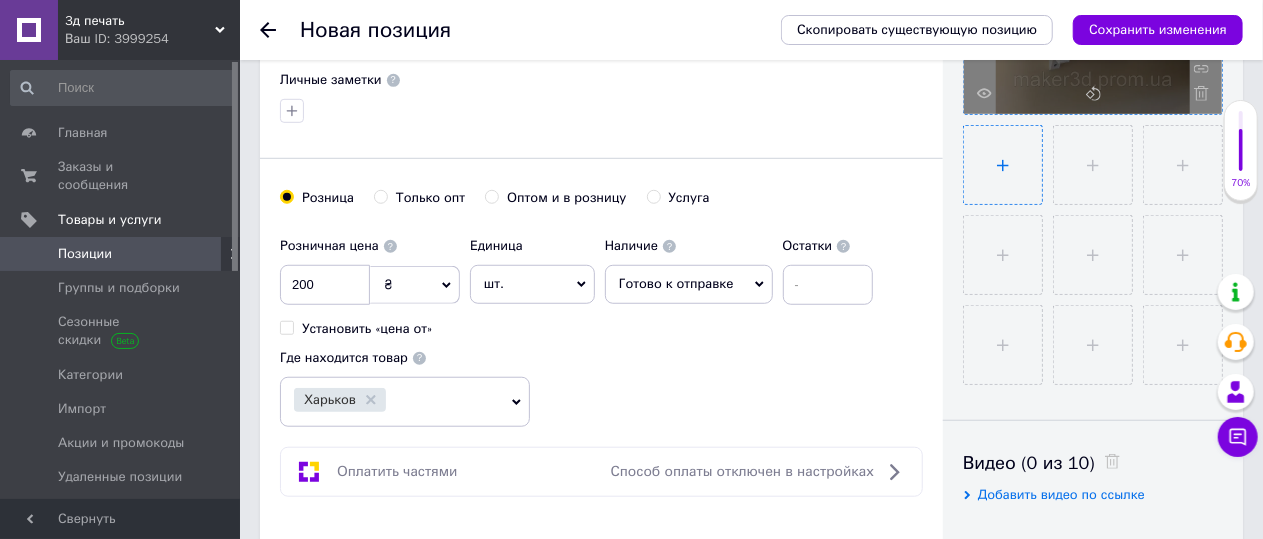 type on "C:\fakepath\6717734802_w1280_h1280_xbox_mounts.webp" 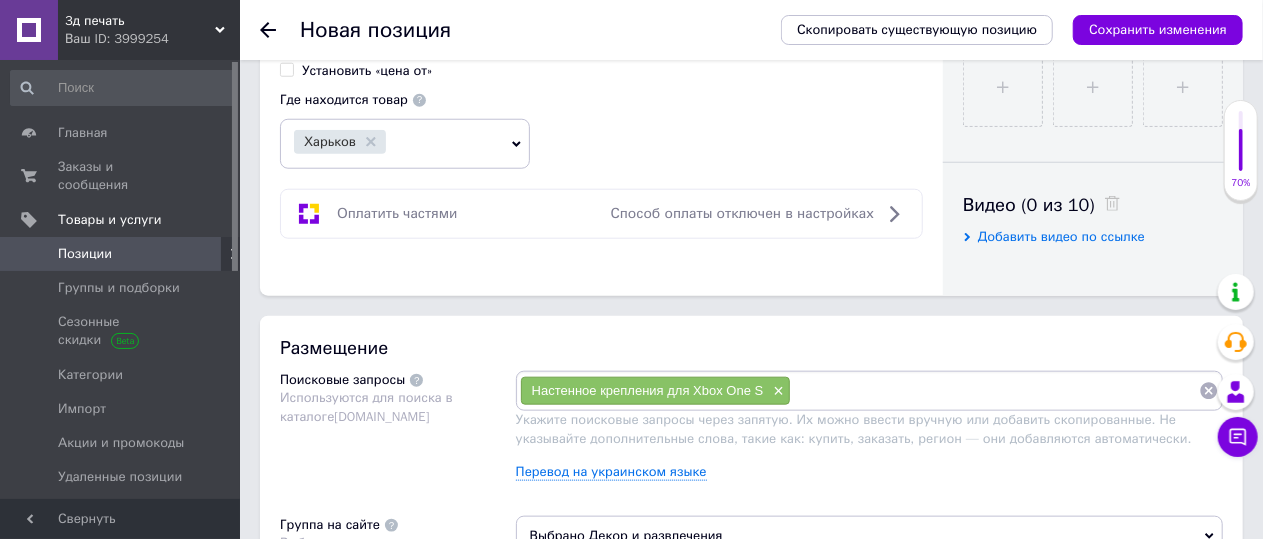 scroll, scrollTop: 1042, scrollLeft: 0, axis: vertical 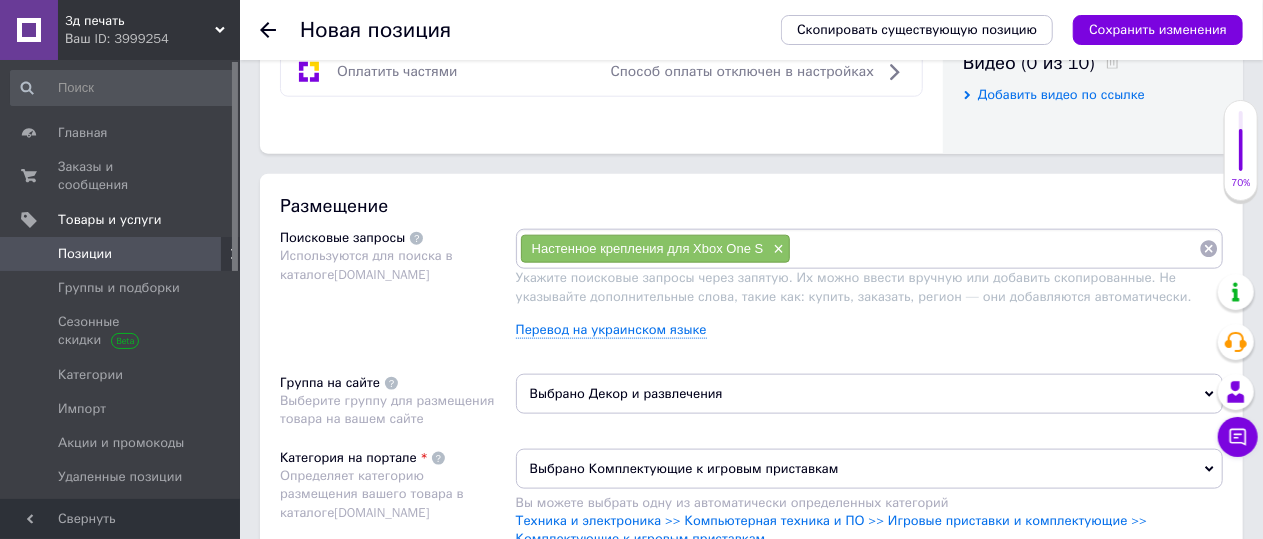 click at bounding box center [995, 249] 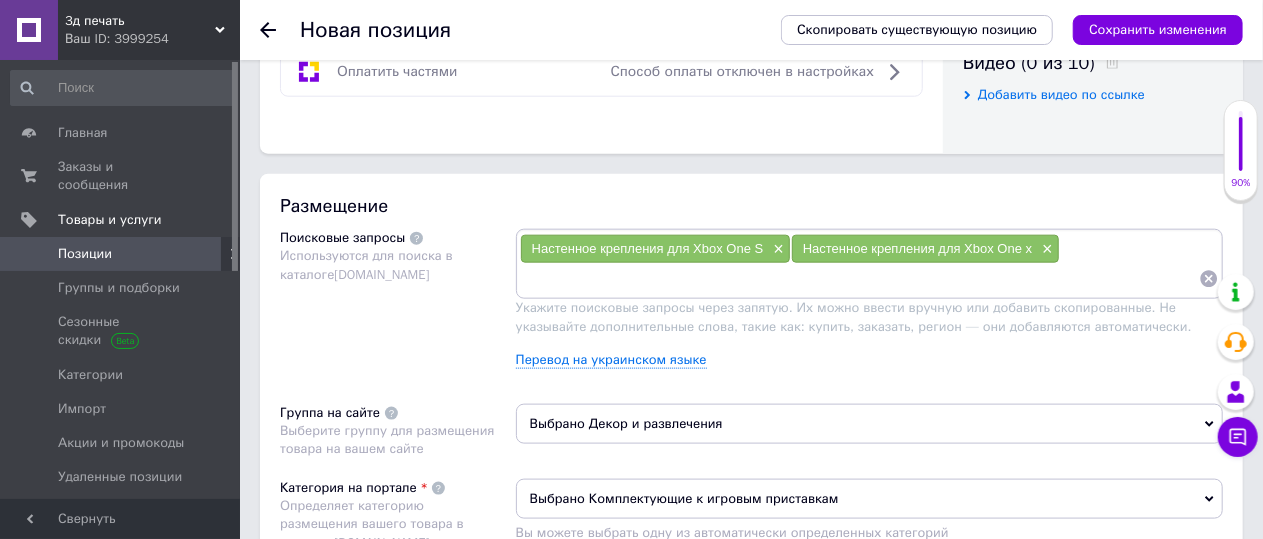 paste on "крепление икс бокс на стену" 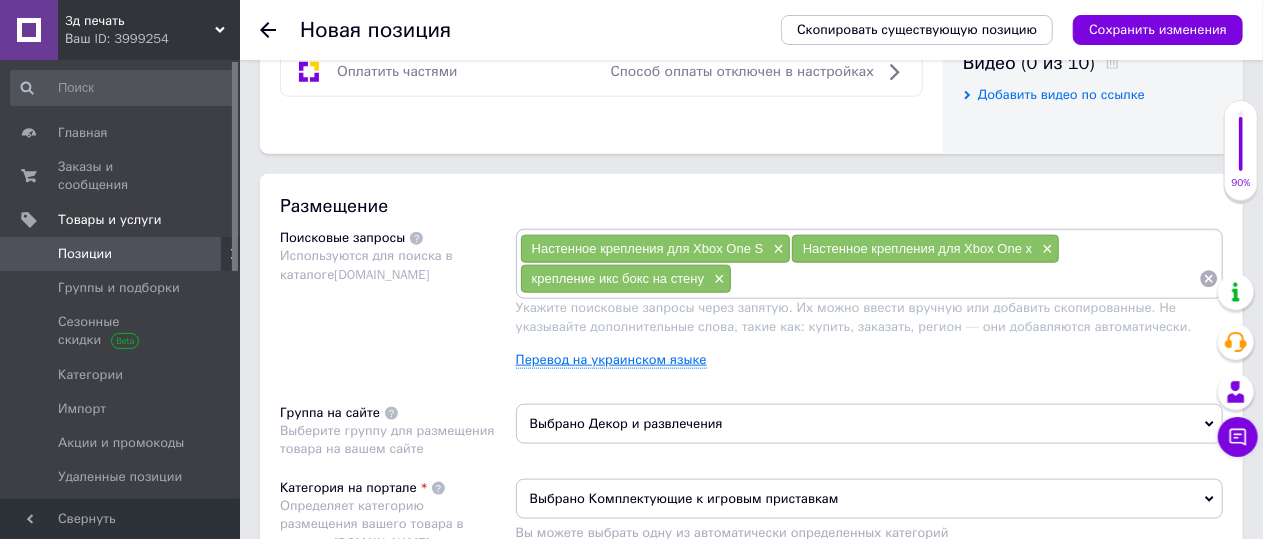 paste on "крепление х бокс на стену" 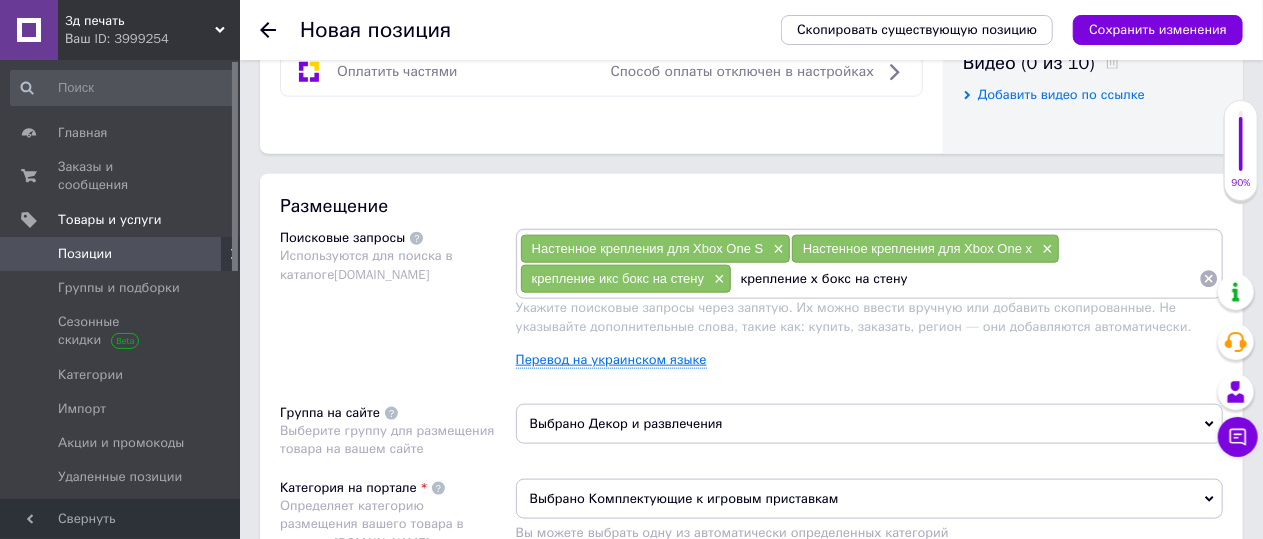 type 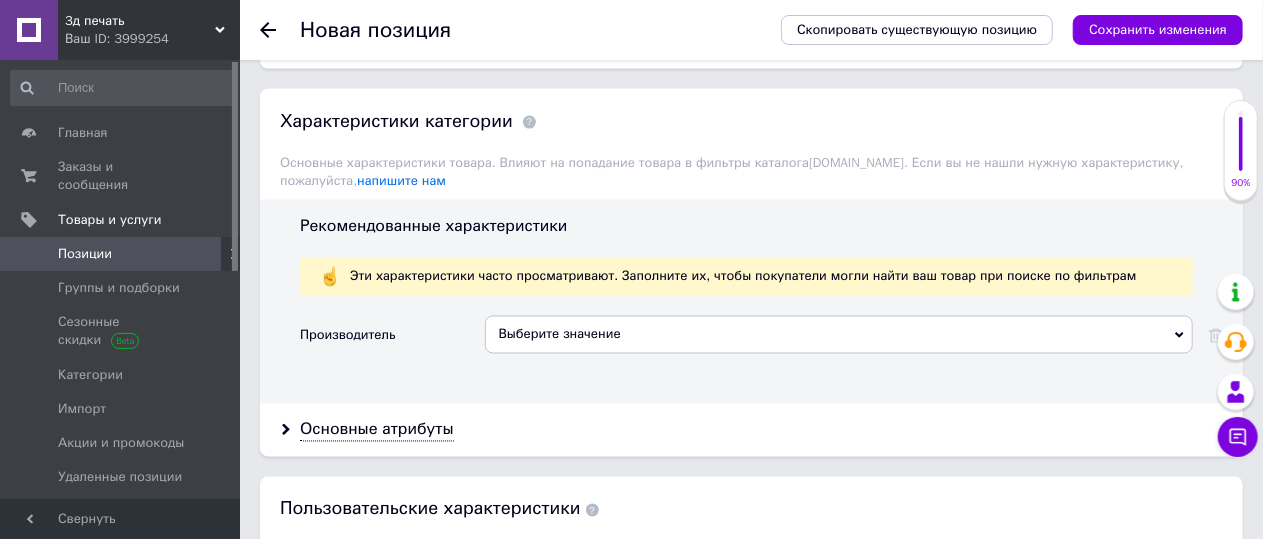 scroll, scrollTop: 1742, scrollLeft: 0, axis: vertical 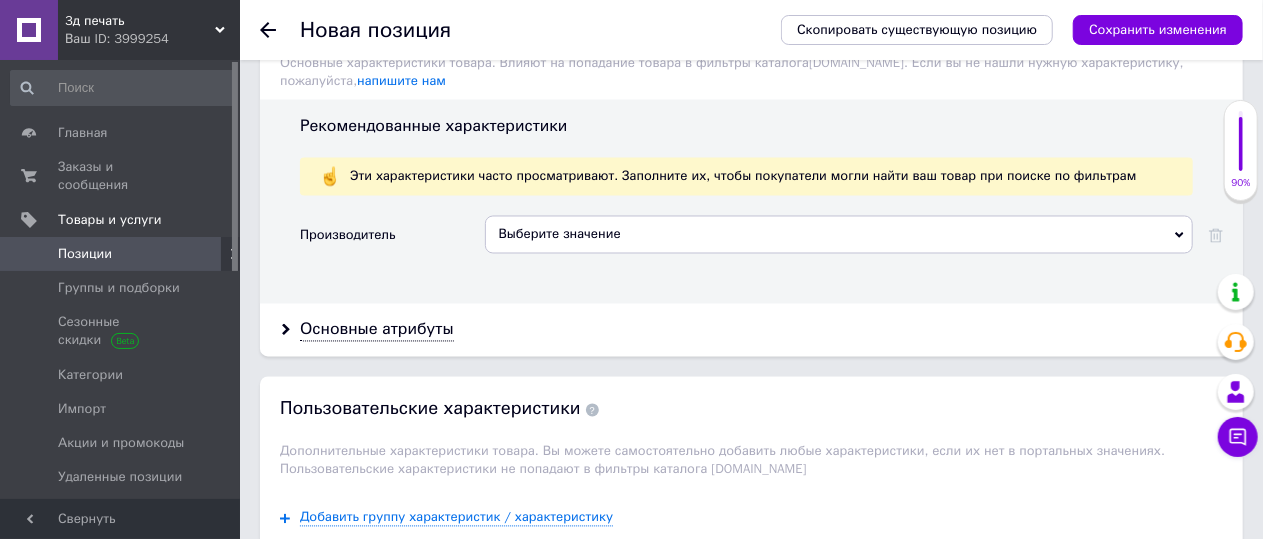 click on "Выберите значение" at bounding box center [839, 235] 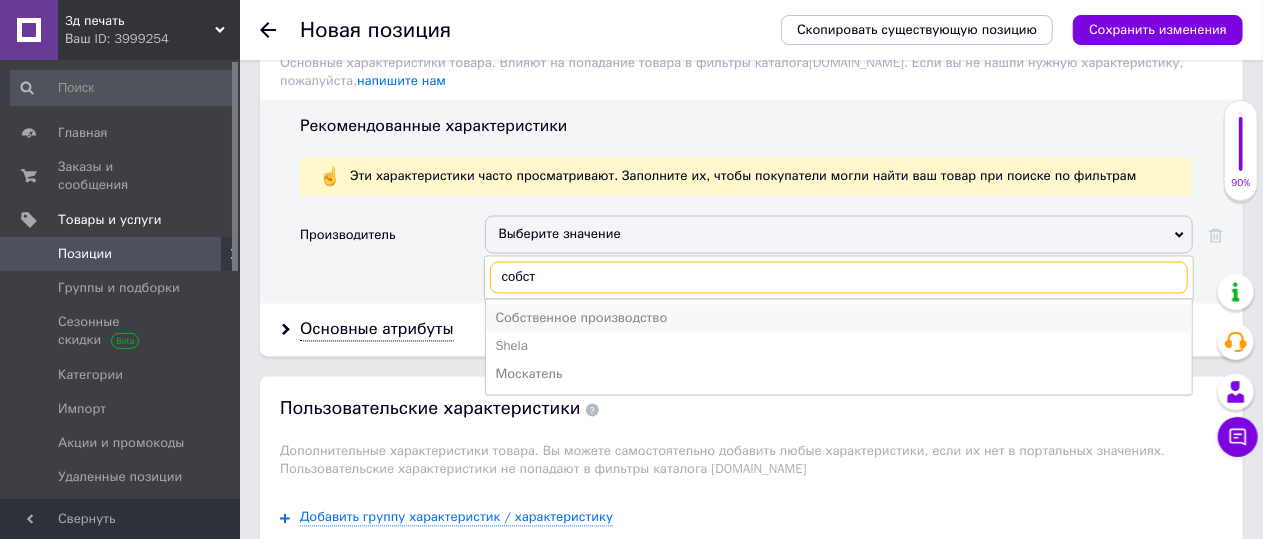 type on "собст" 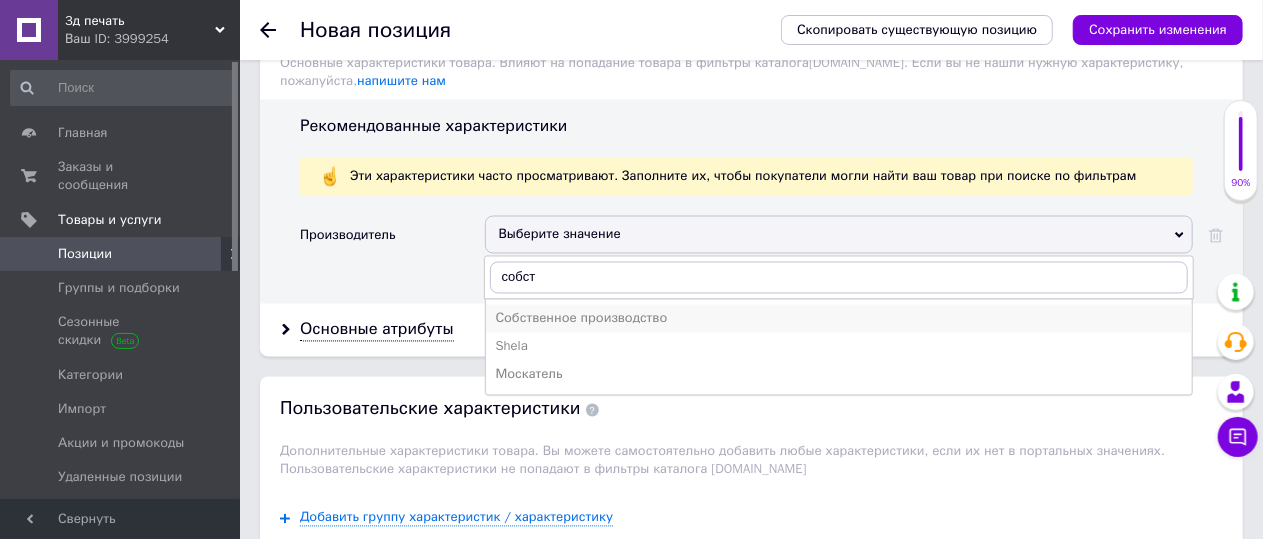 click on "Собственное производство" at bounding box center (839, 319) 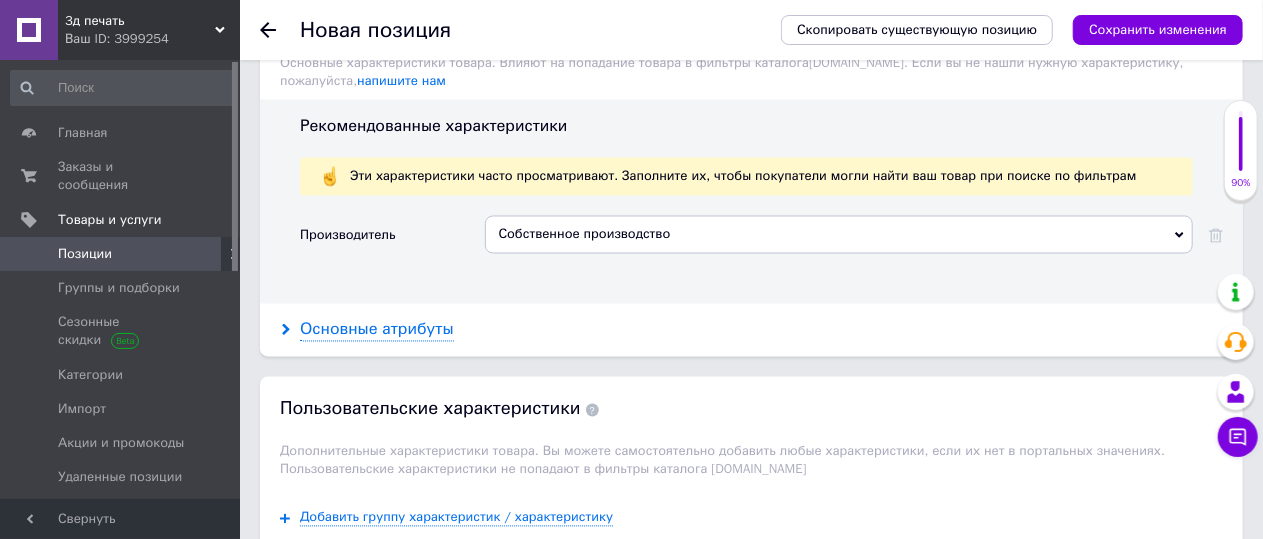 click on "Основные атрибуты" at bounding box center [377, 330] 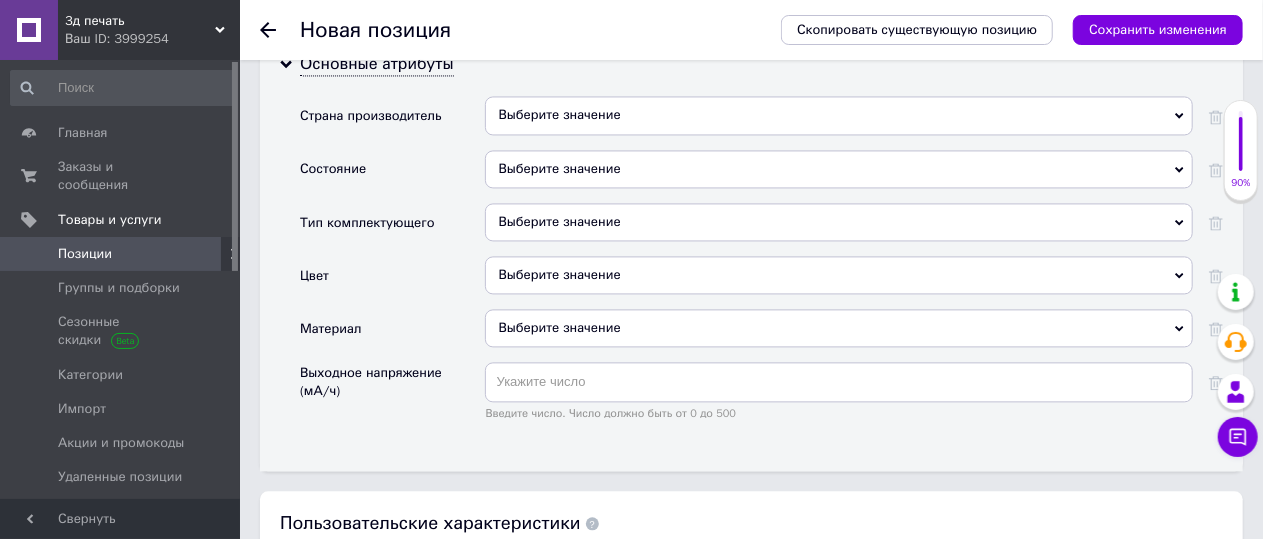 scroll, scrollTop: 2042, scrollLeft: 0, axis: vertical 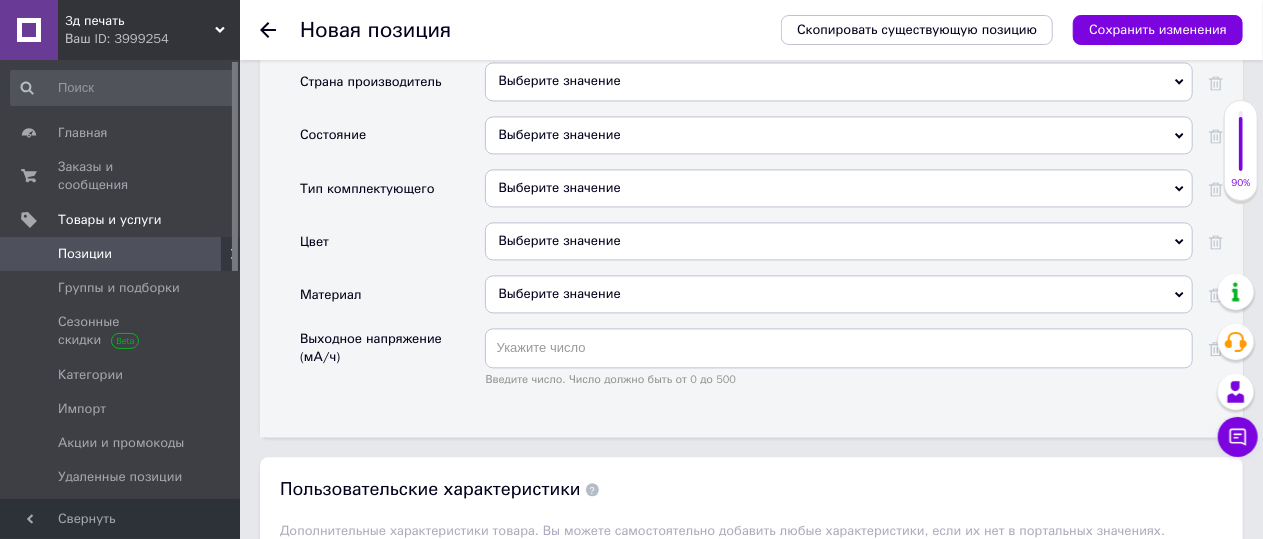 click on "Выберите значение" at bounding box center (839, 81) 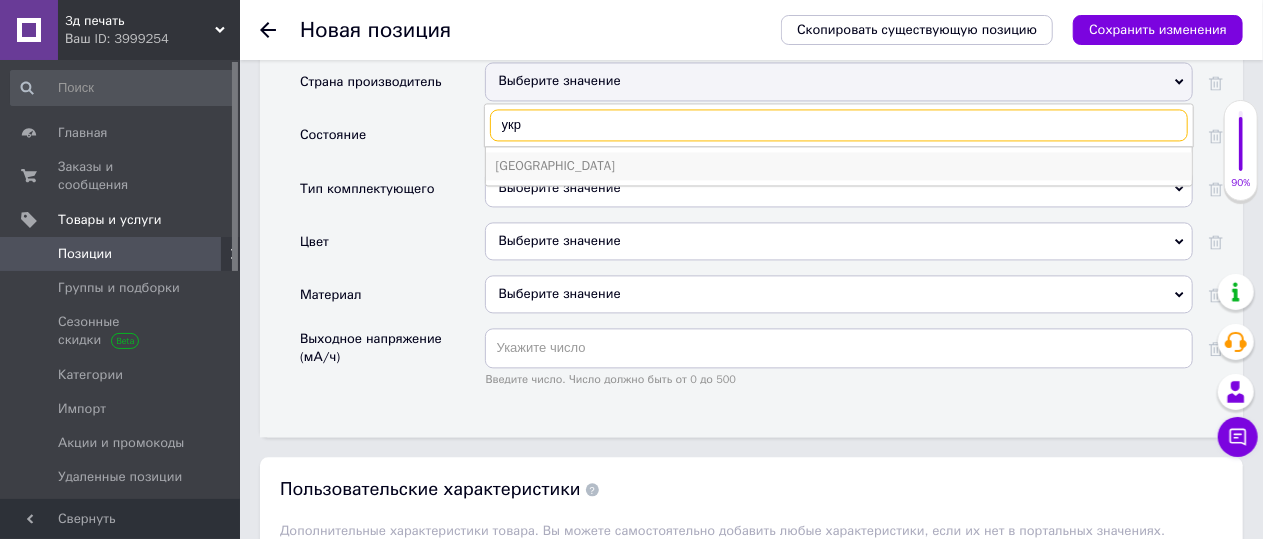 type on "укр" 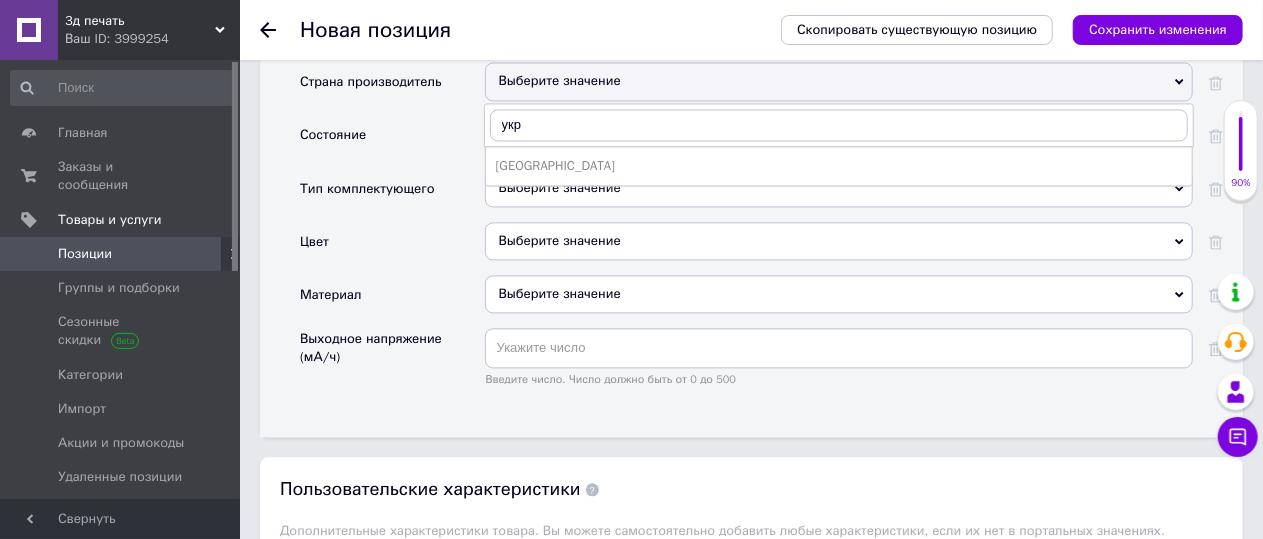 click on "[GEOGRAPHIC_DATA]" at bounding box center (839, 166) 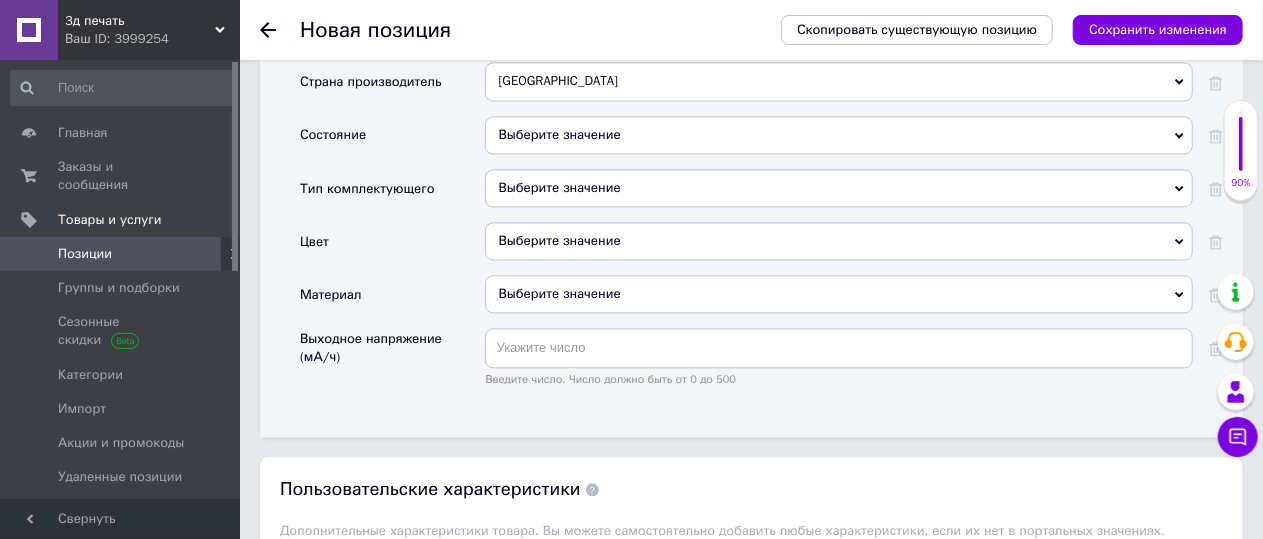click on "Выберите значение" at bounding box center (839, 135) 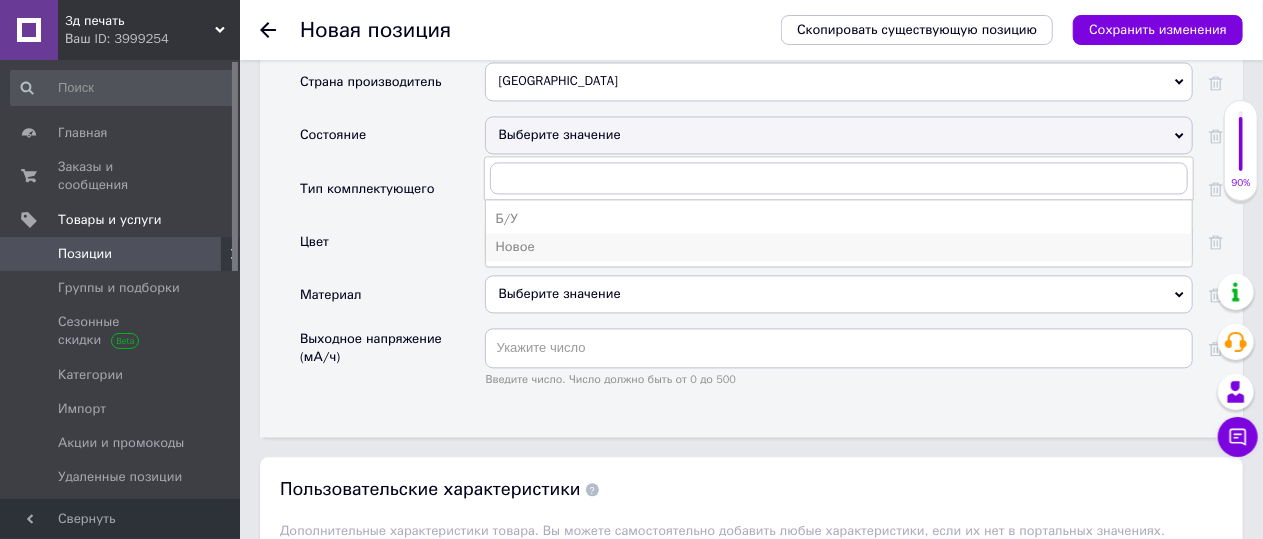 click on "Новое" at bounding box center (839, 247) 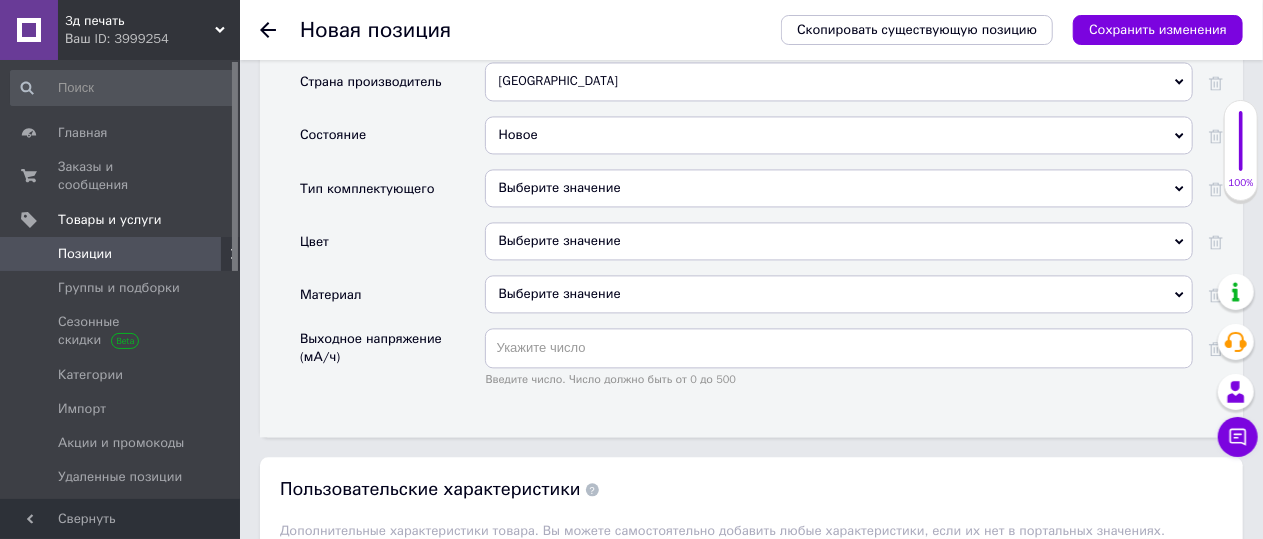 click on "Выберите значение" at bounding box center (839, 241) 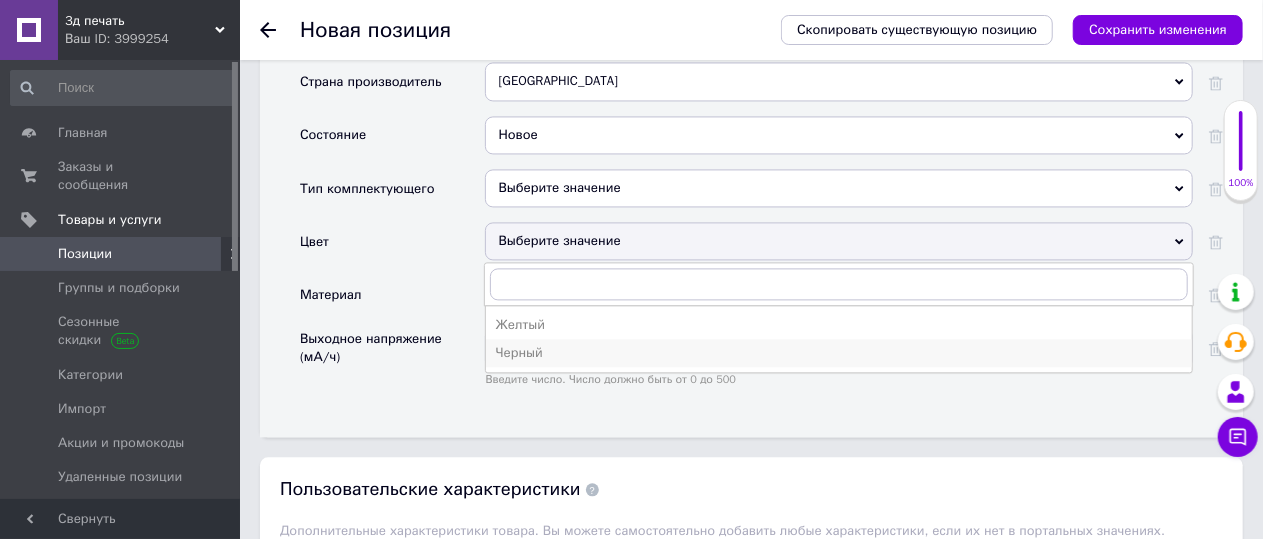 click on "Черный" at bounding box center [839, 353] 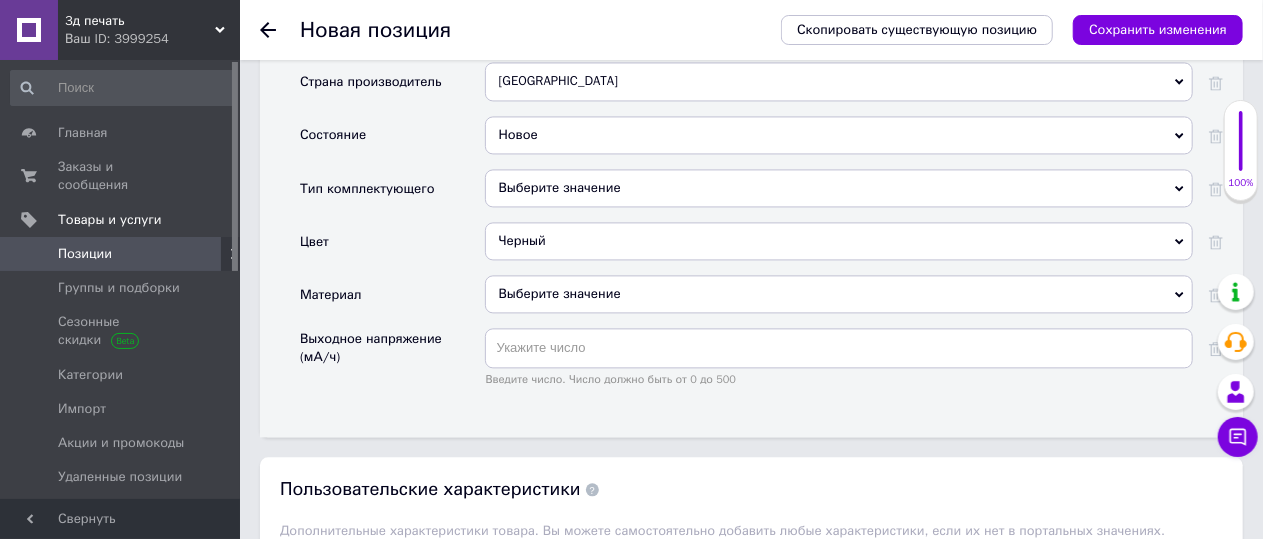 click on "Выберите значение" at bounding box center (839, 294) 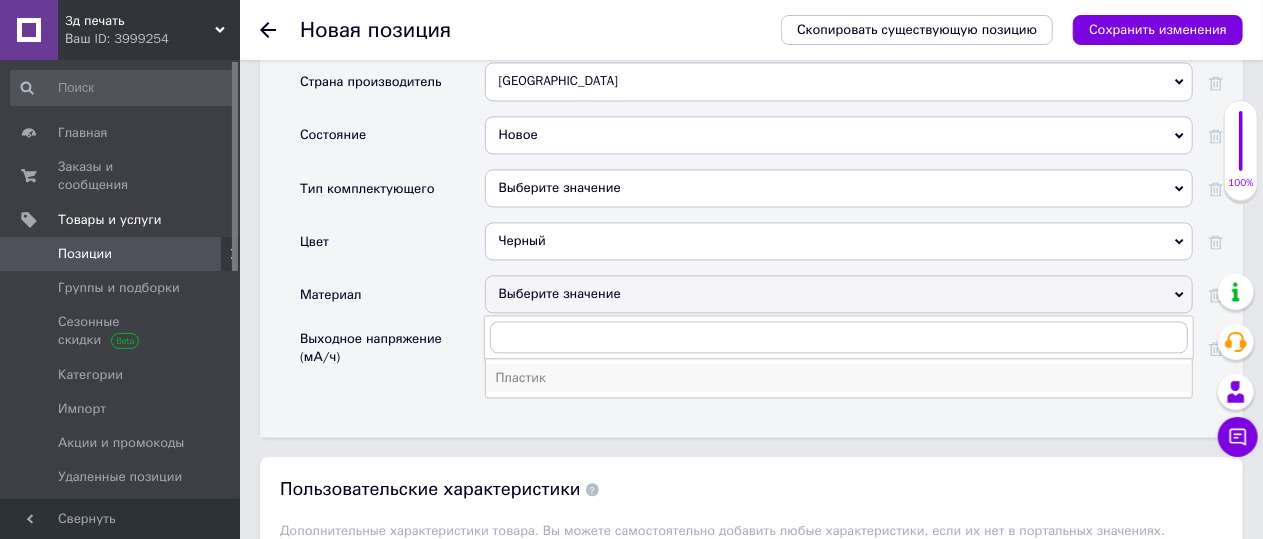 click on "Пластик" at bounding box center [839, 378] 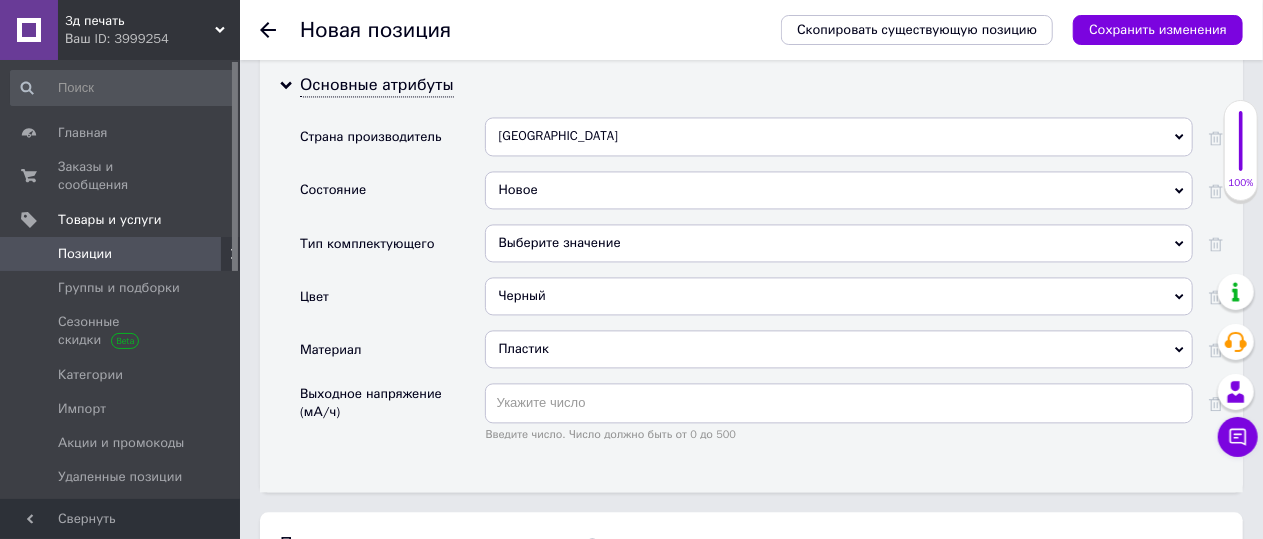 scroll, scrollTop: 1942, scrollLeft: 0, axis: vertical 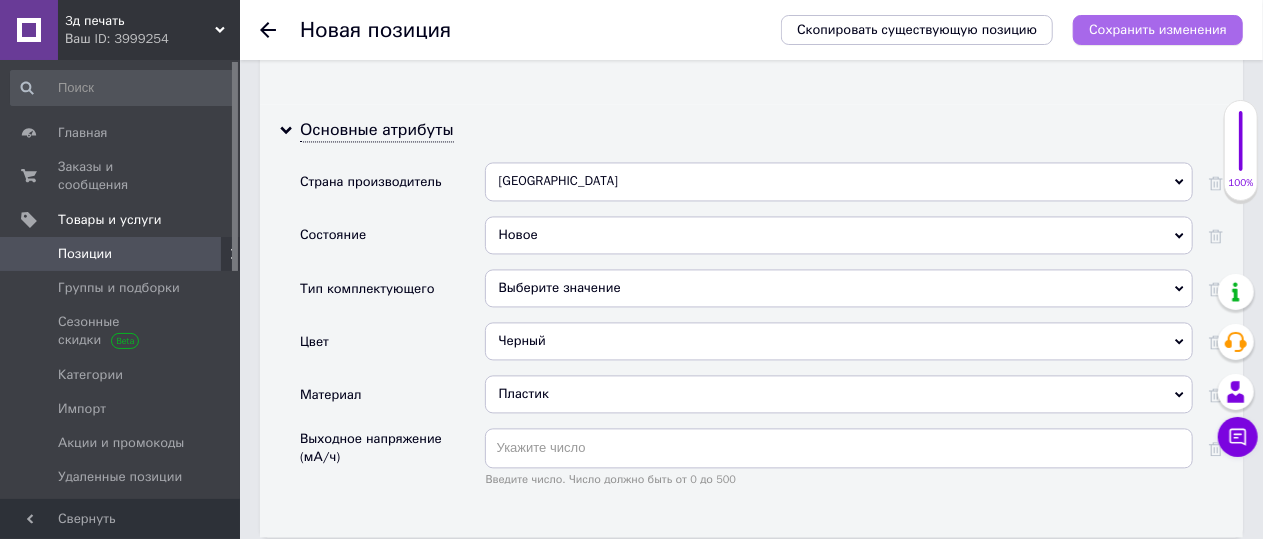 click on "Сохранить изменения" at bounding box center [1158, 29] 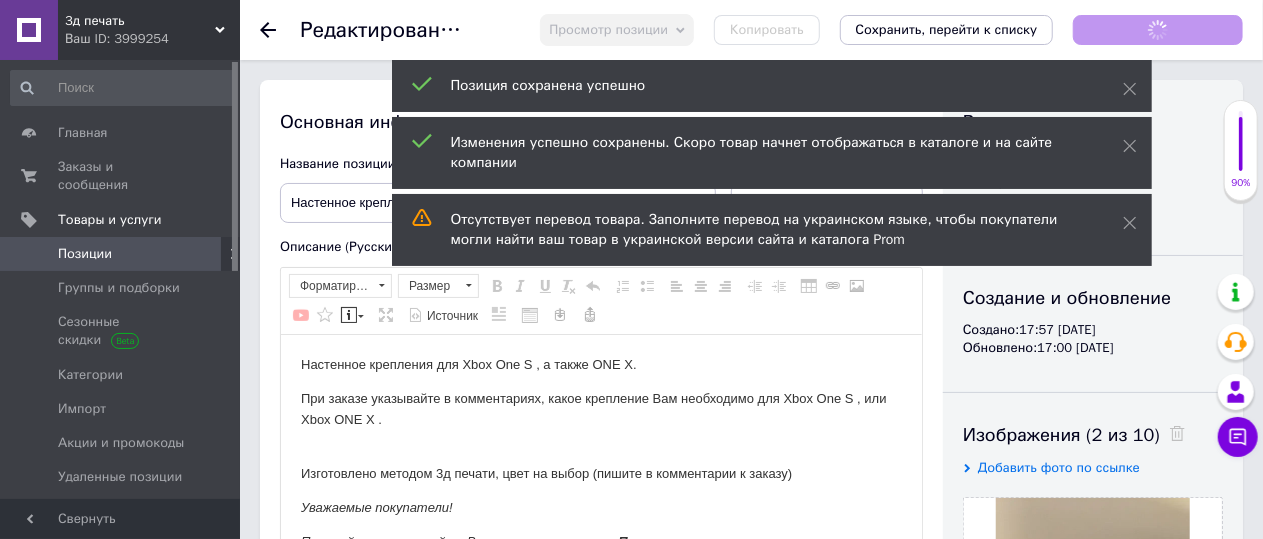scroll, scrollTop: 0, scrollLeft: 0, axis: both 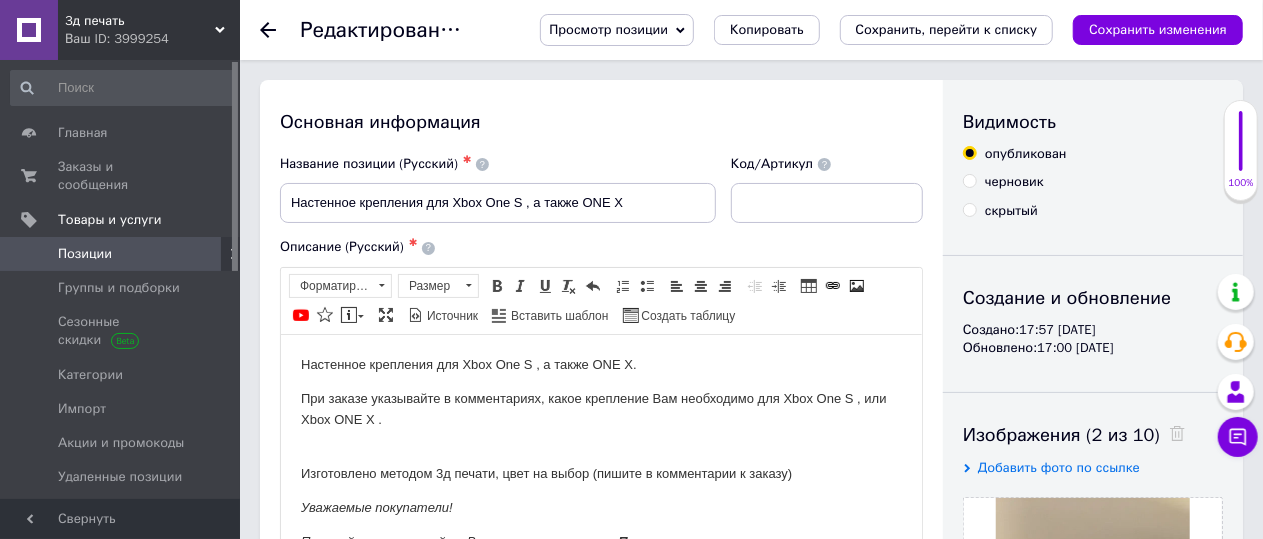 click on "Позиции" at bounding box center (121, 254) 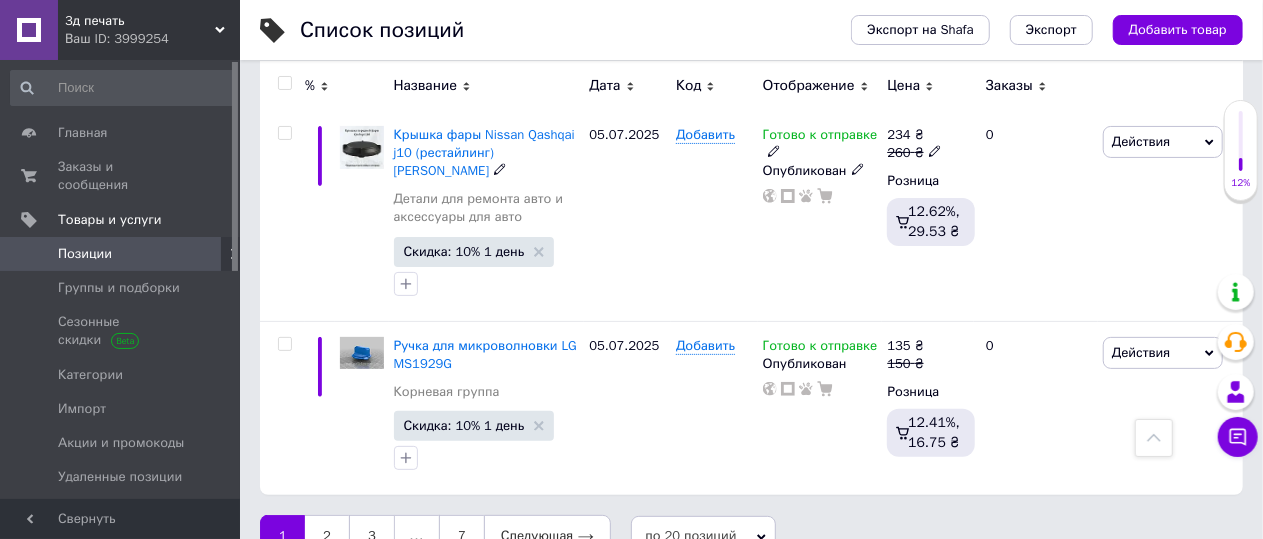 scroll, scrollTop: 3942, scrollLeft: 0, axis: vertical 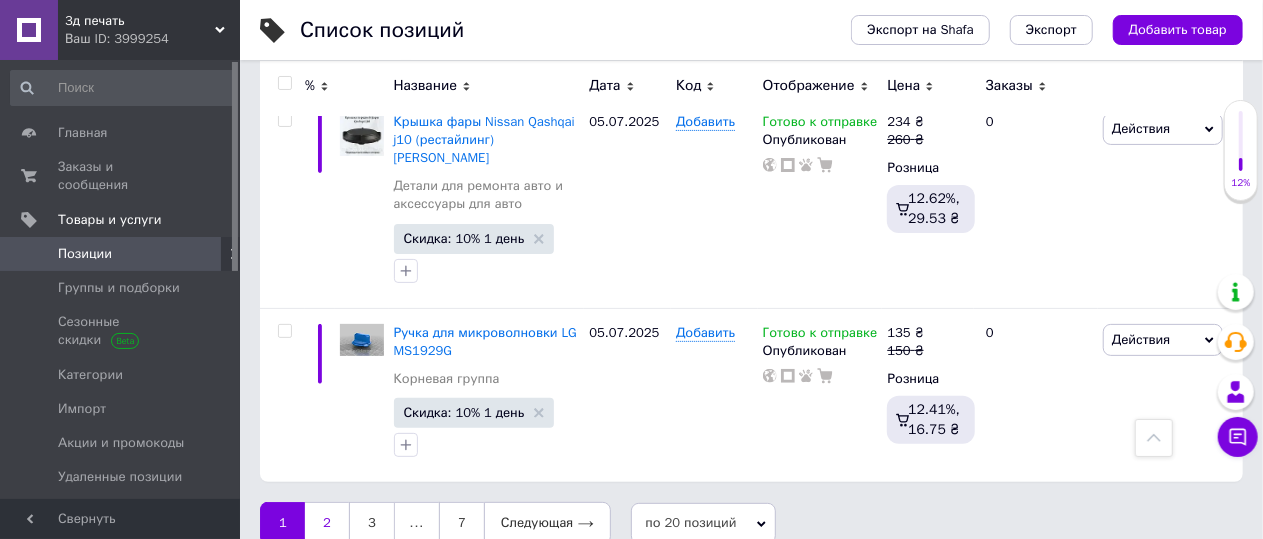click on "2" at bounding box center (327, 523) 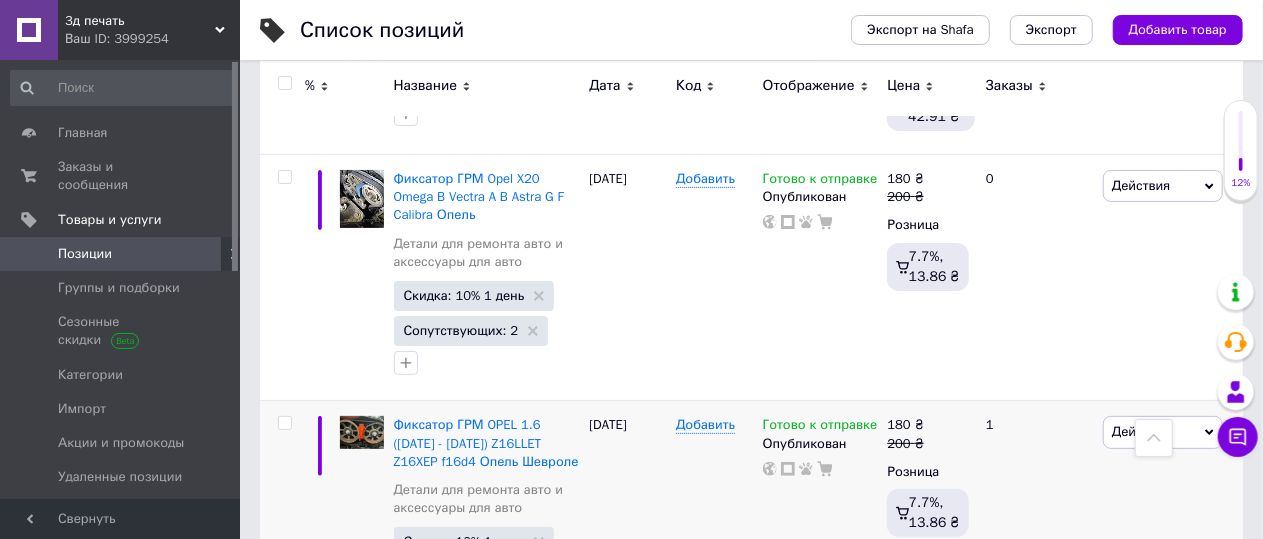 scroll, scrollTop: 3973, scrollLeft: 0, axis: vertical 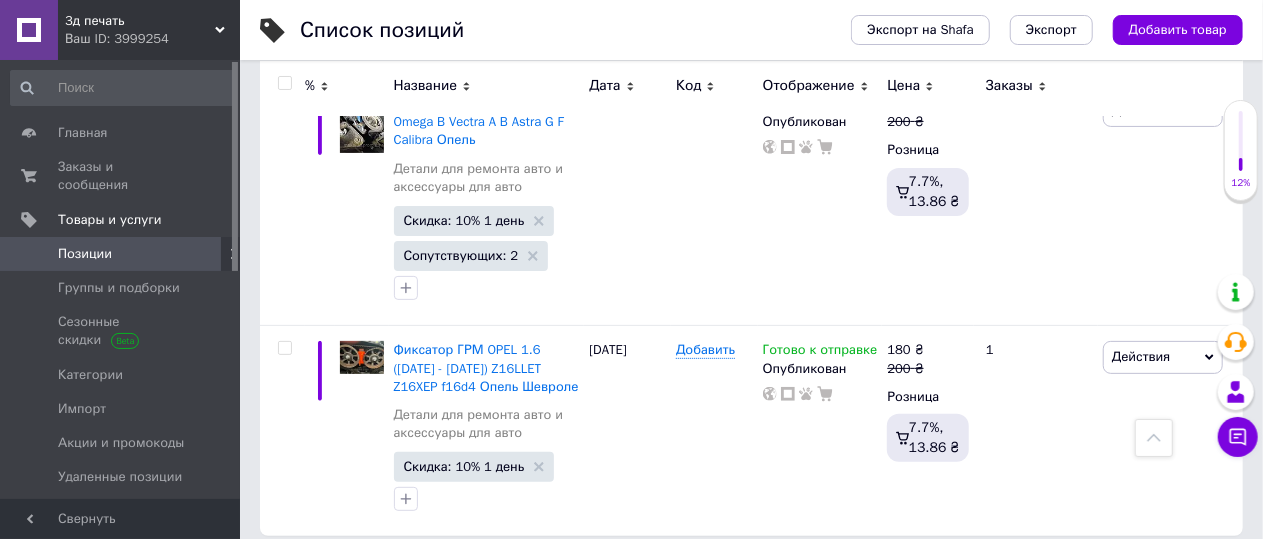 click on "3" at bounding box center (505, 577) 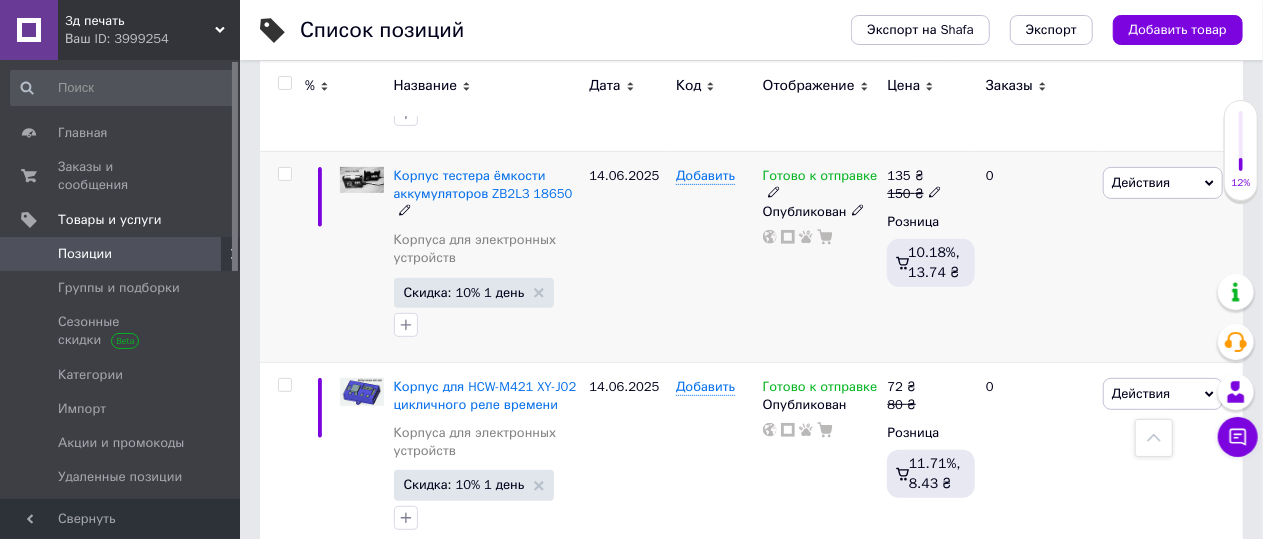 scroll, scrollTop: 4126, scrollLeft: 0, axis: vertical 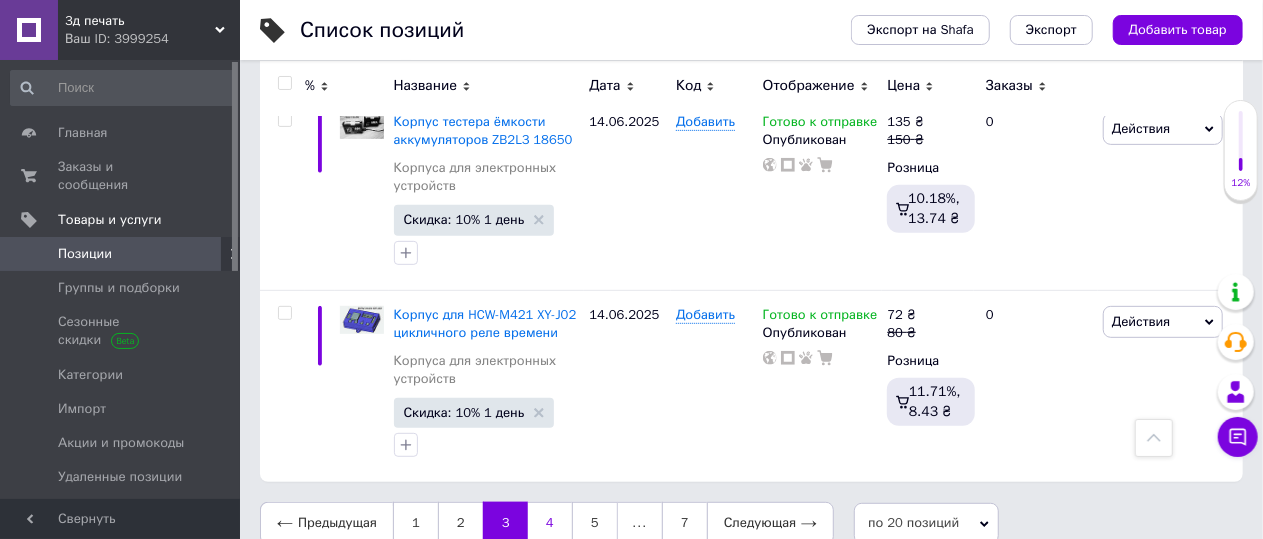 click on "4" at bounding box center (550, 523) 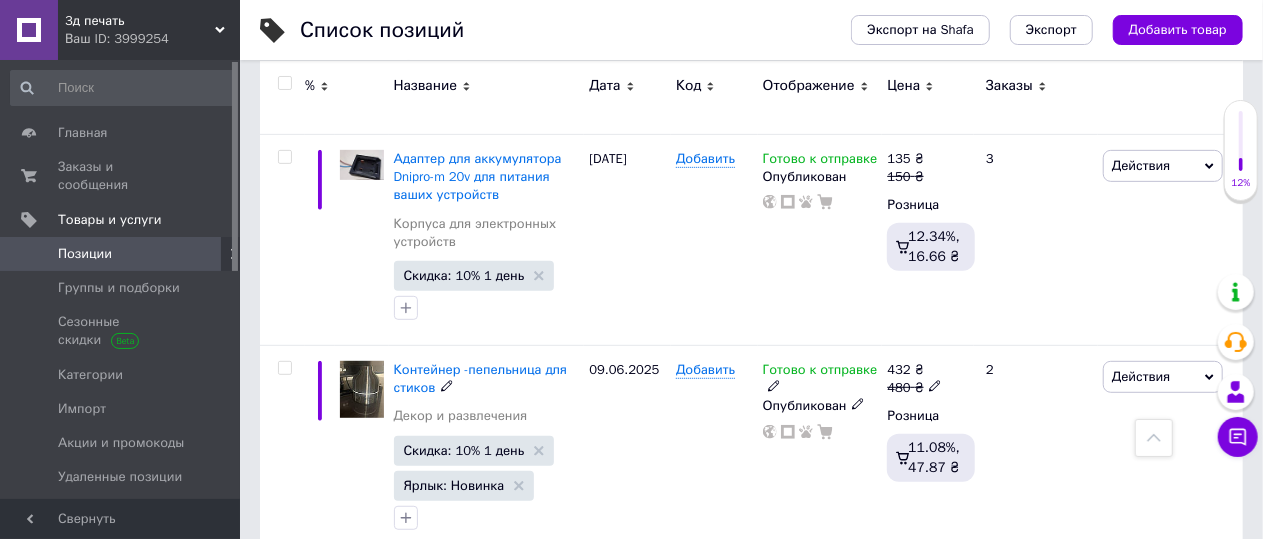 scroll, scrollTop: 4238, scrollLeft: 0, axis: vertical 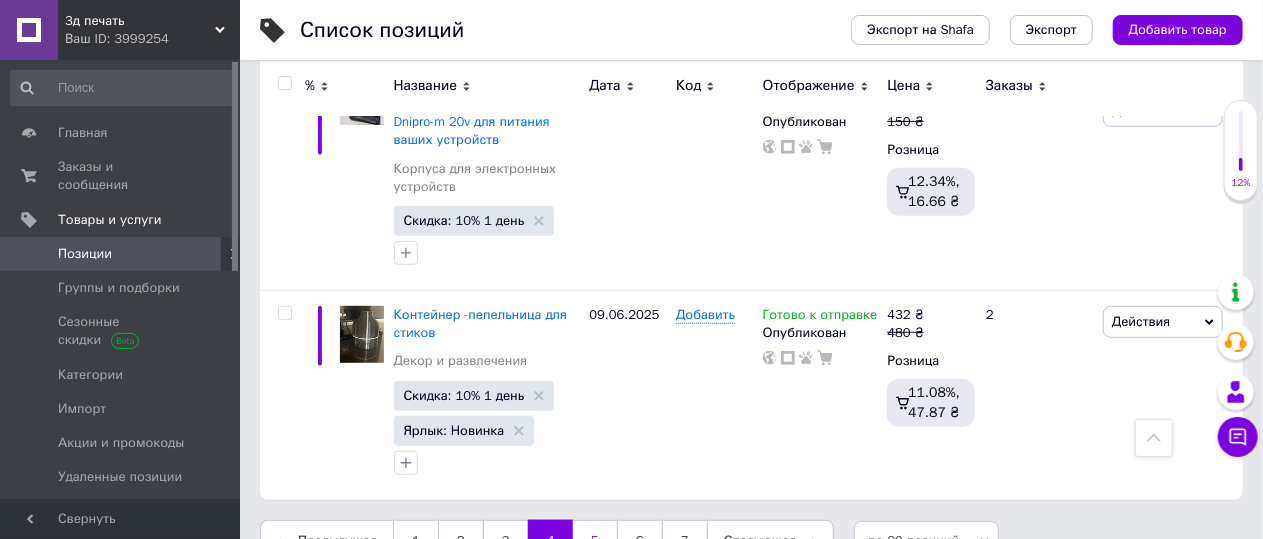 click on "5" at bounding box center (595, 541) 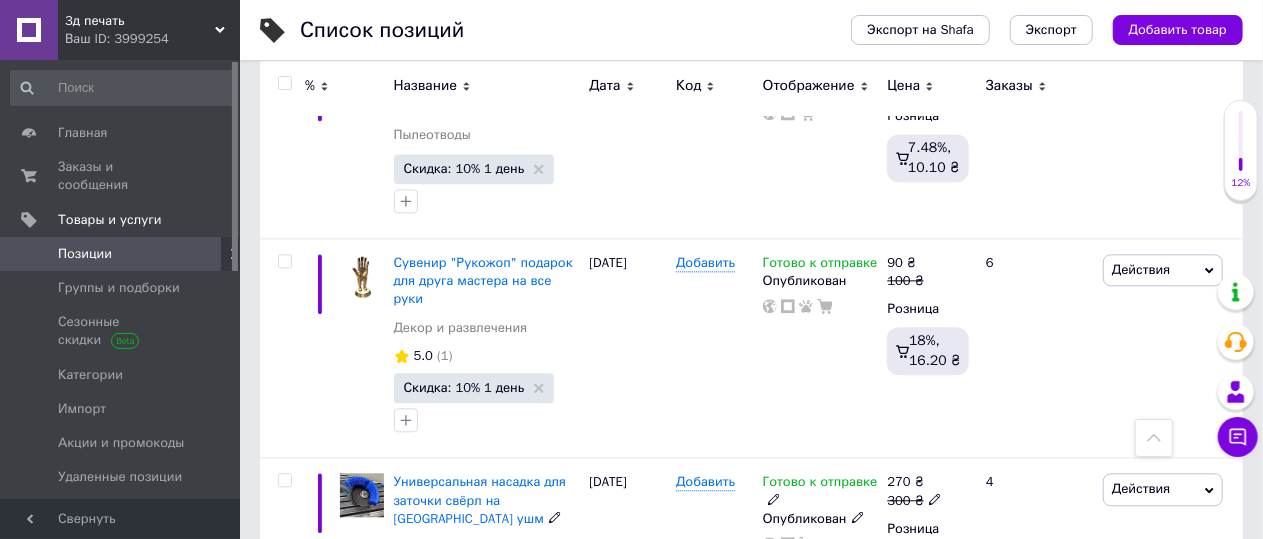 scroll, scrollTop: 2184, scrollLeft: 0, axis: vertical 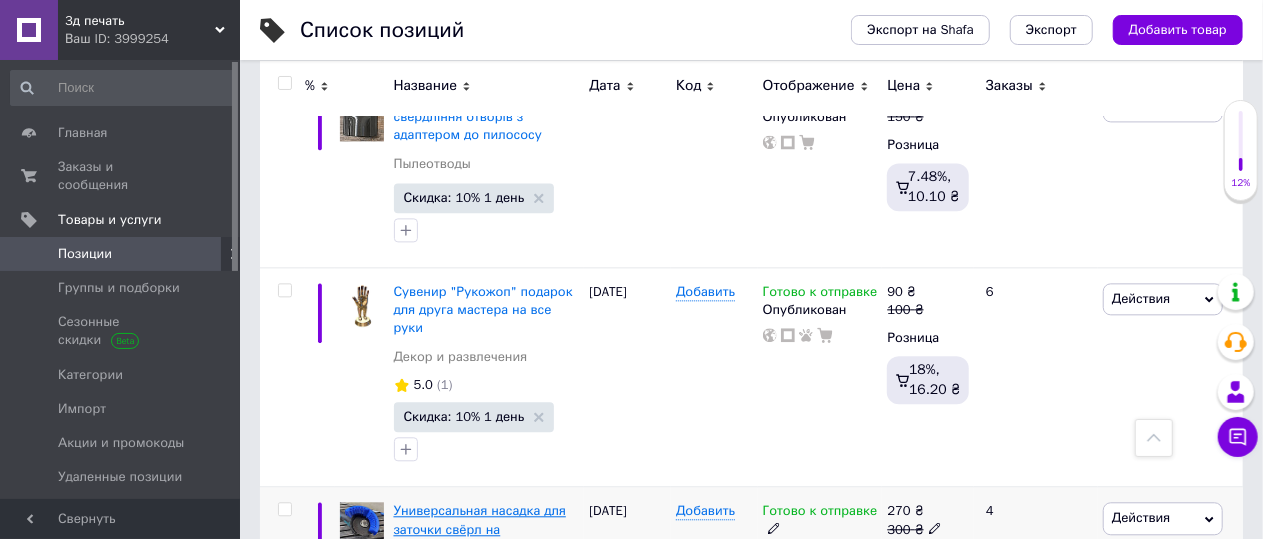click on "Универсальная насадка для заточки свёрл на [GEOGRAPHIC_DATA] ушм" at bounding box center (480, 528) 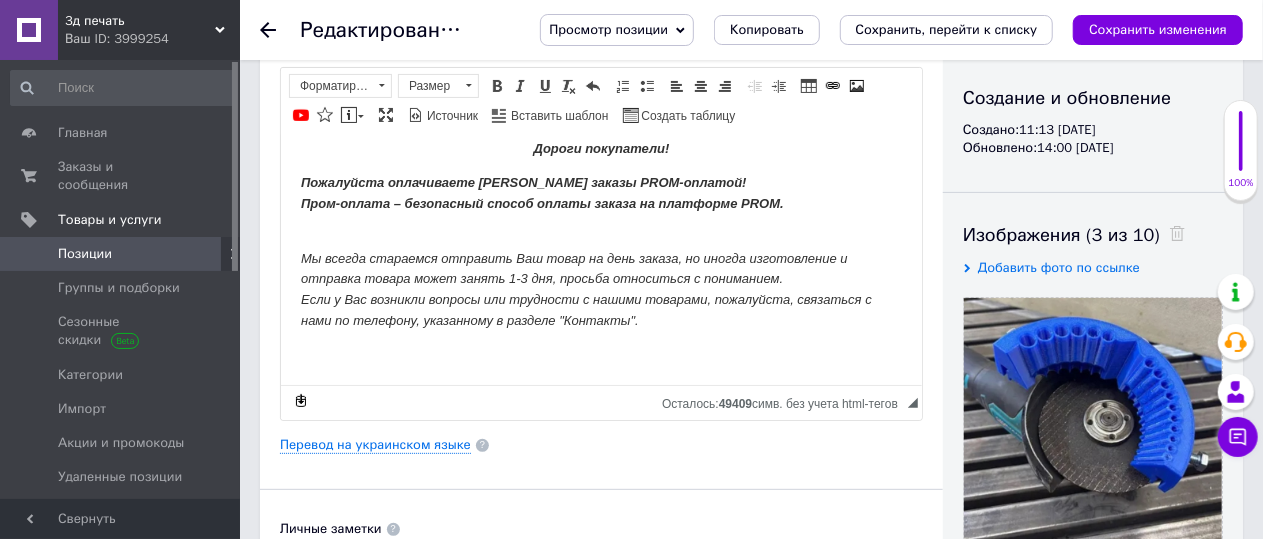 scroll, scrollTop: 0, scrollLeft: 0, axis: both 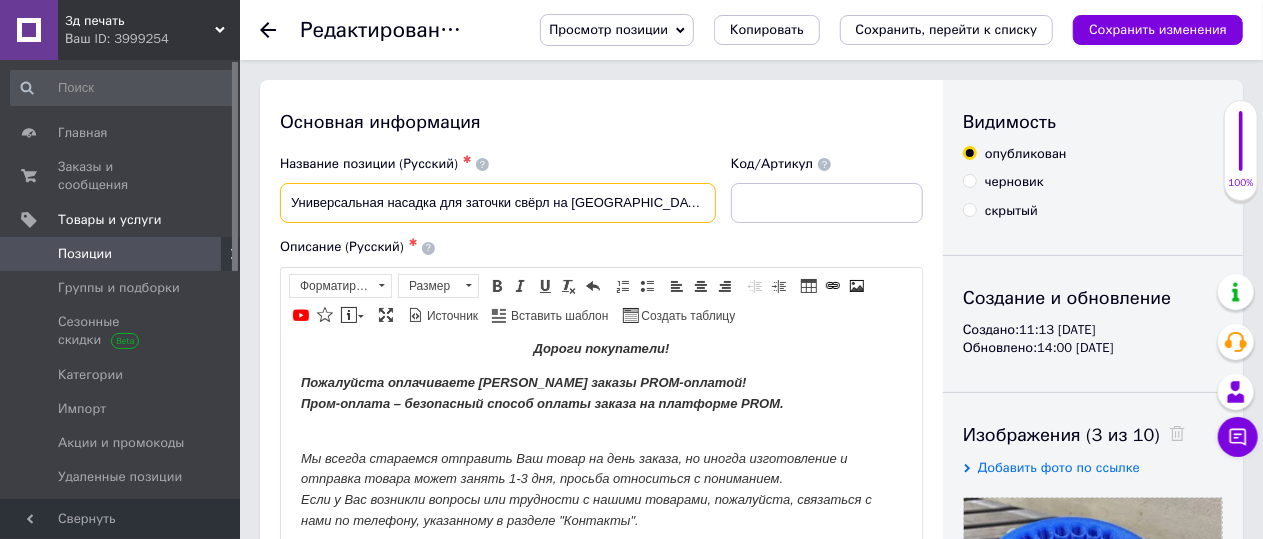 click on "Универсальная насадка для заточки свёрл на [GEOGRAPHIC_DATA] ушм" at bounding box center [498, 203] 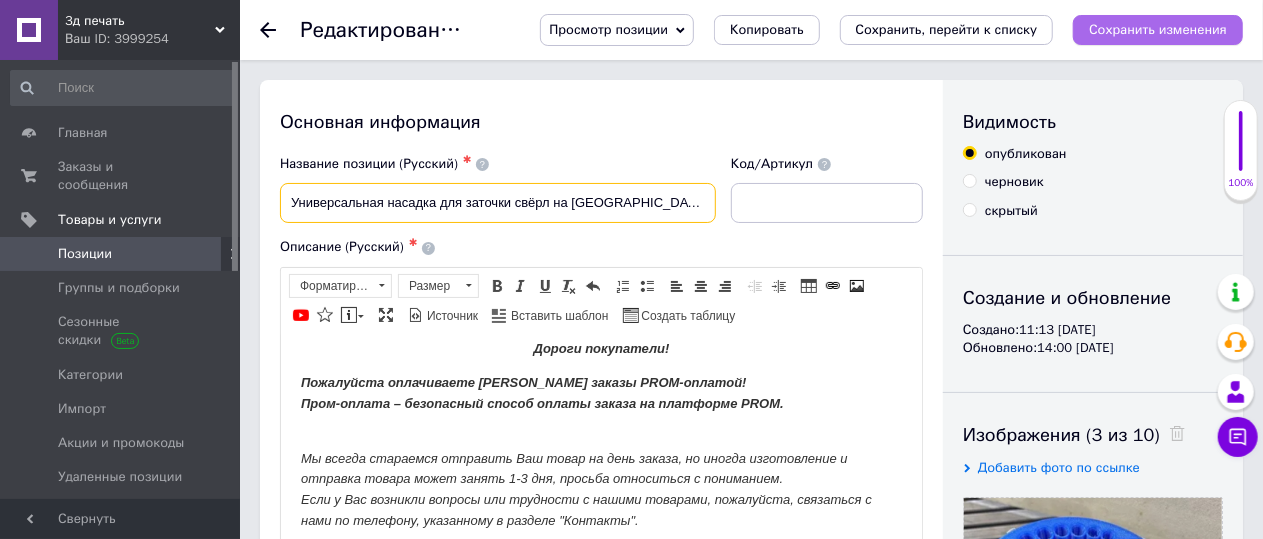 type on "Универсальная насадка для заточки свёрл на [GEOGRAPHIC_DATA] ушм 125 мм" 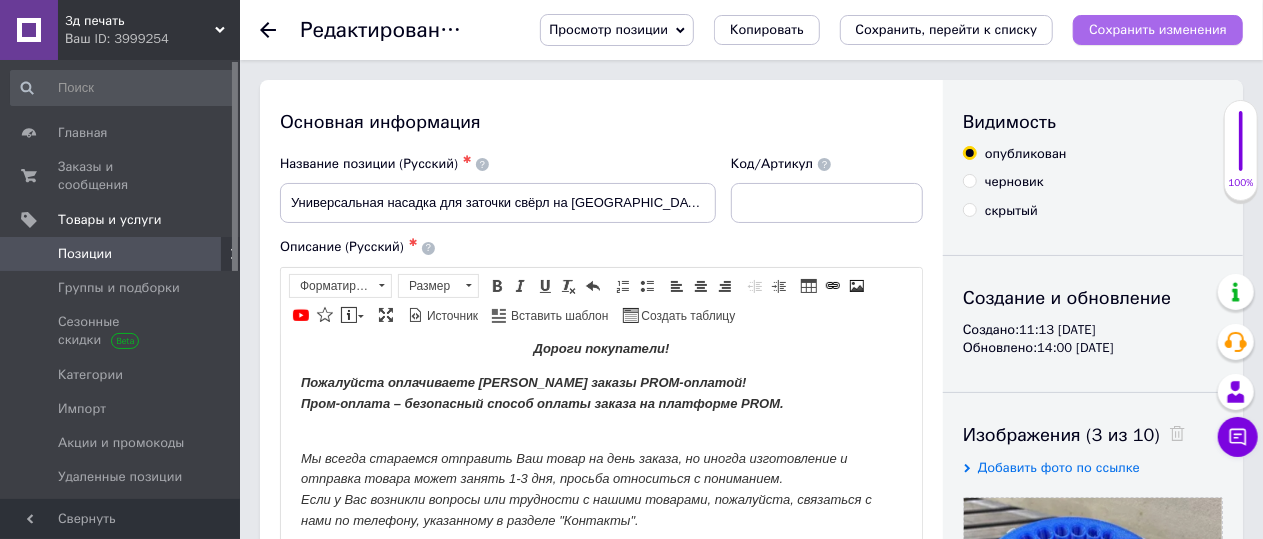 click on "Сохранить изменения" at bounding box center (1158, 29) 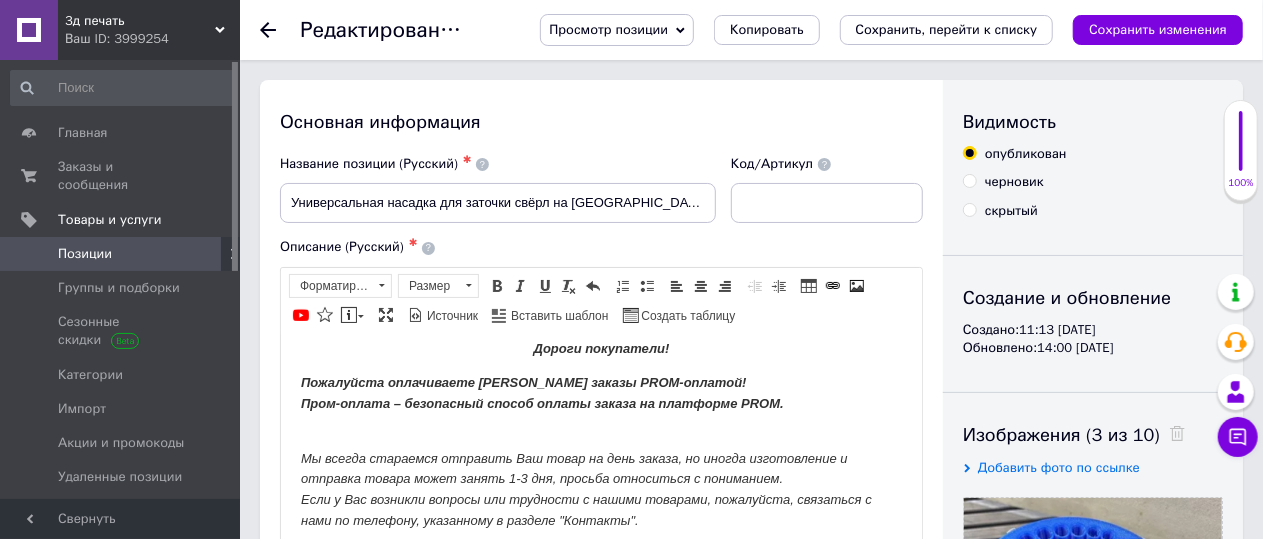 click 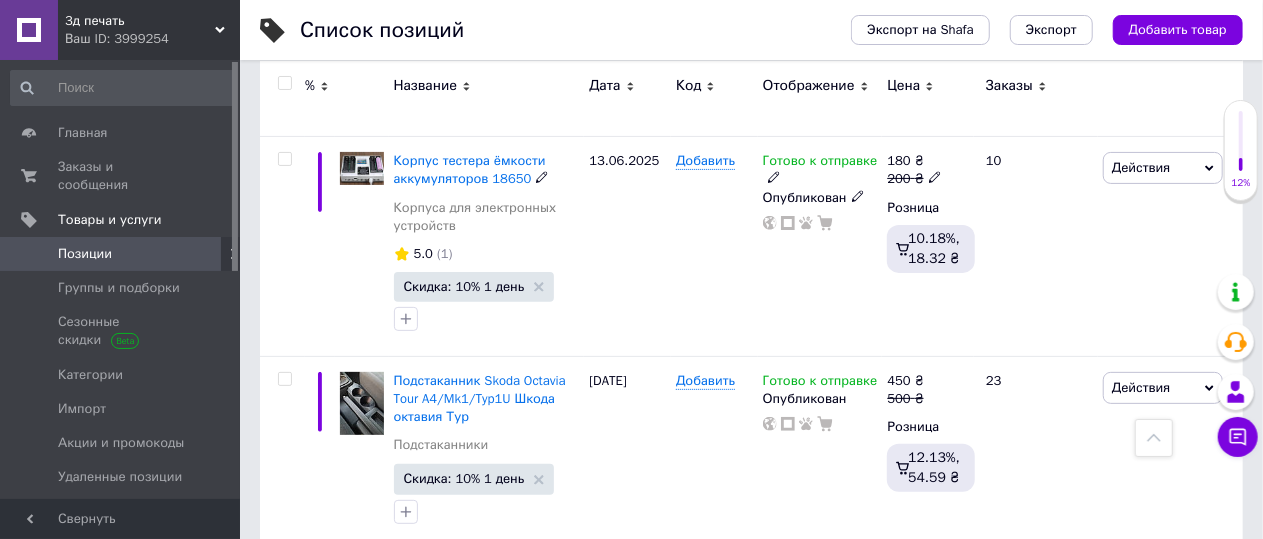 scroll, scrollTop: 3984, scrollLeft: 0, axis: vertical 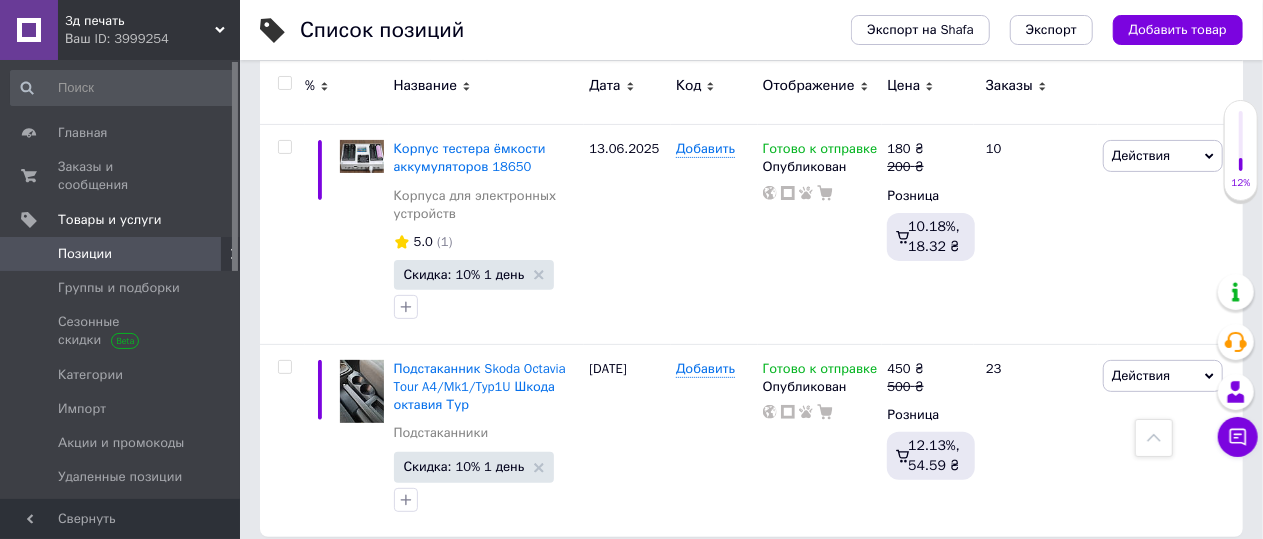 click on "6" at bounding box center [640, 578] 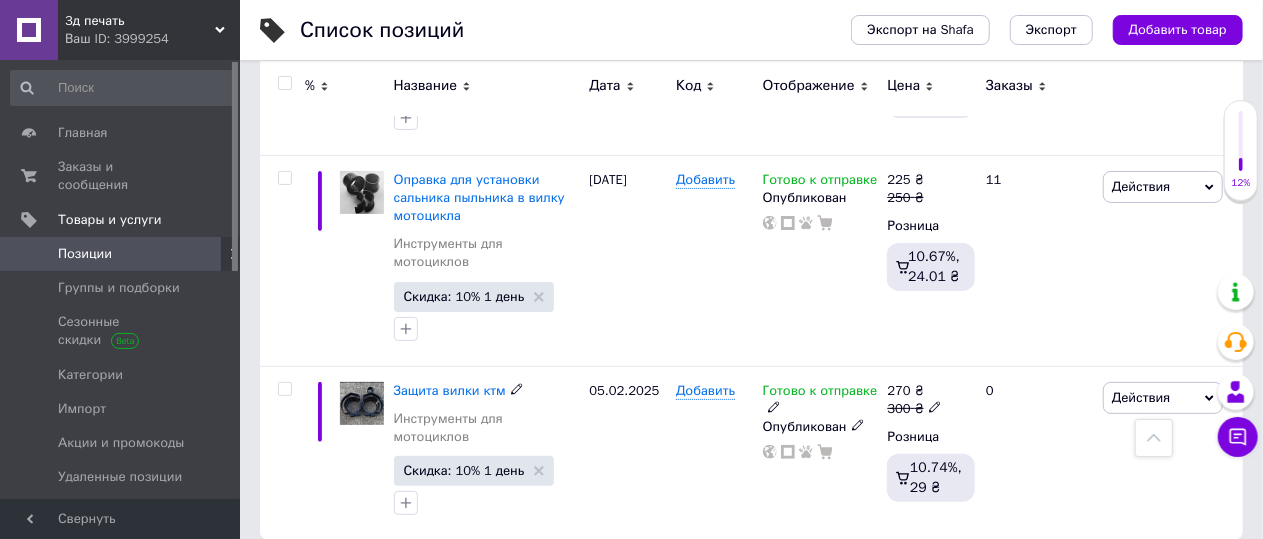 scroll, scrollTop: 3930, scrollLeft: 0, axis: vertical 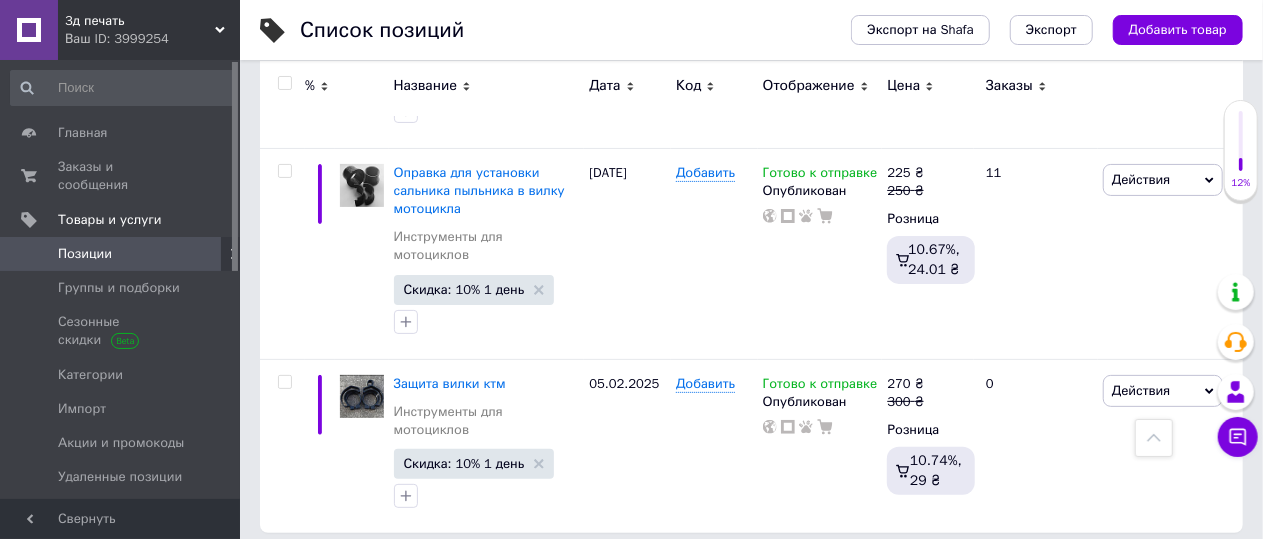 click on "7" at bounding box center (640, 574) 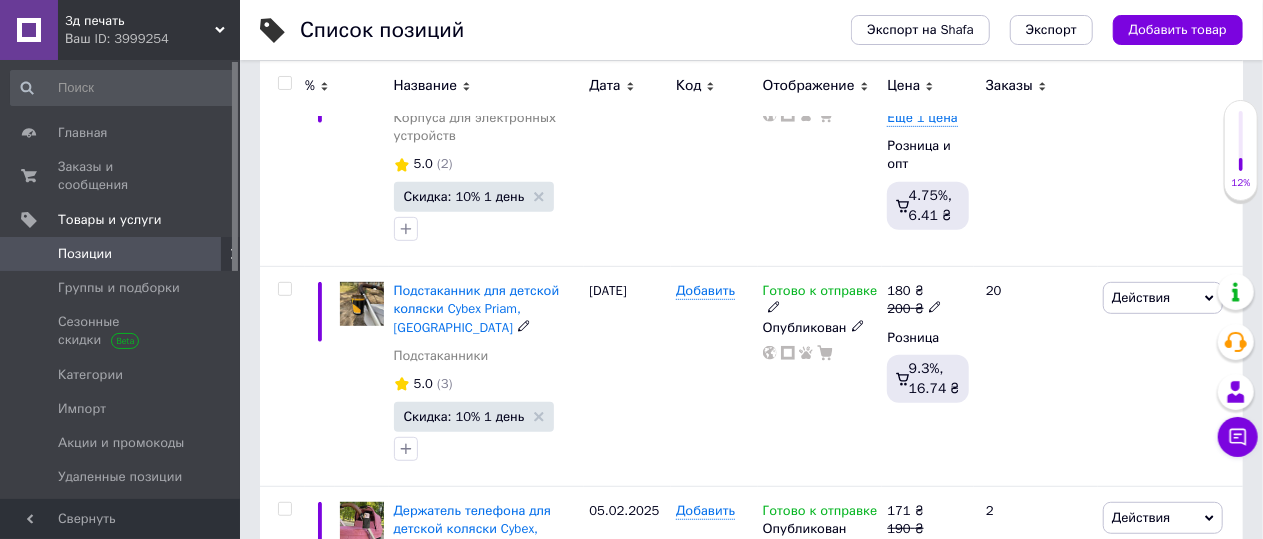 scroll, scrollTop: 585, scrollLeft: 0, axis: vertical 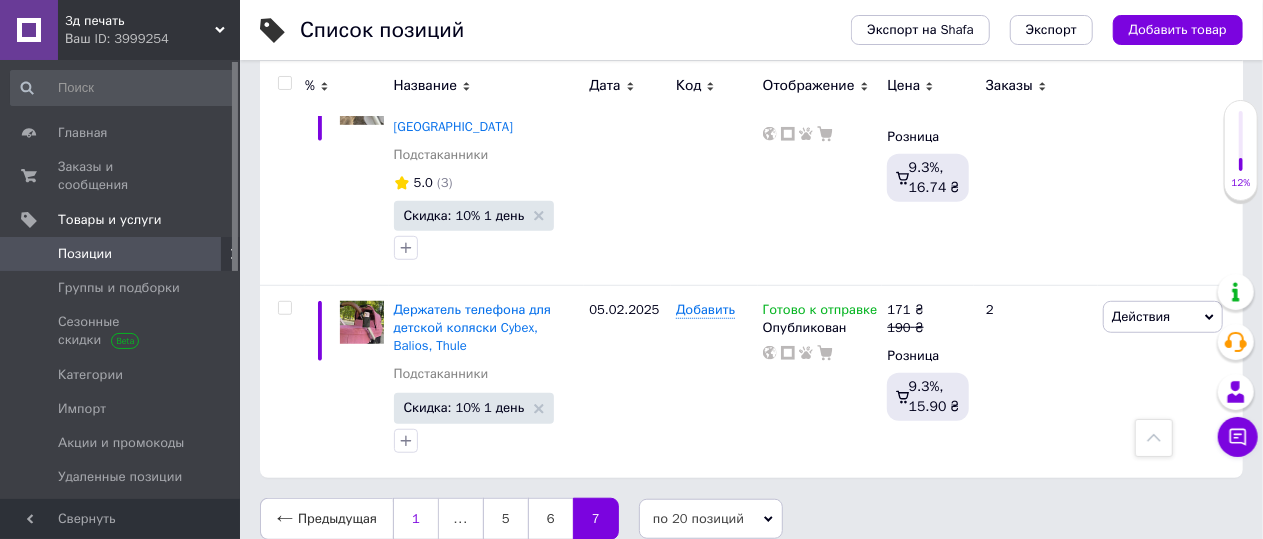 click on "1" at bounding box center [416, 519] 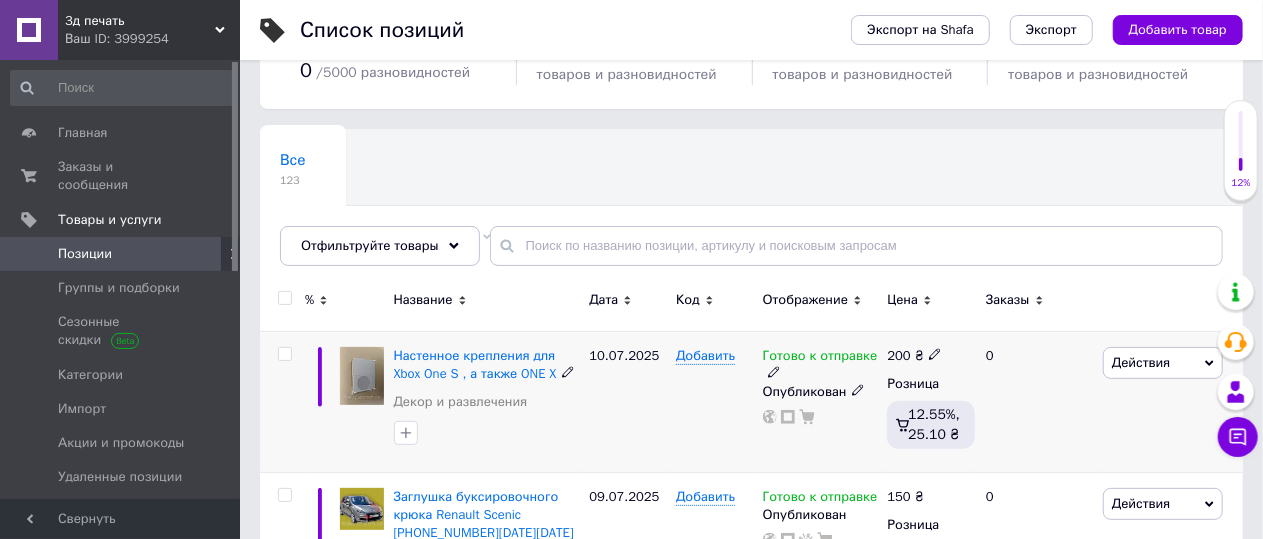 scroll, scrollTop: 300, scrollLeft: 0, axis: vertical 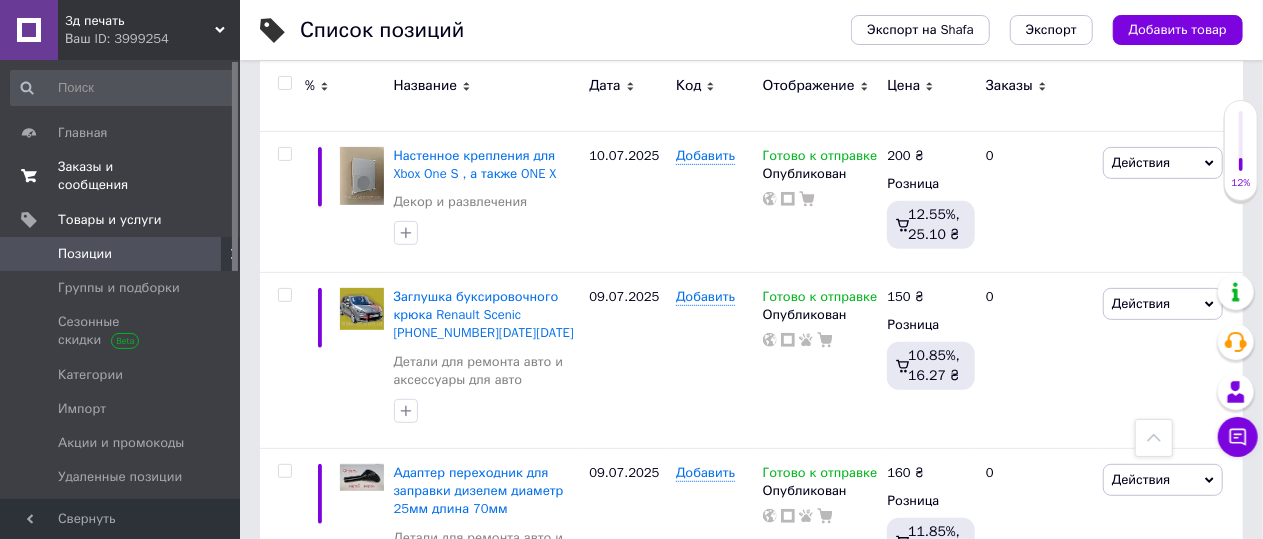 click on "Заказы и сообщения" at bounding box center (121, 176) 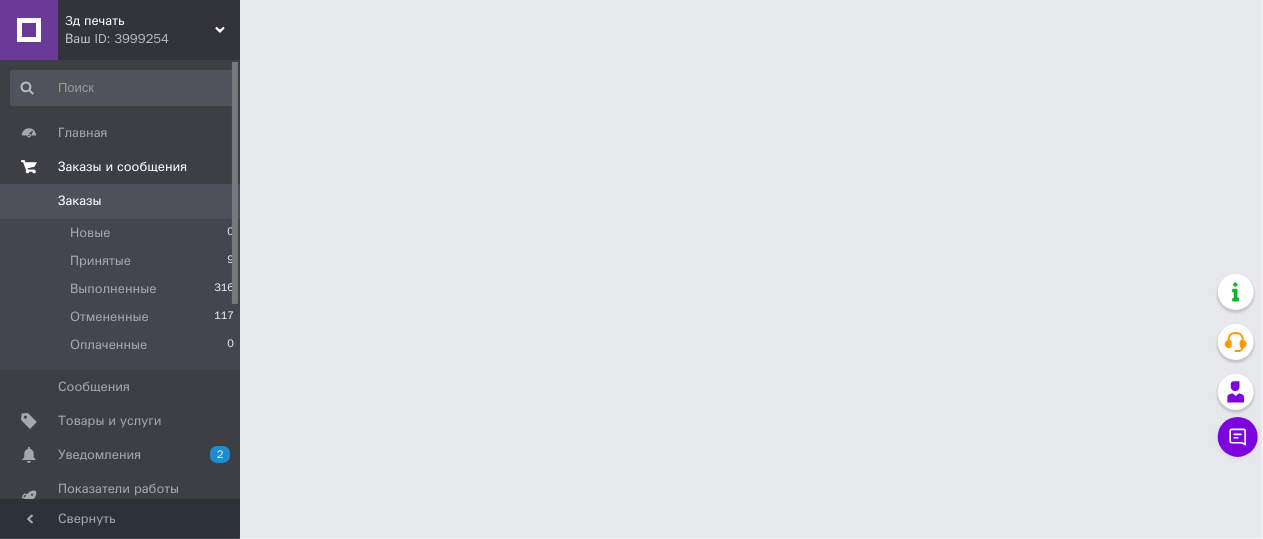 scroll, scrollTop: 0, scrollLeft: 0, axis: both 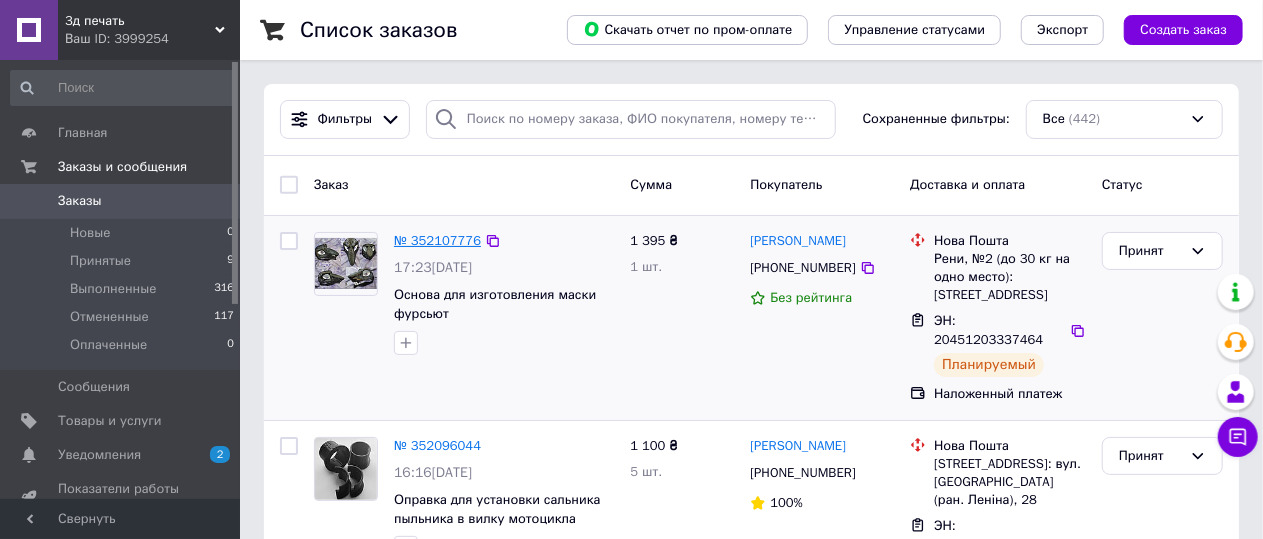 click on "№ 352107776" at bounding box center [437, 240] 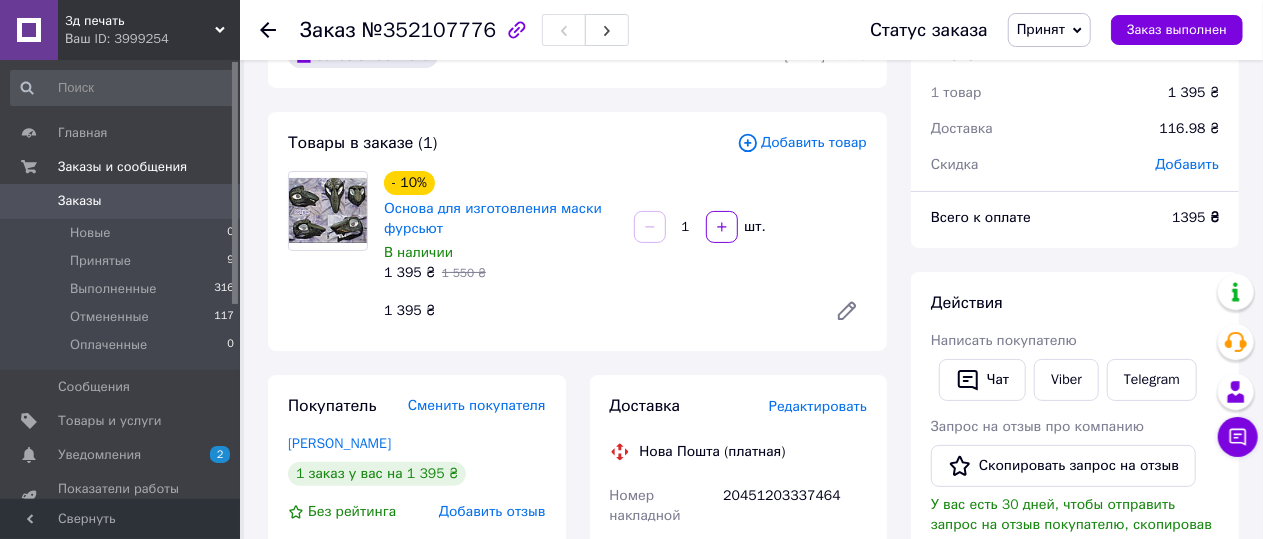 scroll, scrollTop: 0, scrollLeft: 0, axis: both 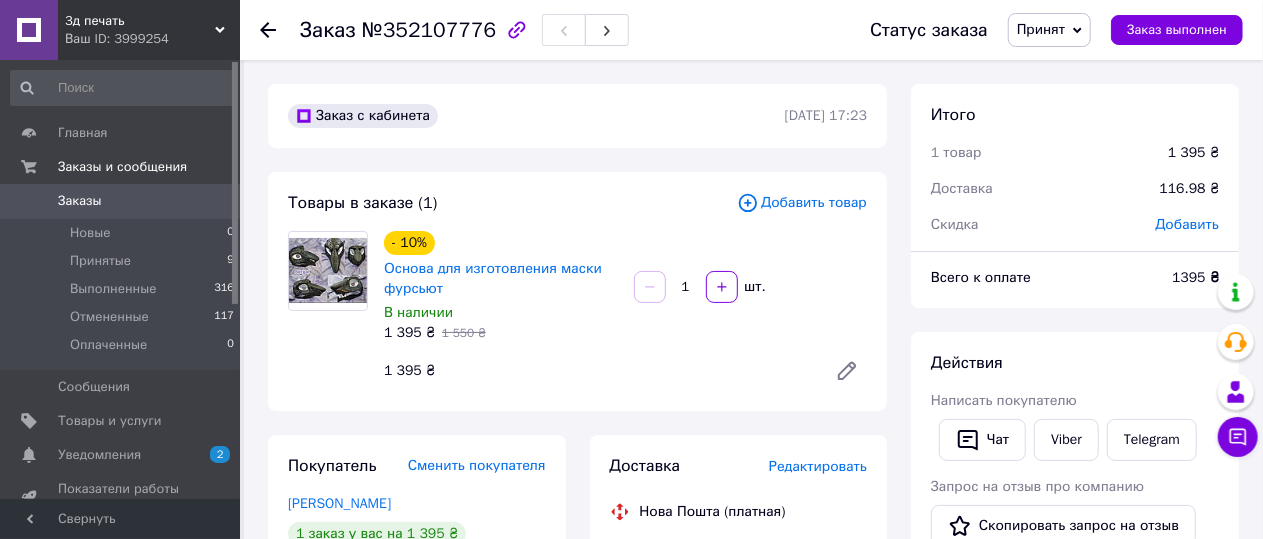 click 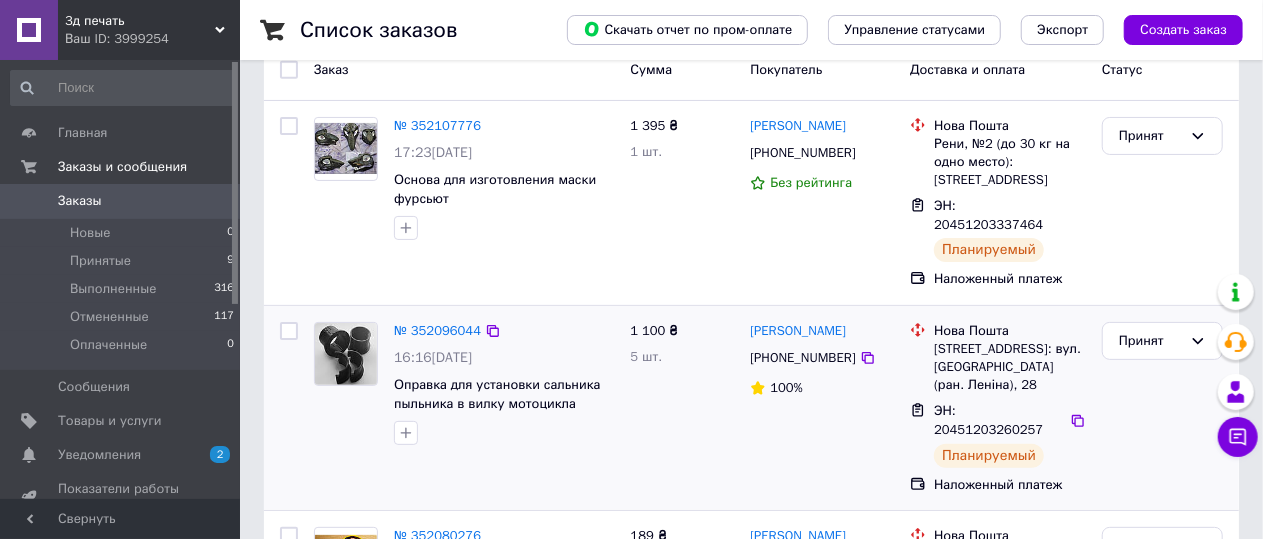 scroll, scrollTop: 200, scrollLeft: 0, axis: vertical 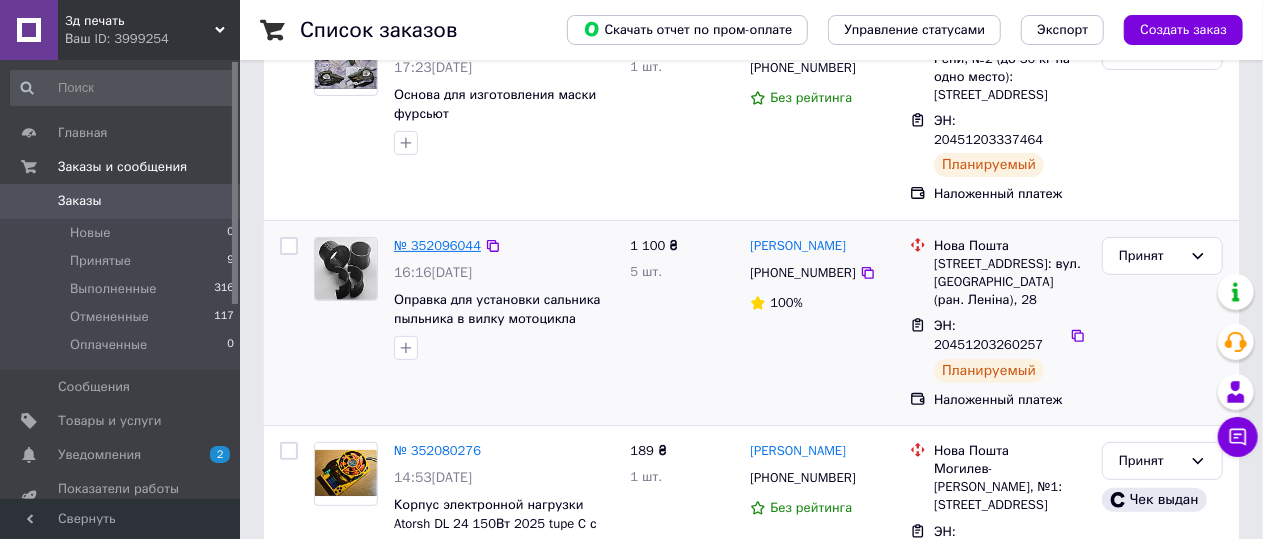 click on "№ 352096044" at bounding box center [437, 245] 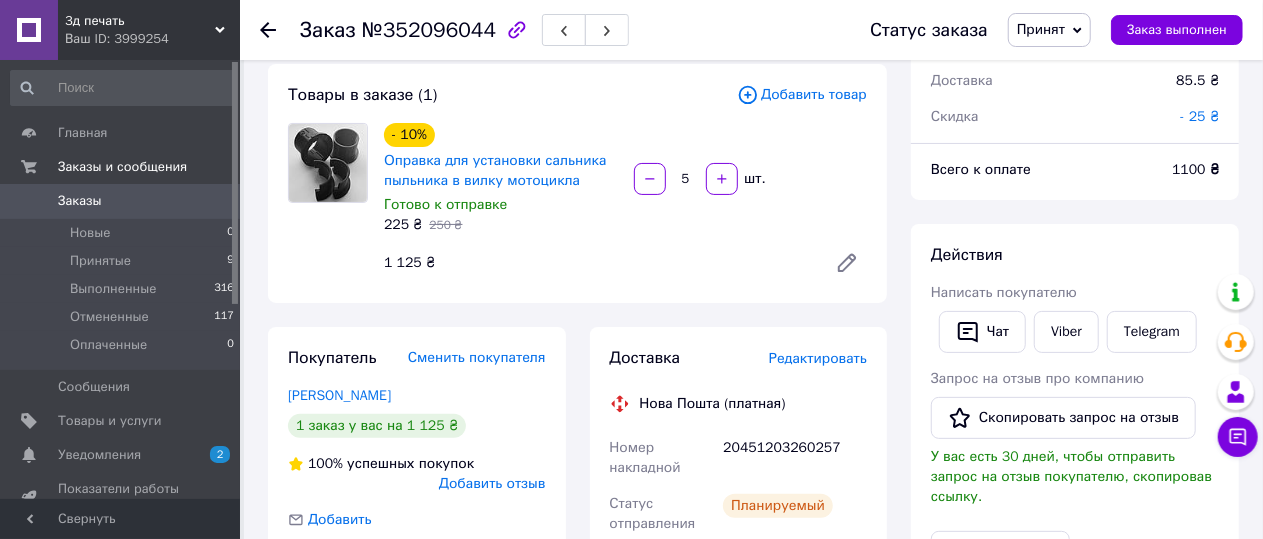scroll, scrollTop: 200, scrollLeft: 0, axis: vertical 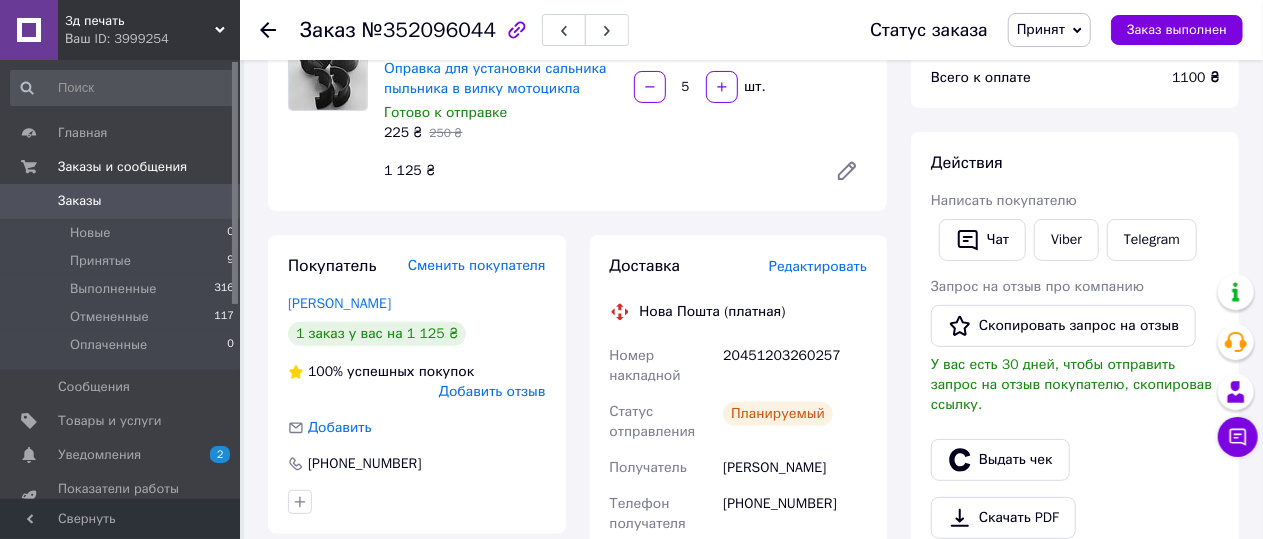click 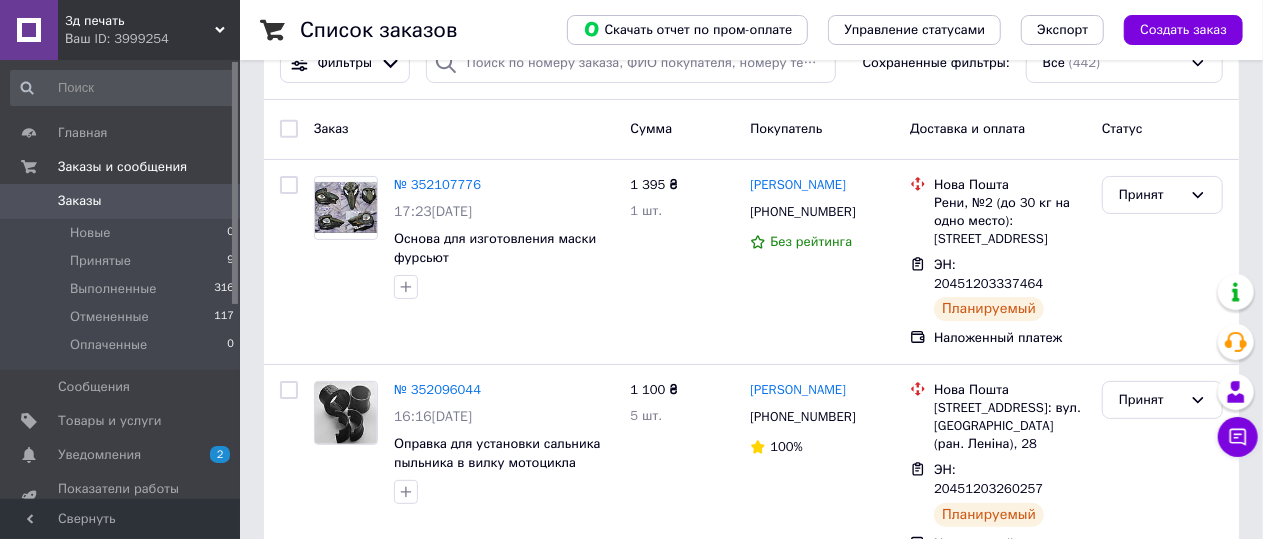 scroll, scrollTop: 0, scrollLeft: 0, axis: both 